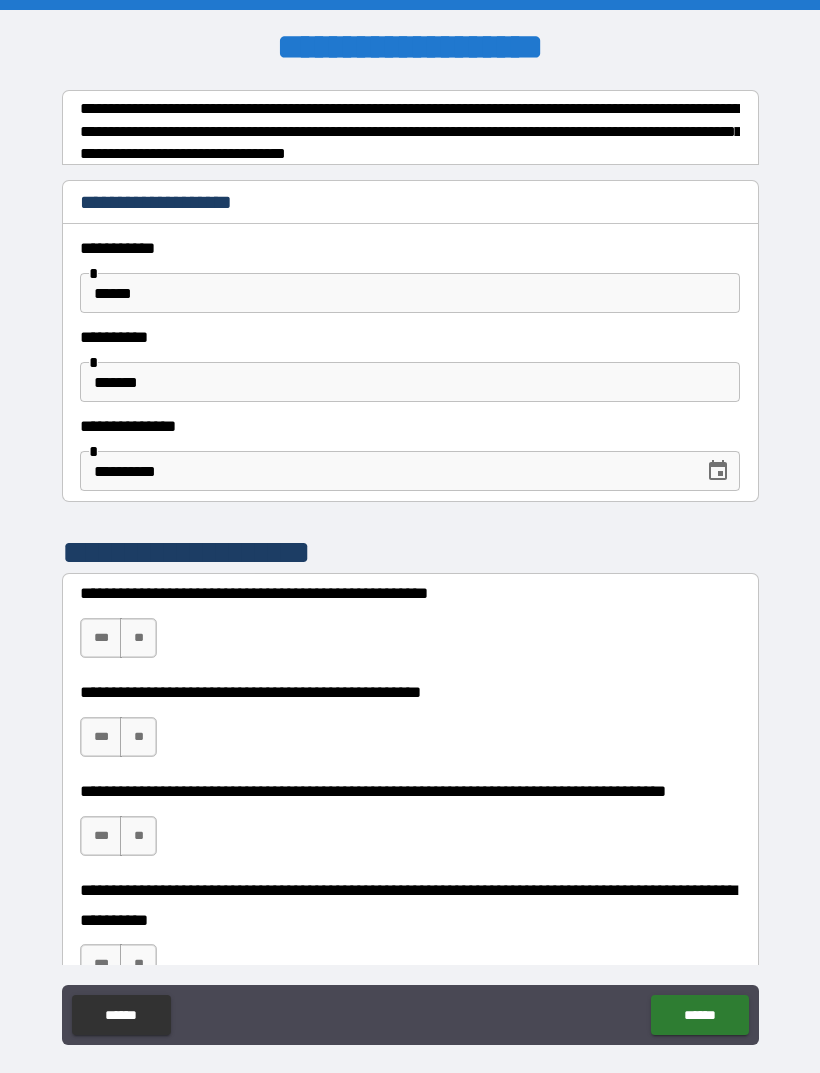 scroll, scrollTop: 0, scrollLeft: 0, axis: both 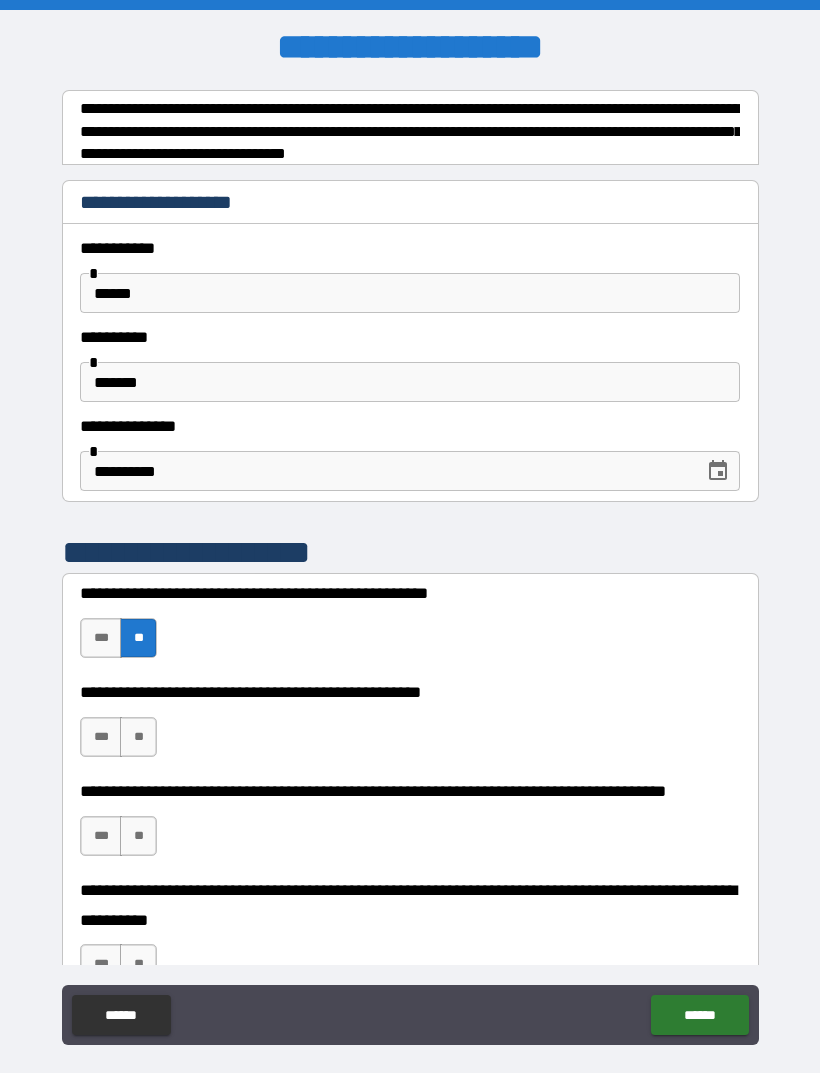 click on "**" at bounding box center (138, 737) 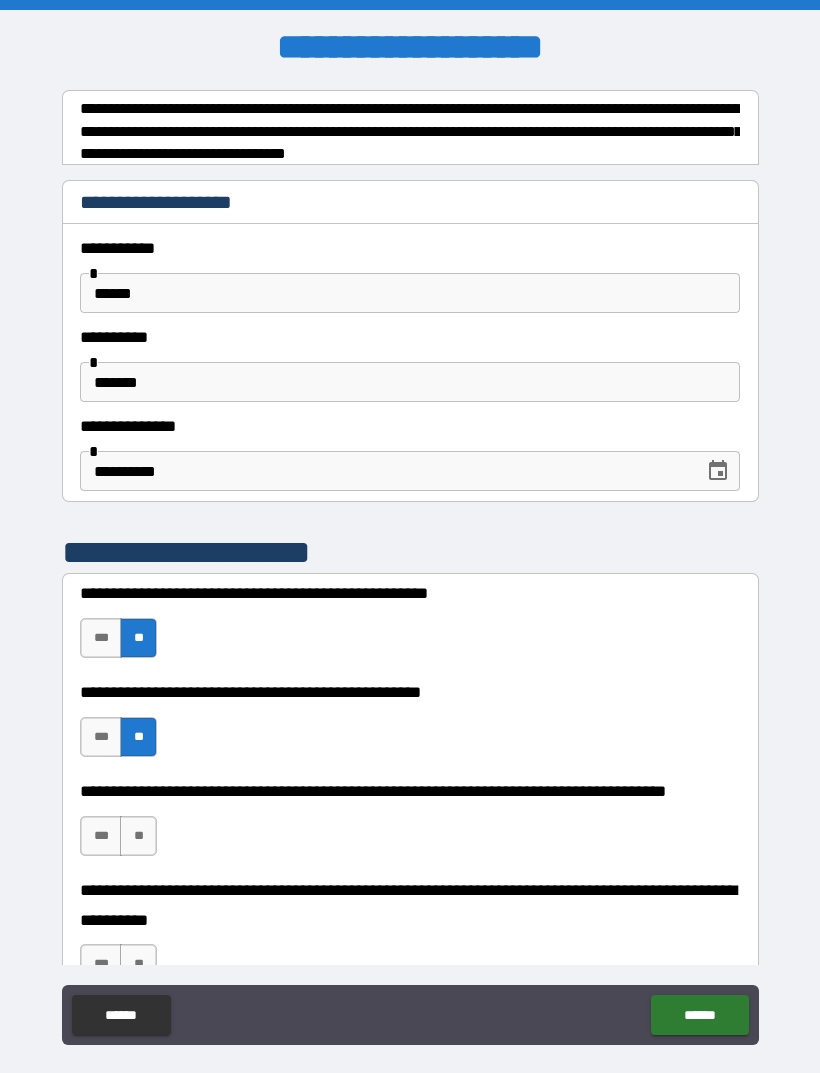 click on "**" at bounding box center (138, 836) 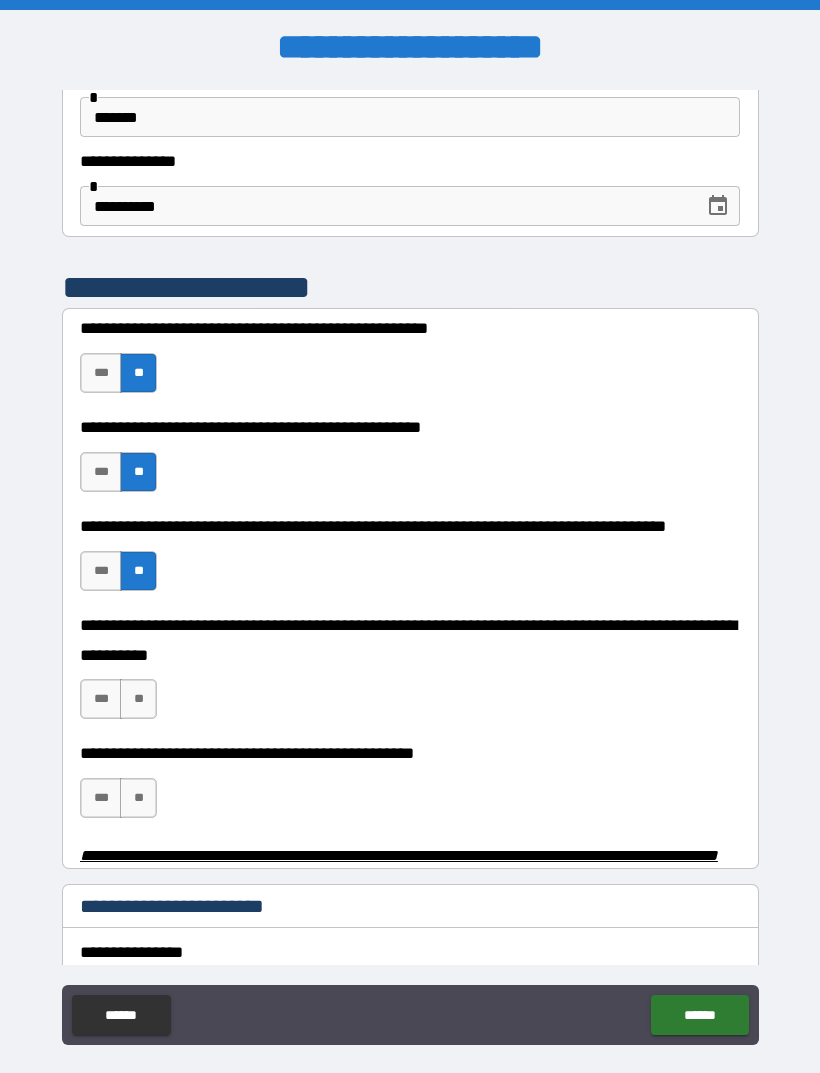 scroll, scrollTop: 268, scrollLeft: 0, axis: vertical 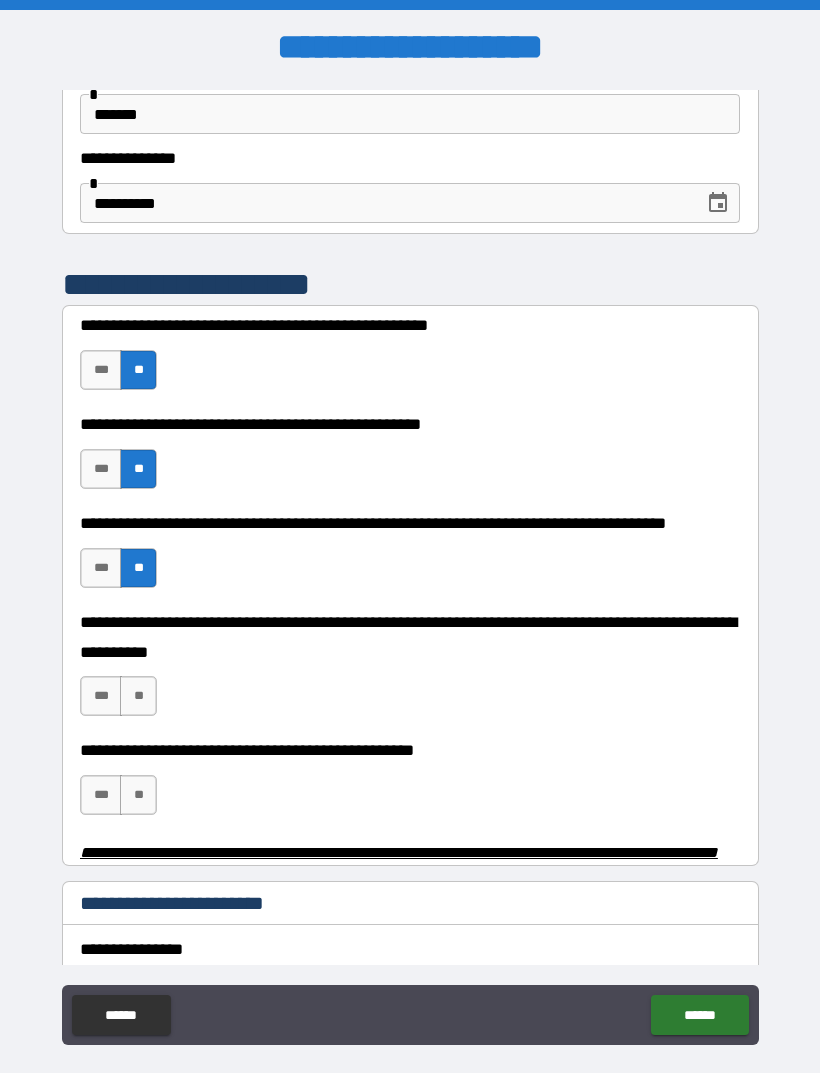 click on "**" at bounding box center [138, 696] 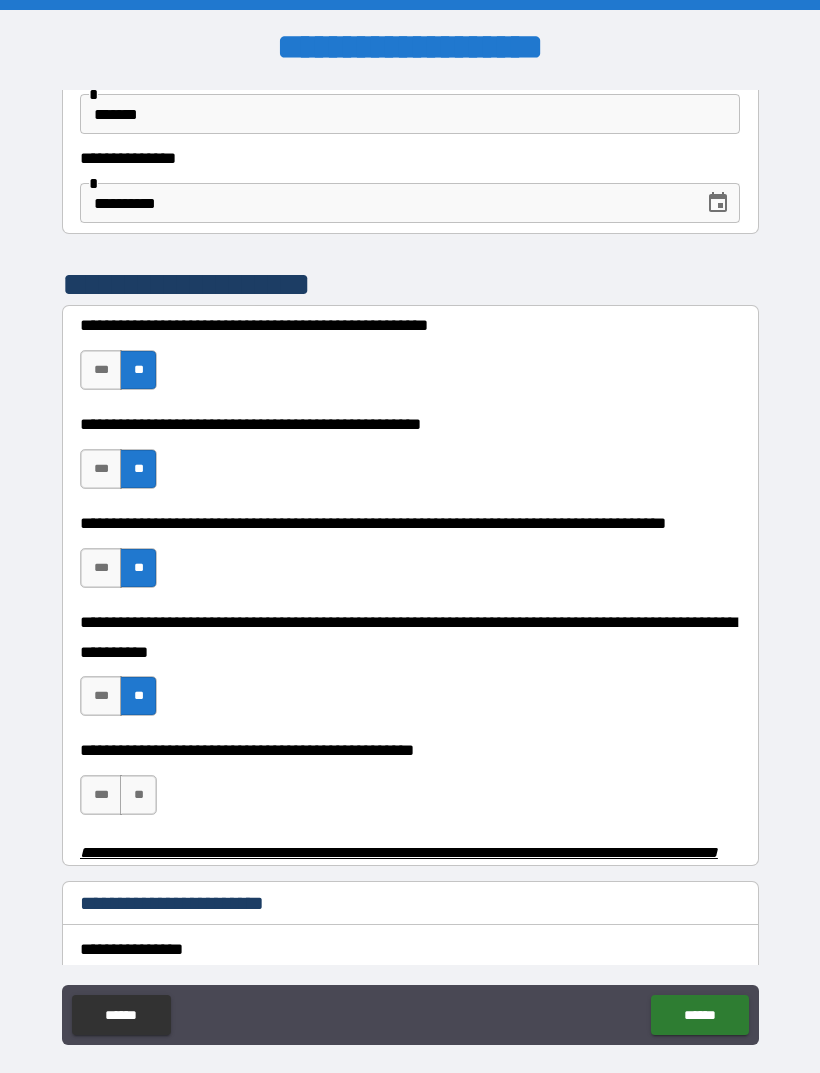 click on "**" at bounding box center (138, 795) 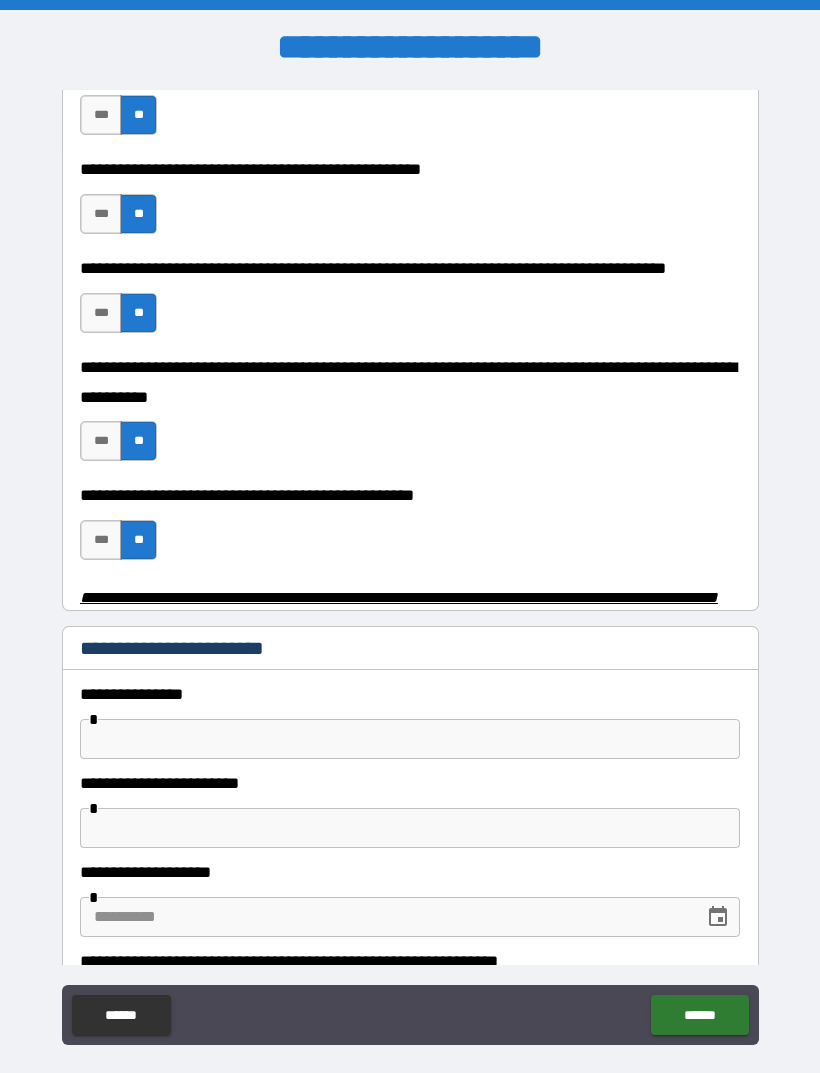scroll, scrollTop: 524, scrollLeft: 0, axis: vertical 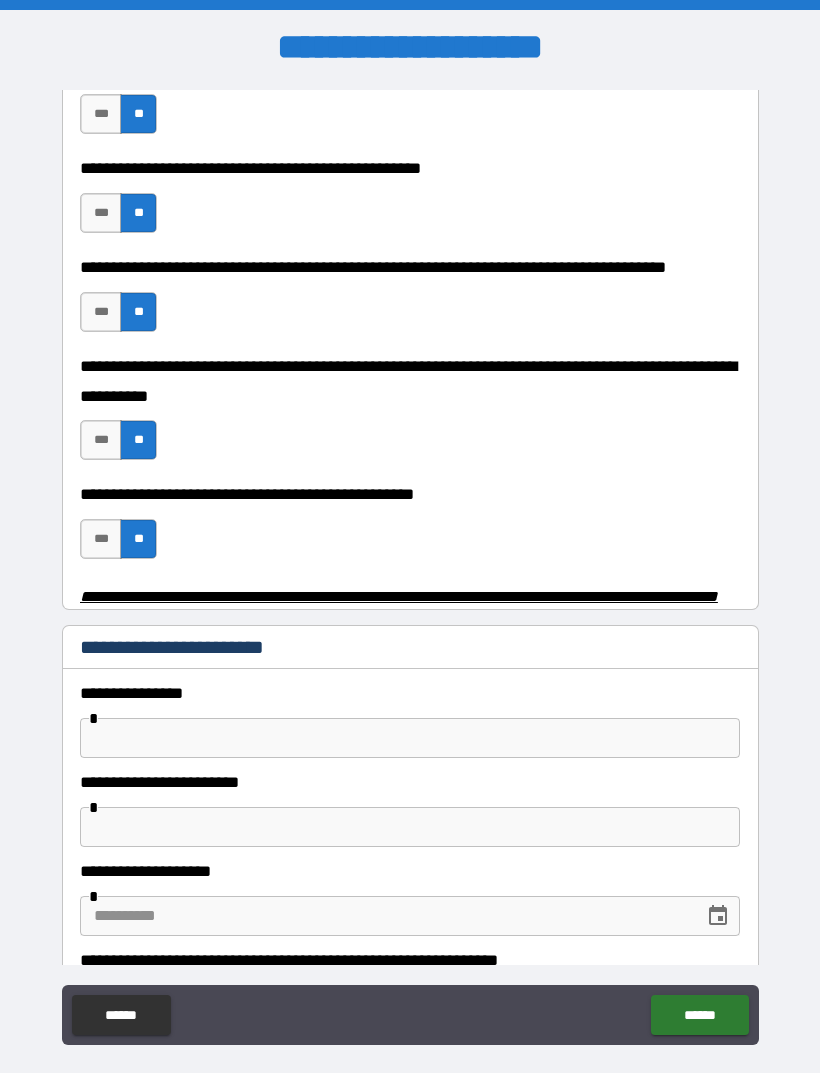 click on "**********" at bounding box center [410, 416] 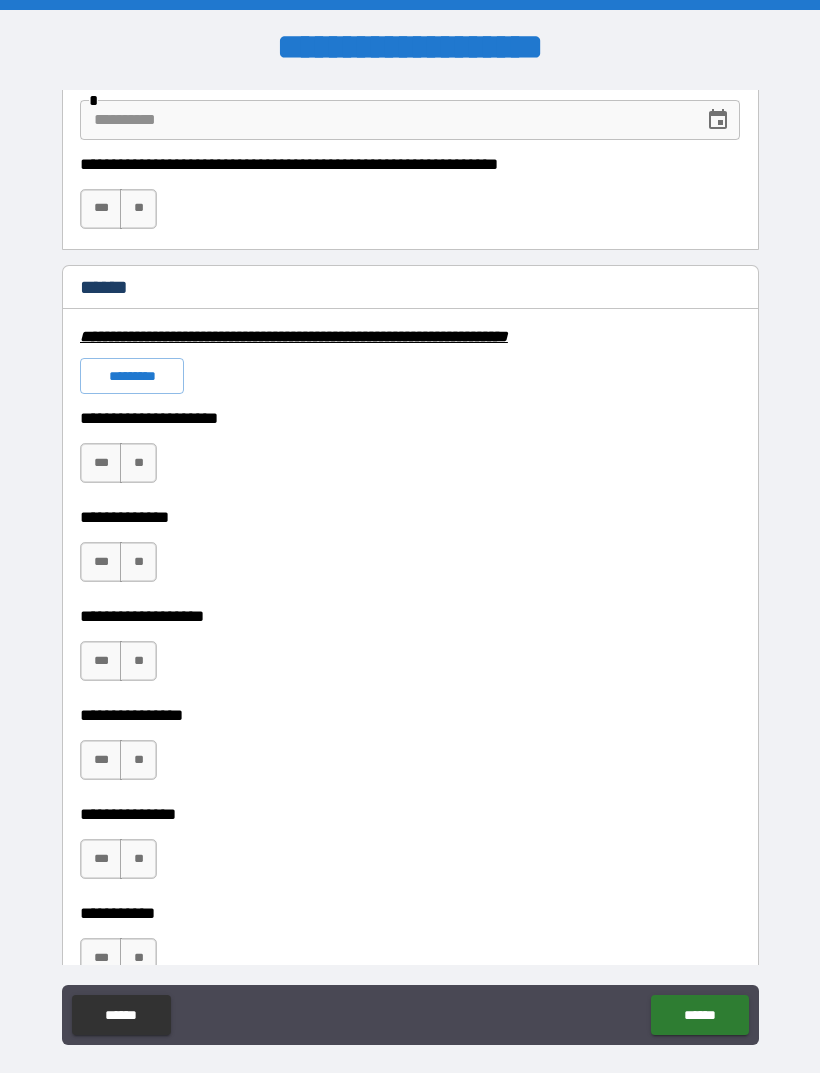 scroll, scrollTop: 1321, scrollLeft: 0, axis: vertical 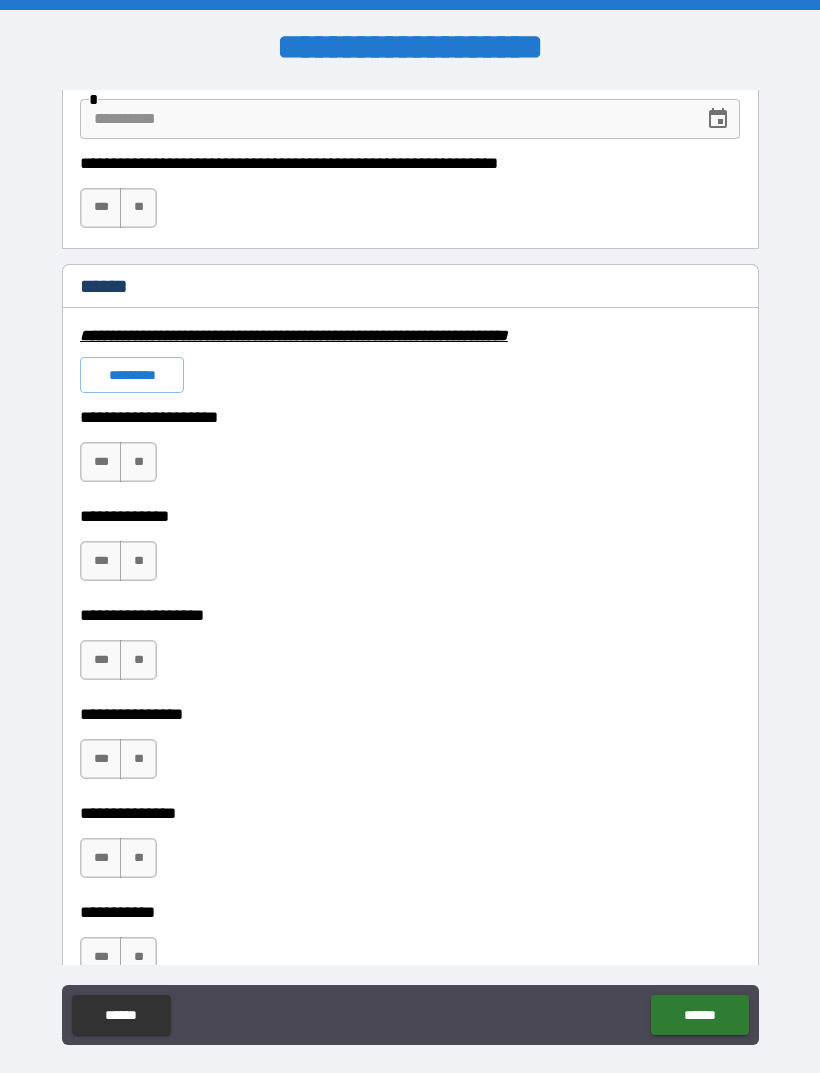 click on "**" at bounding box center [138, 462] 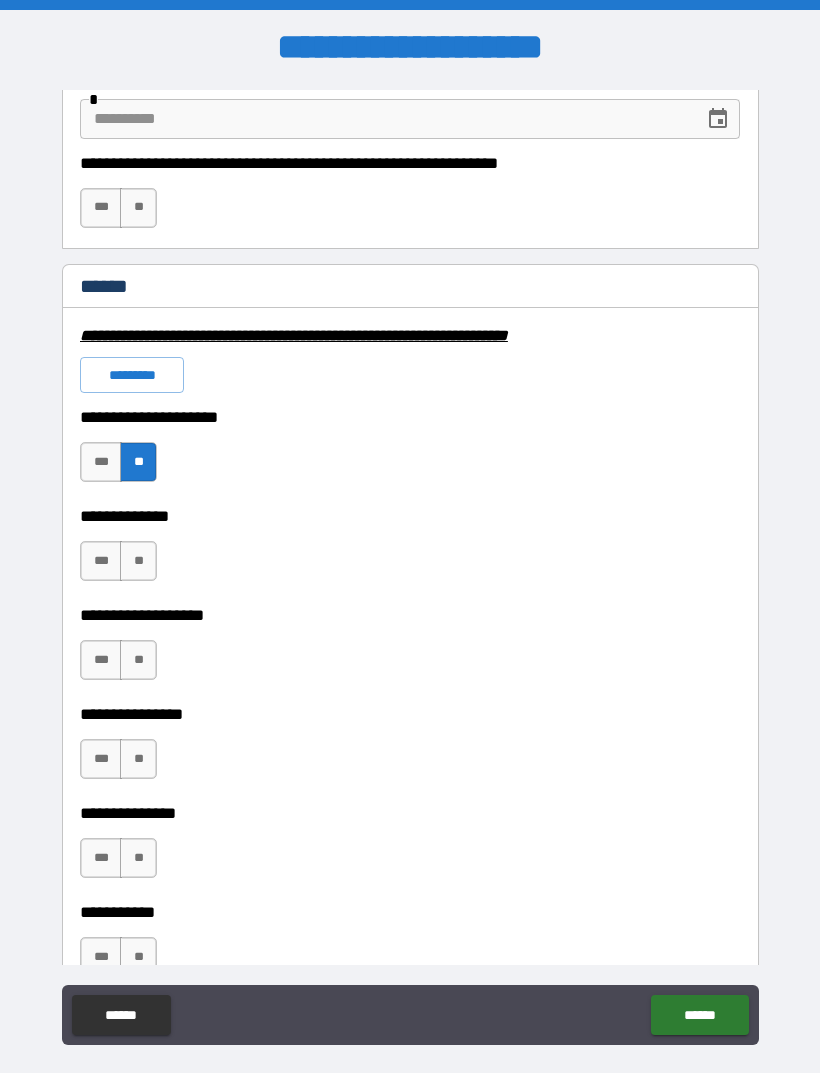 click on "**" at bounding box center (138, 561) 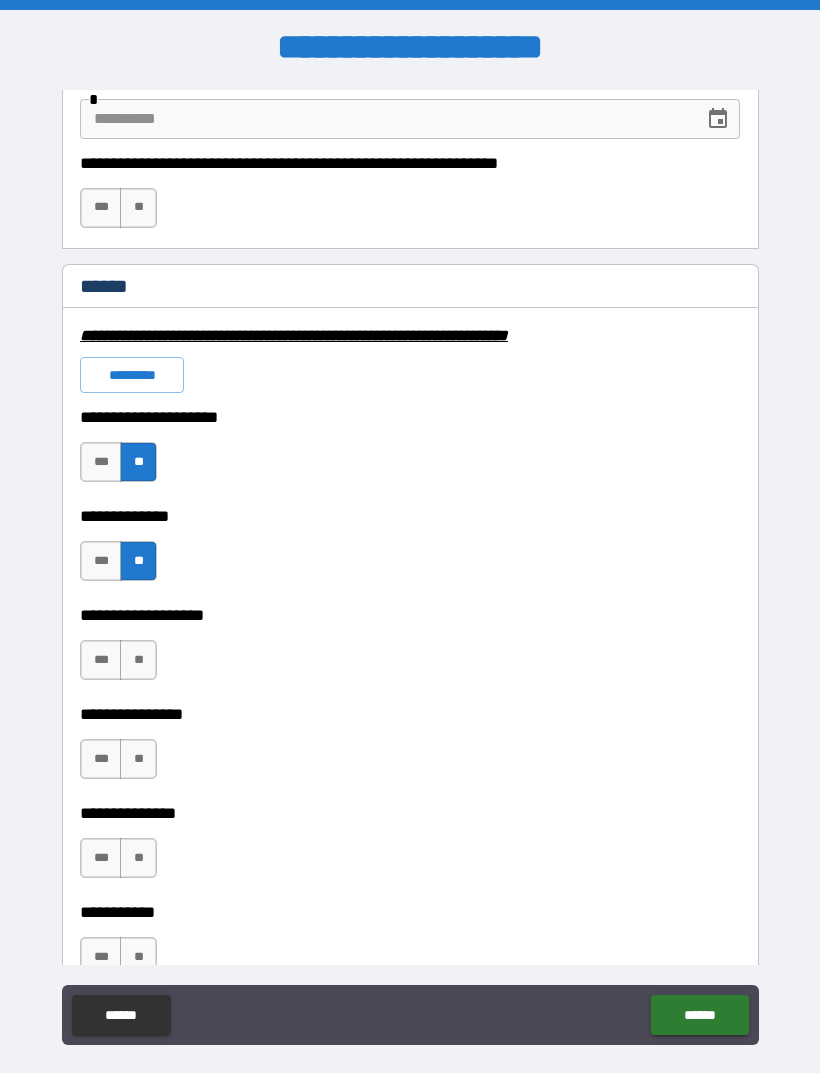 click on "**" at bounding box center (138, 660) 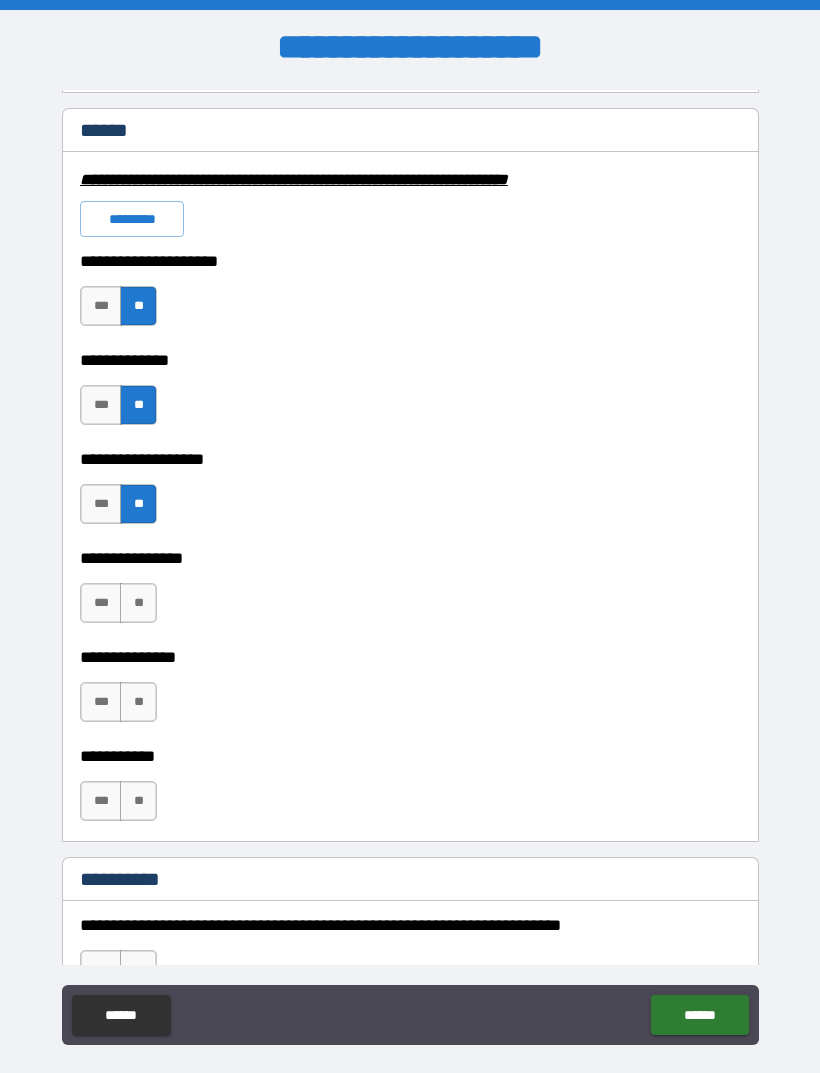 scroll, scrollTop: 1479, scrollLeft: 0, axis: vertical 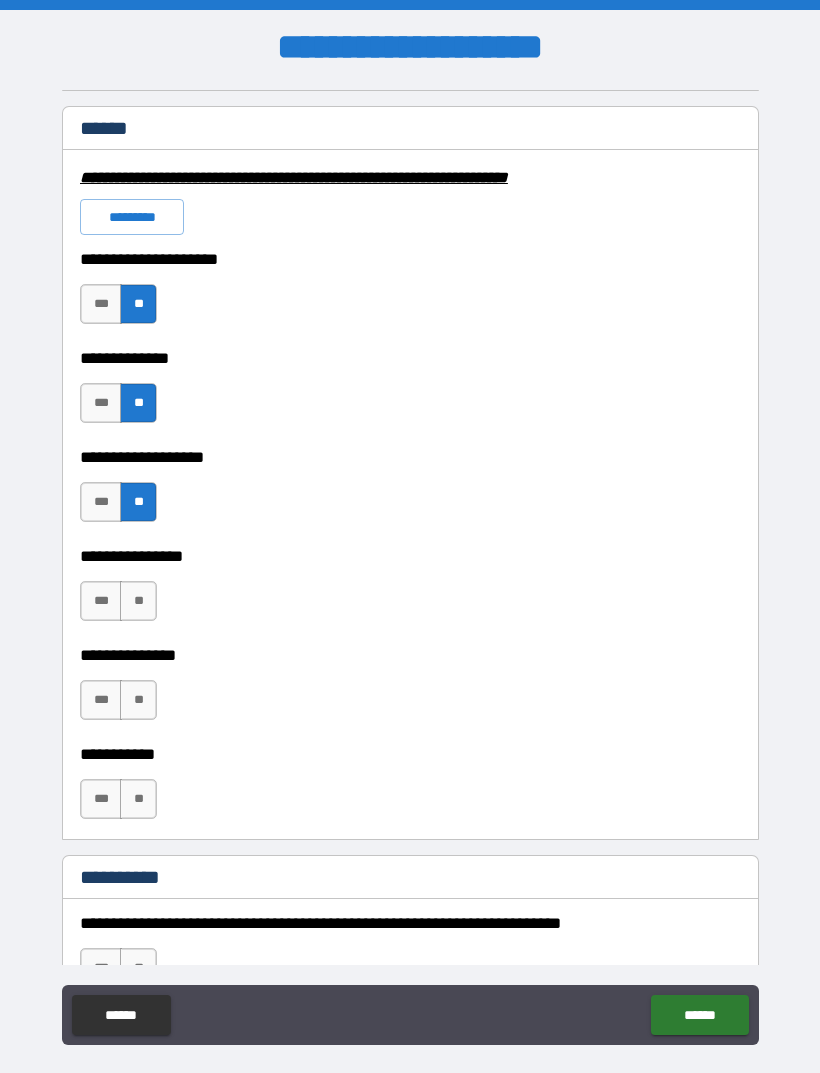 click on "**" at bounding box center [138, 601] 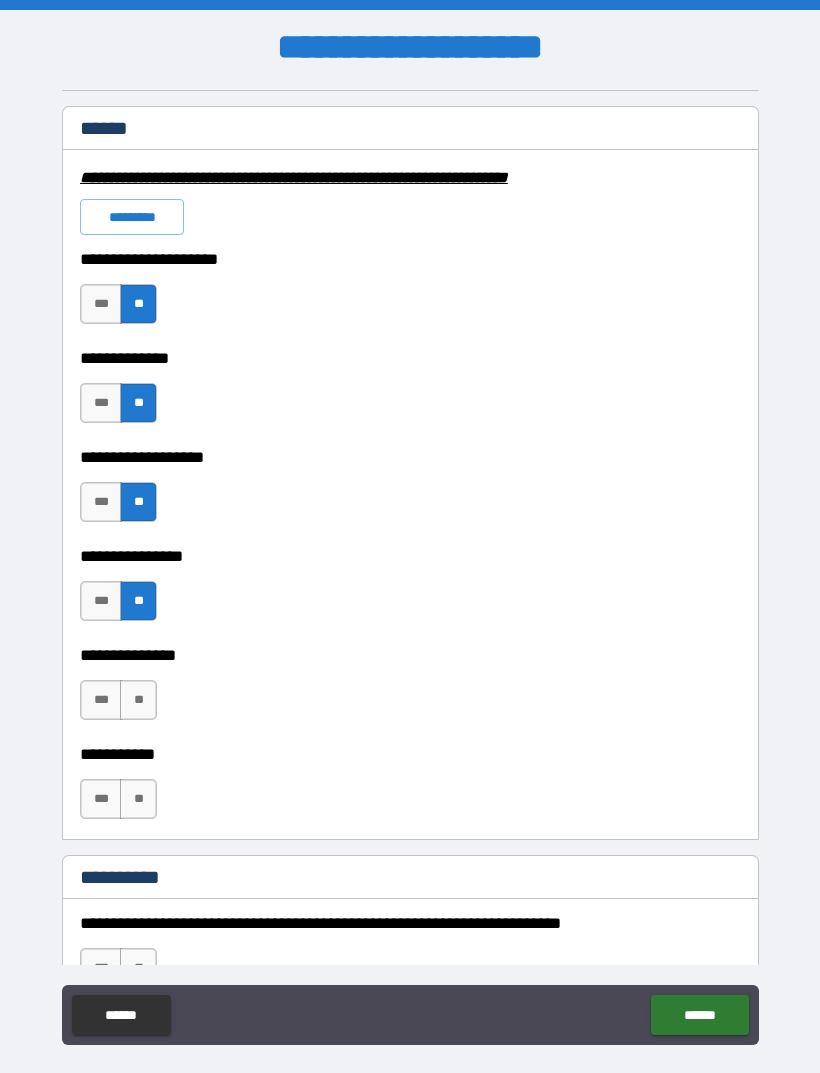 click on "**" at bounding box center [138, 700] 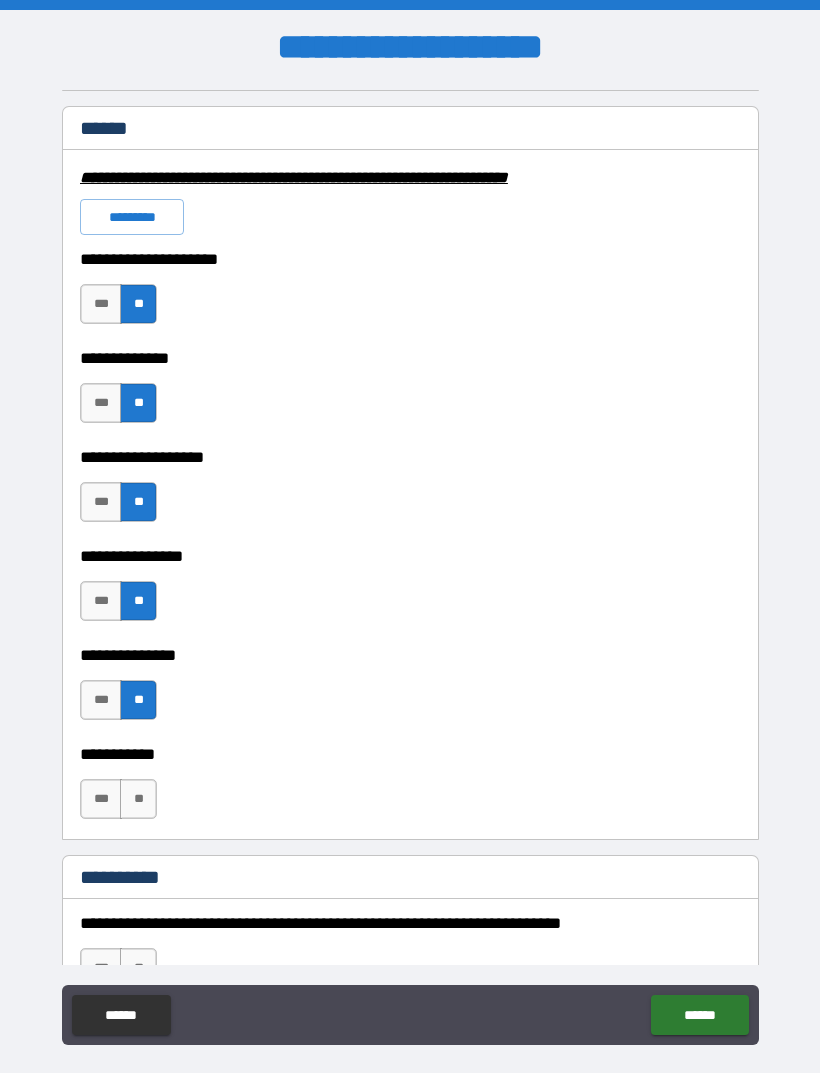 click on "**" at bounding box center (138, 799) 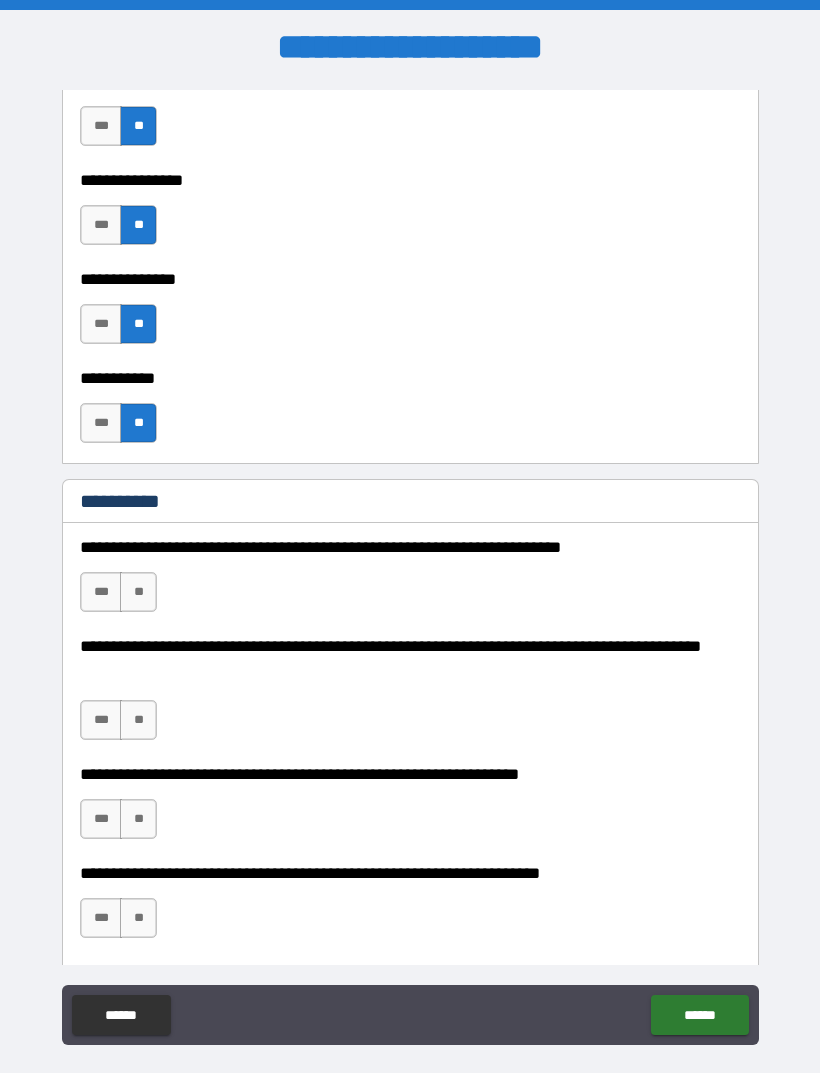 scroll, scrollTop: 1856, scrollLeft: 0, axis: vertical 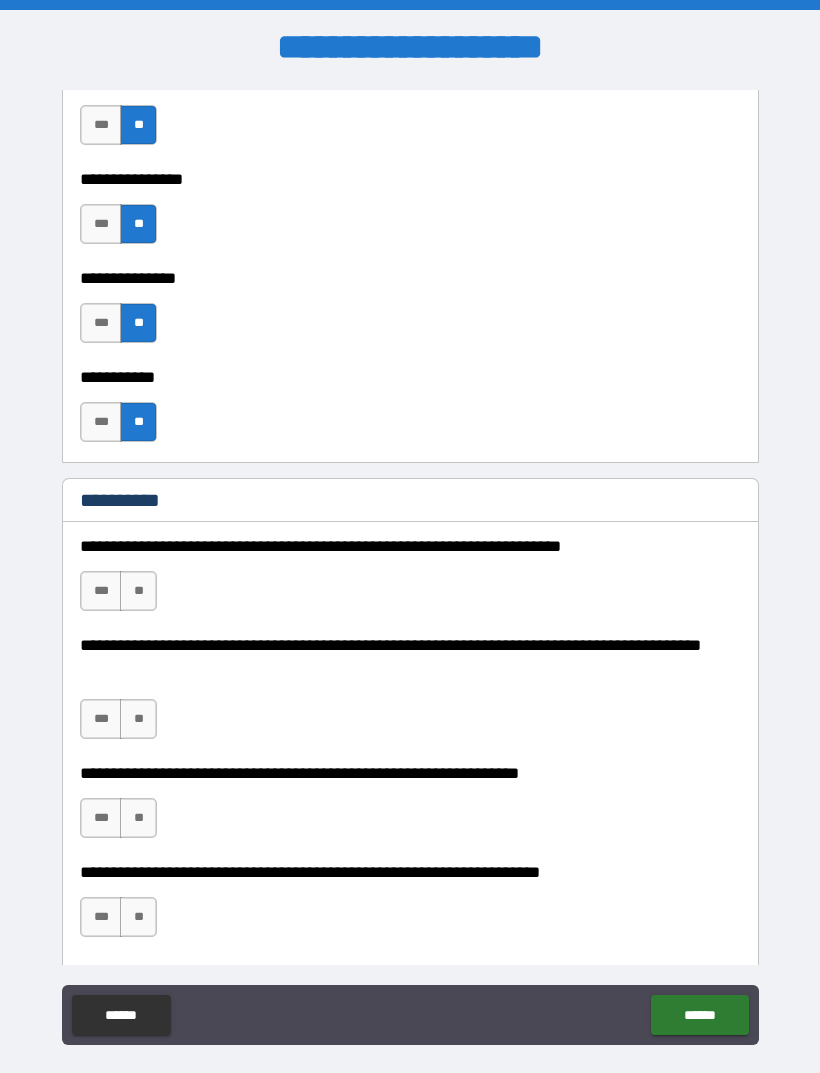 click on "**" at bounding box center (138, 591) 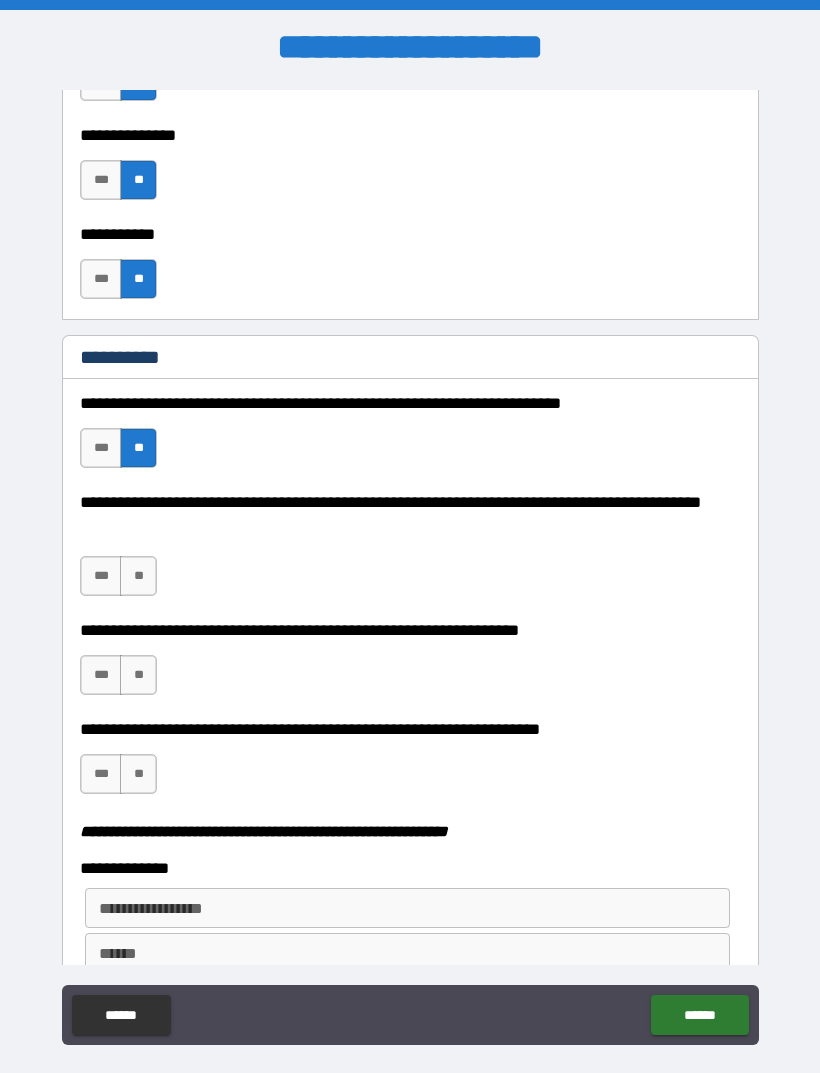 scroll, scrollTop: 2002, scrollLeft: 0, axis: vertical 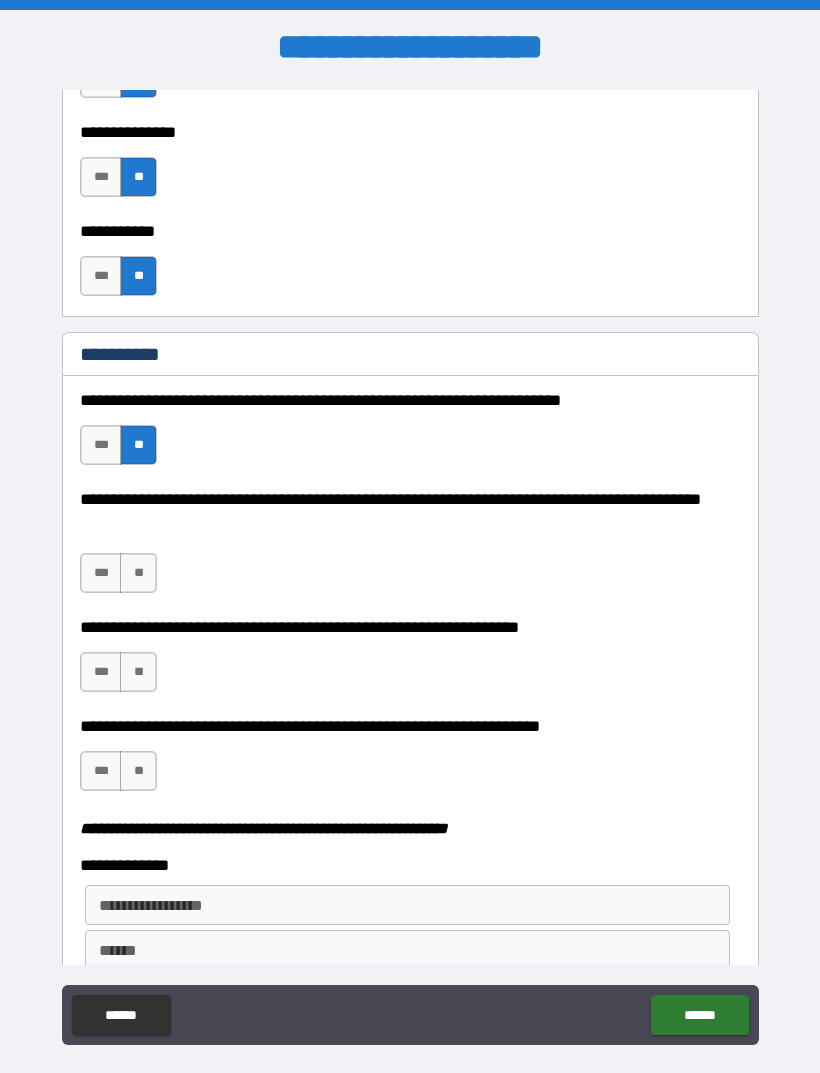 click on "**" at bounding box center (138, 573) 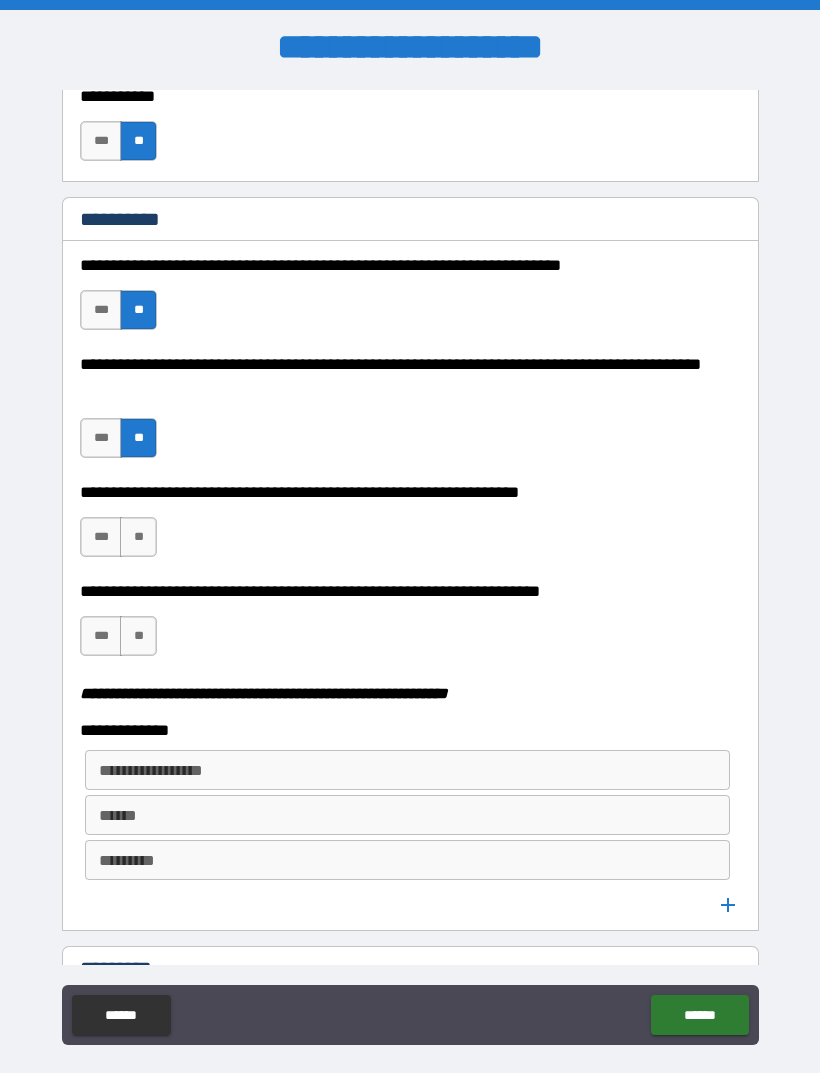 scroll, scrollTop: 2166, scrollLeft: 0, axis: vertical 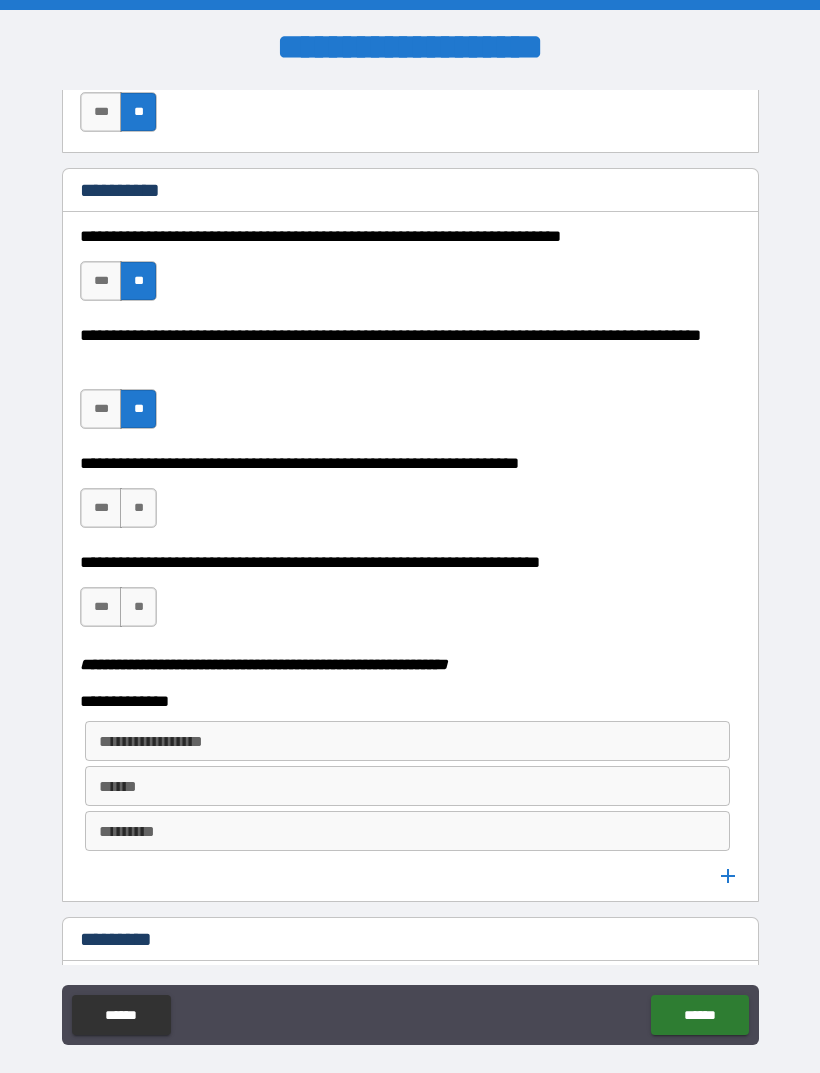 click on "**" at bounding box center [138, 508] 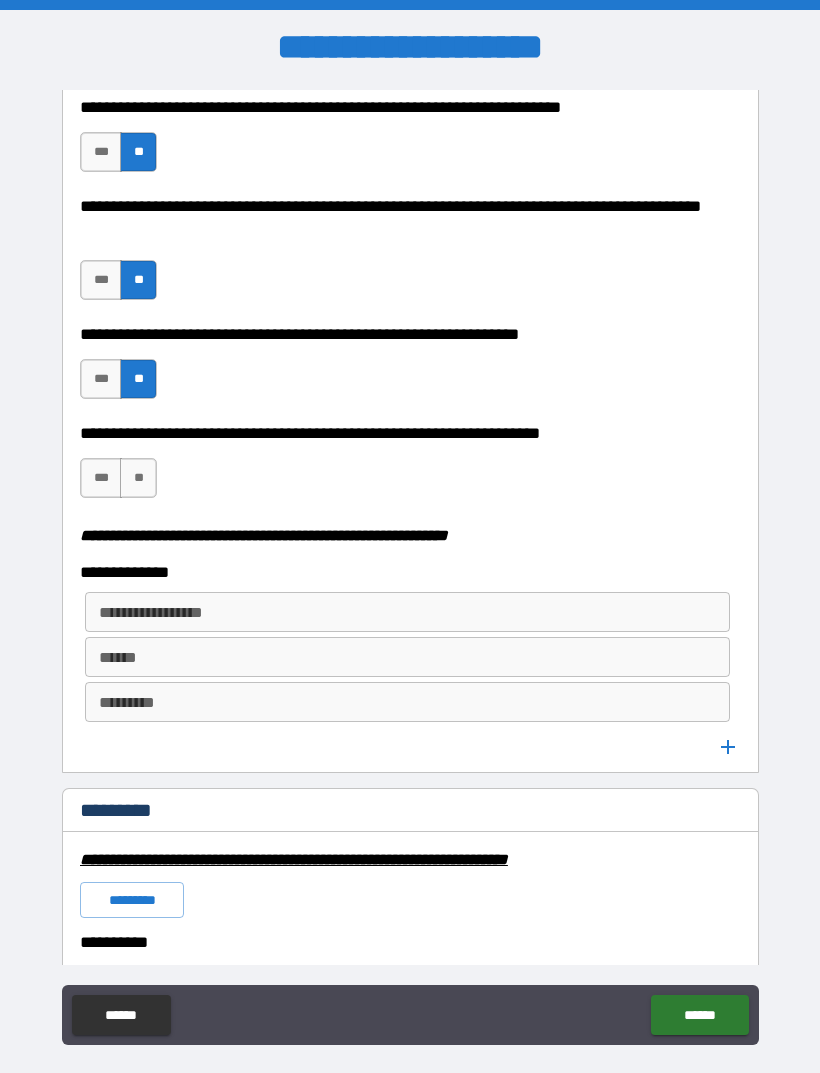 scroll, scrollTop: 2302, scrollLeft: 0, axis: vertical 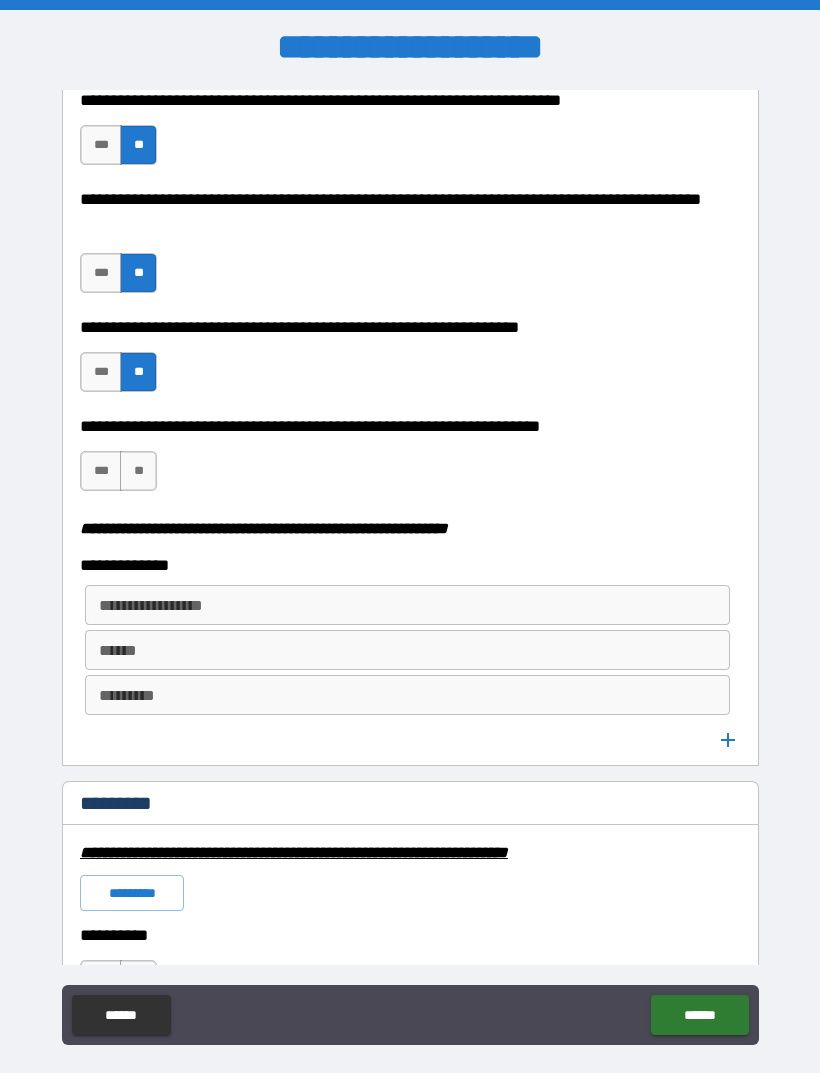 click on "**" at bounding box center (138, 471) 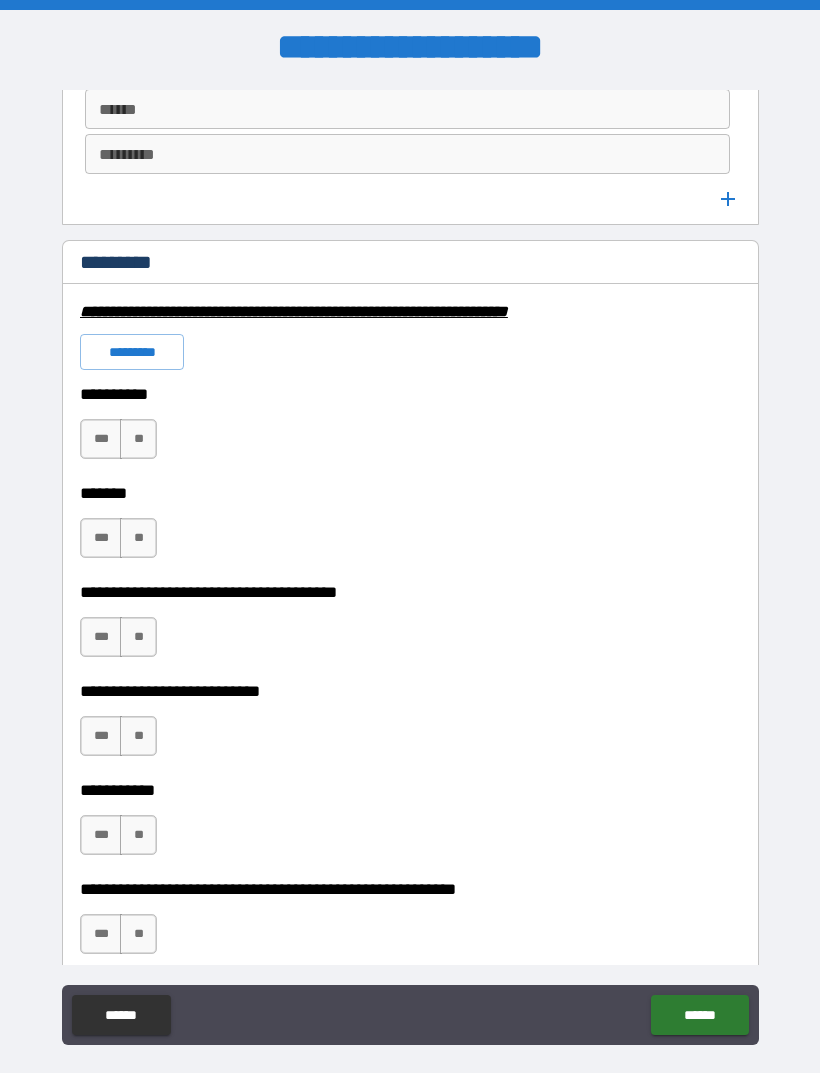 scroll, scrollTop: 2858, scrollLeft: 0, axis: vertical 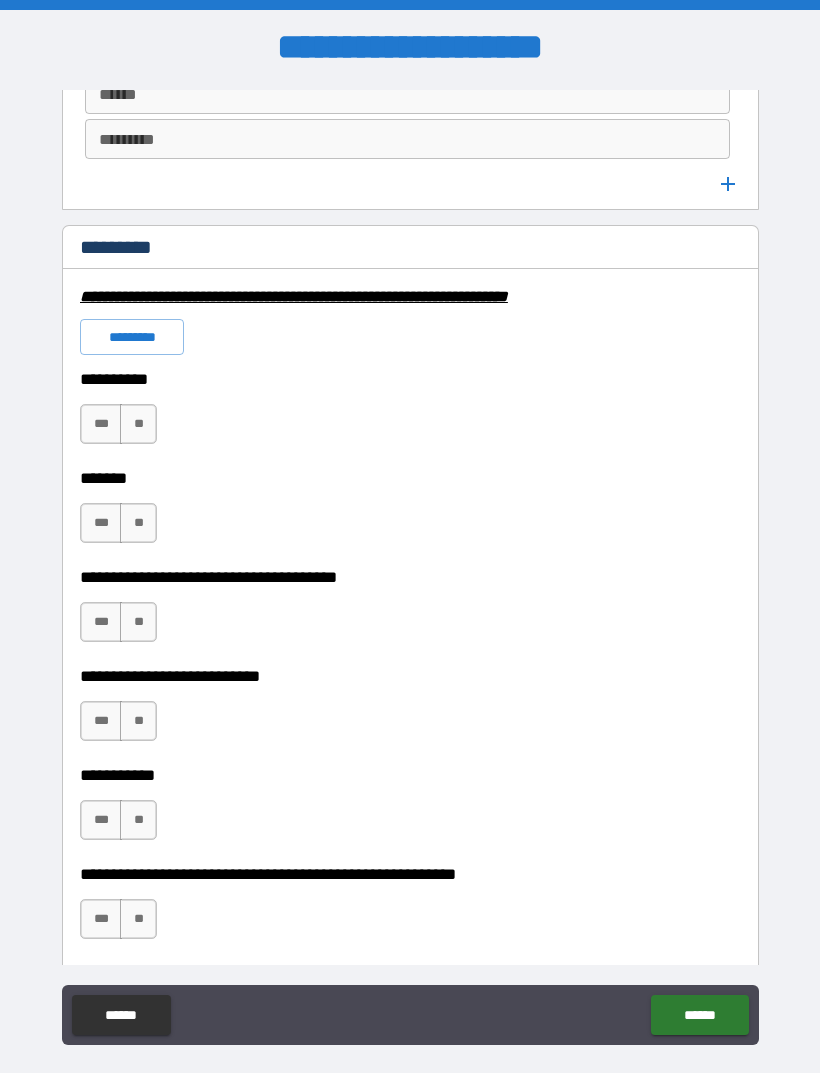 click on "**" at bounding box center (138, 424) 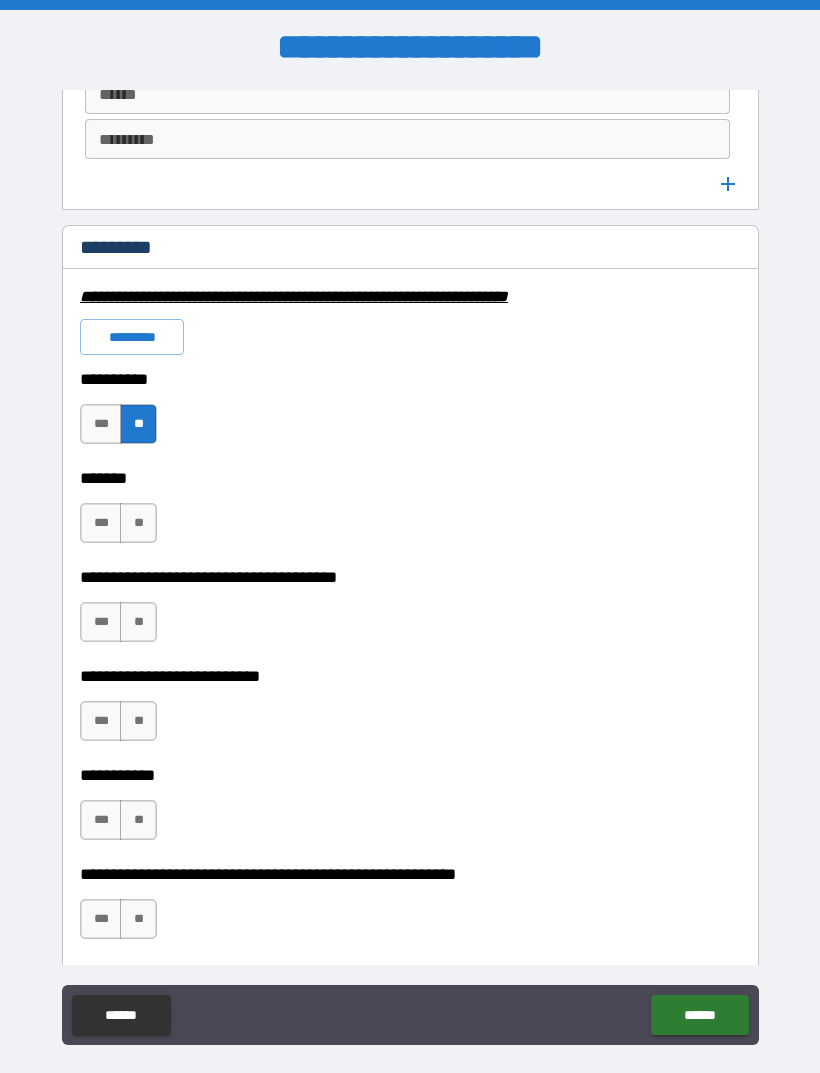 click on "**" at bounding box center [138, 523] 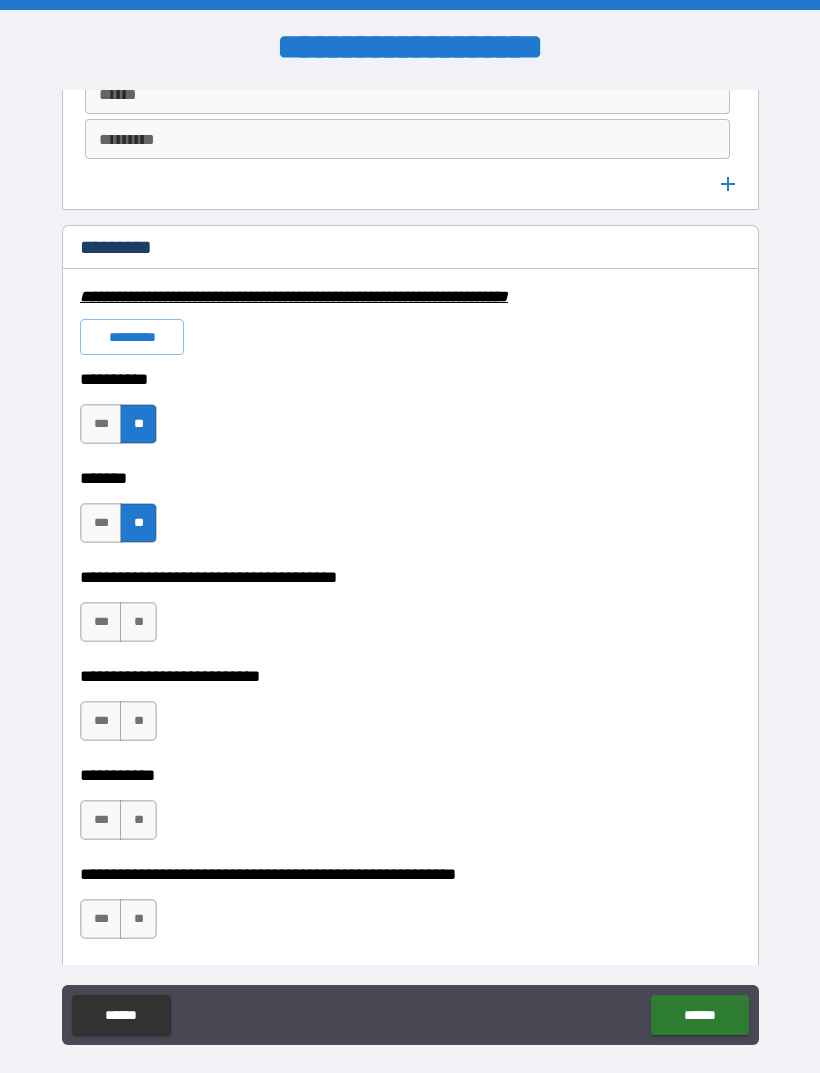 click on "**" at bounding box center (138, 622) 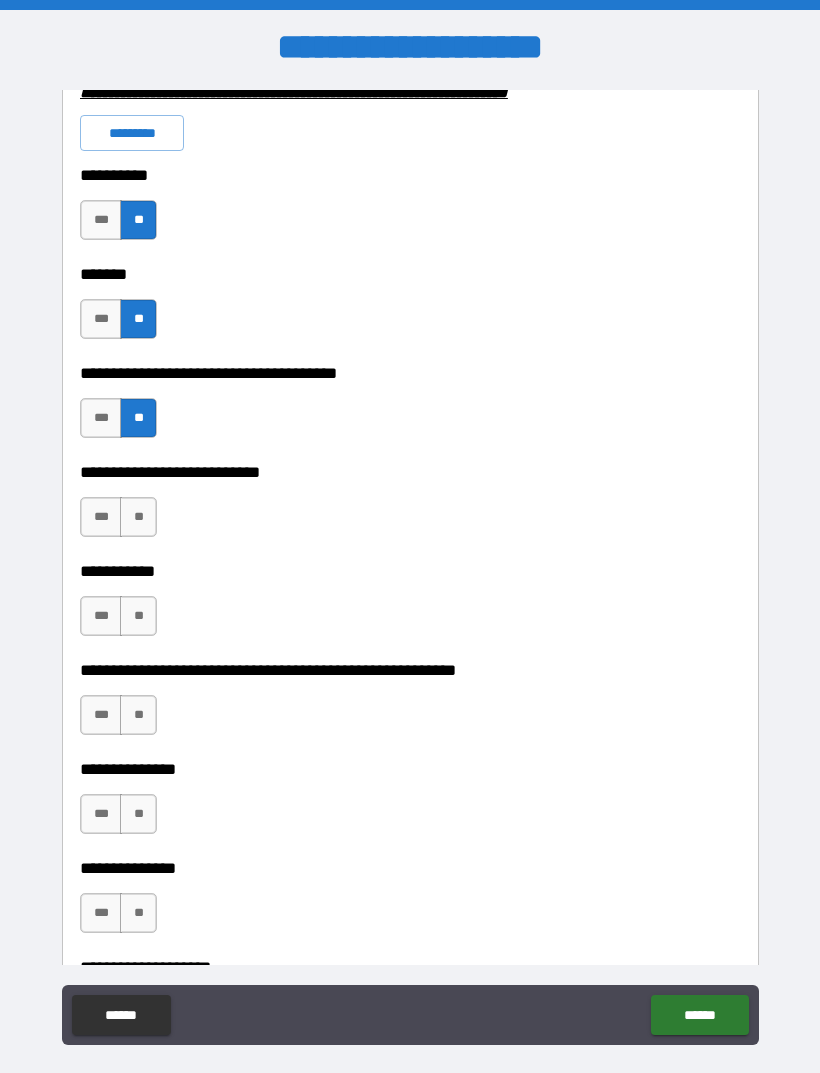 scroll, scrollTop: 3073, scrollLeft: 0, axis: vertical 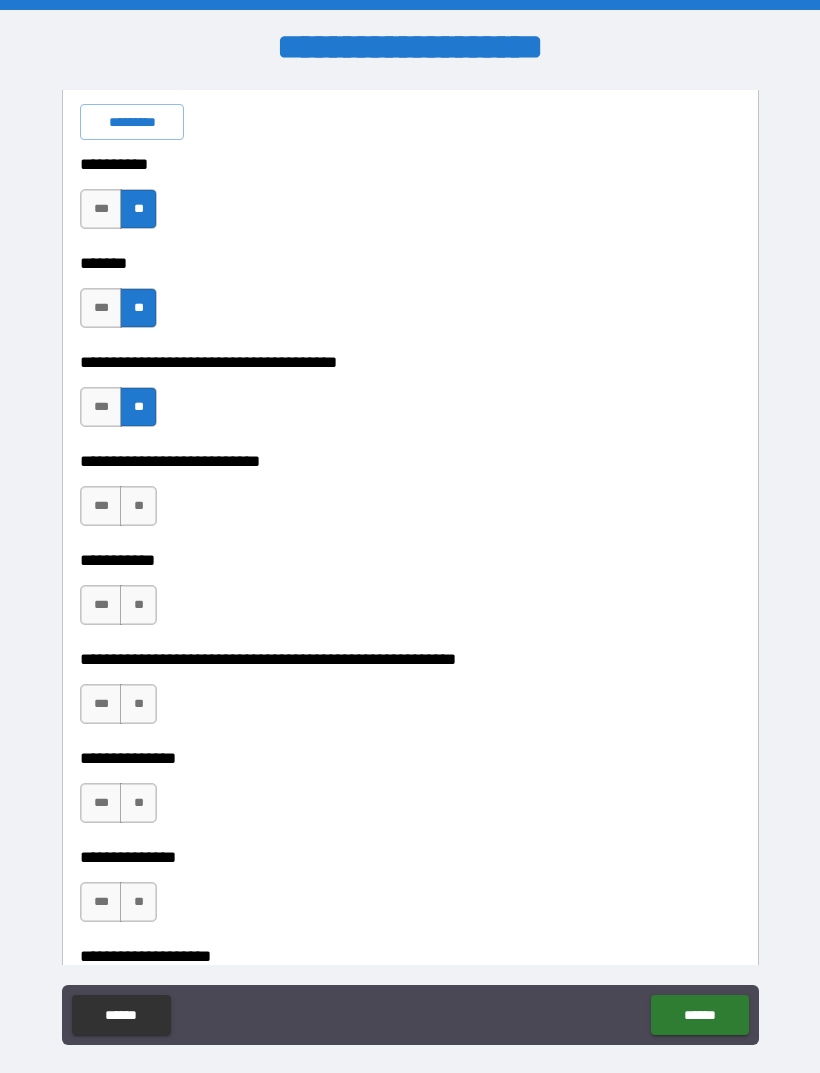 click on "**" at bounding box center [138, 506] 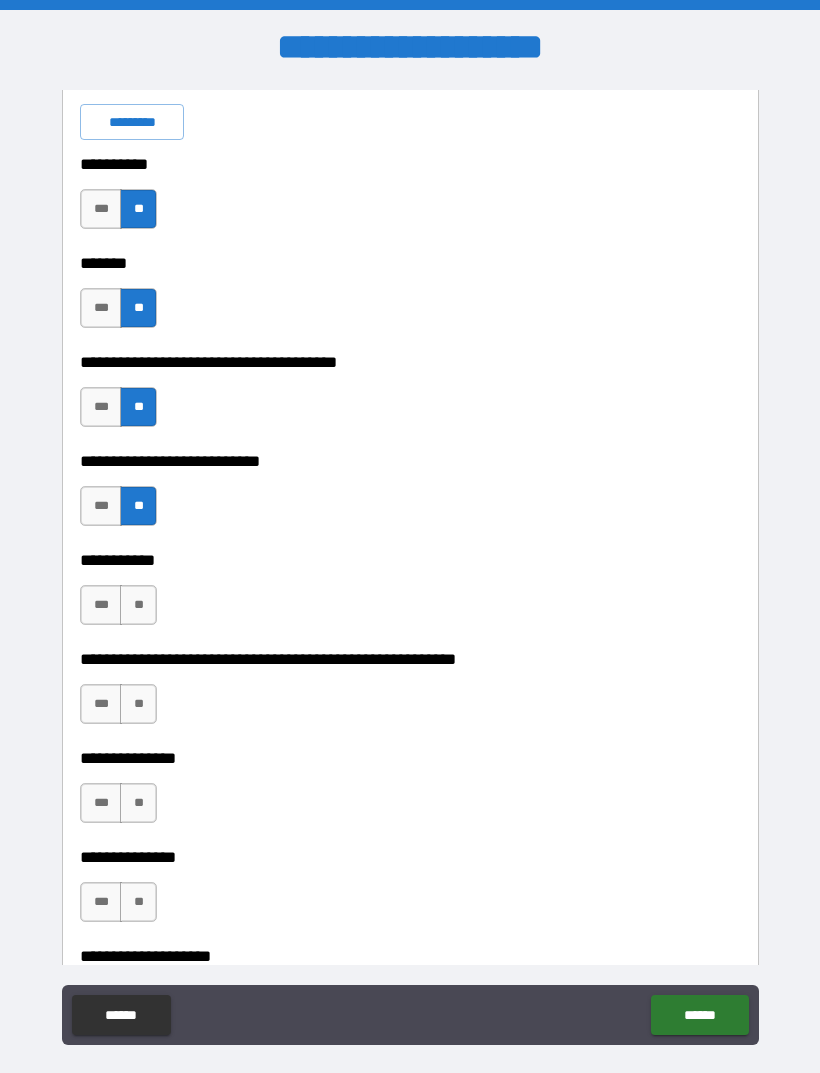 click on "**" at bounding box center (138, 605) 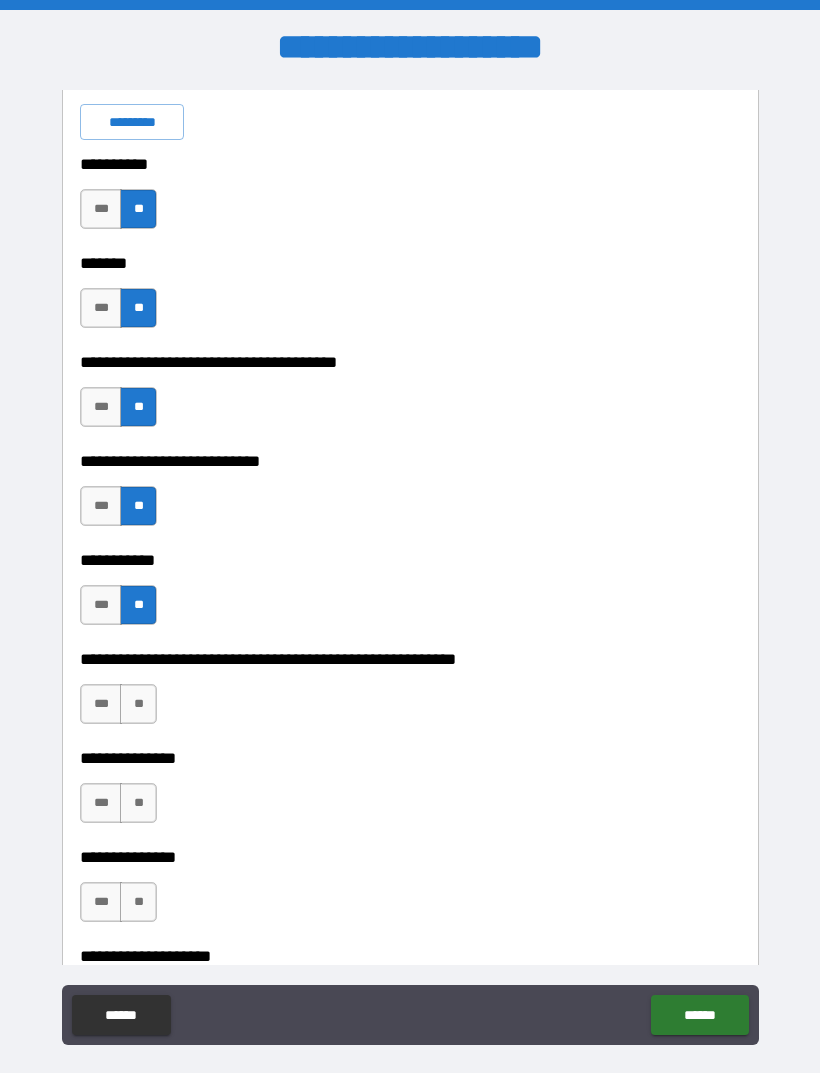 click on "**" at bounding box center (138, 704) 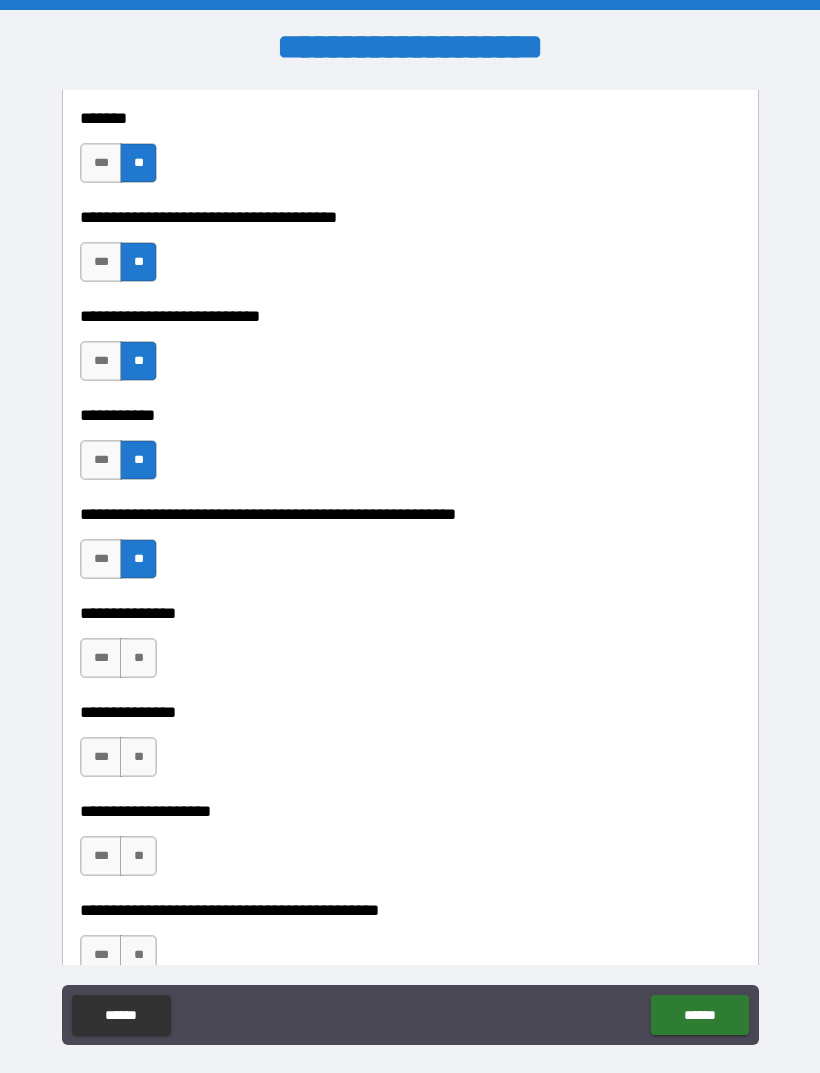 scroll, scrollTop: 3236, scrollLeft: 0, axis: vertical 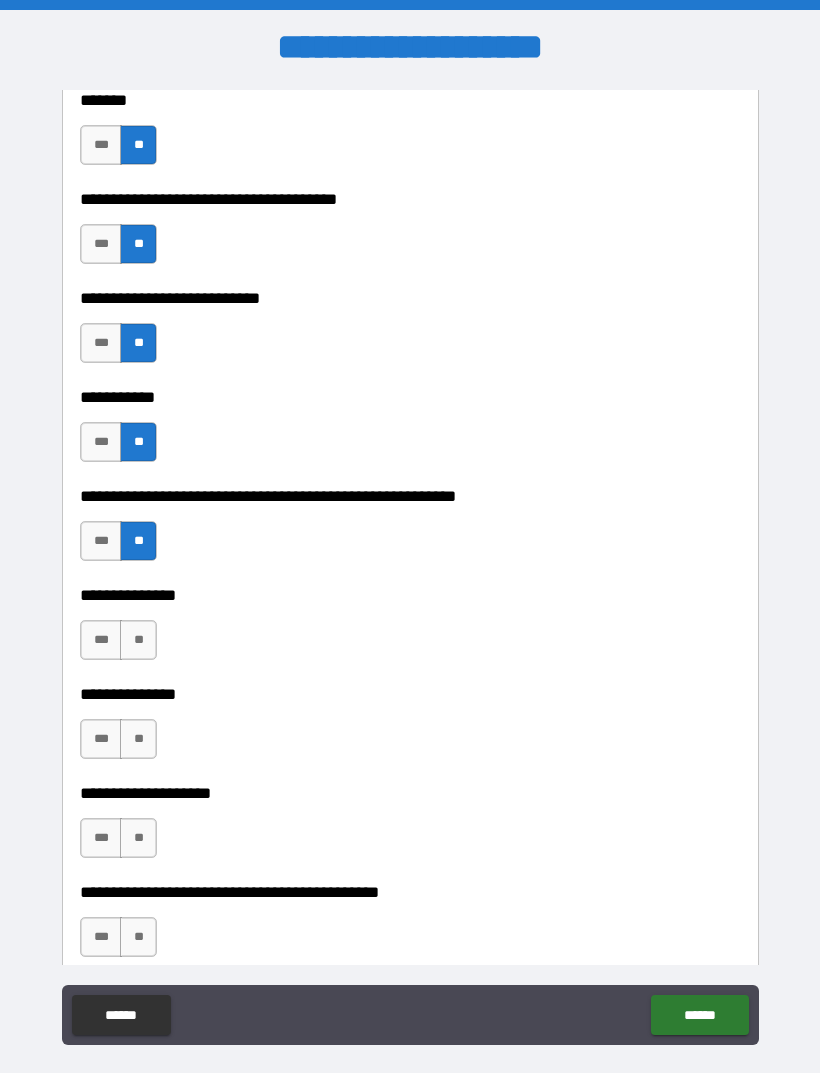 click on "**" at bounding box center [138, 640] 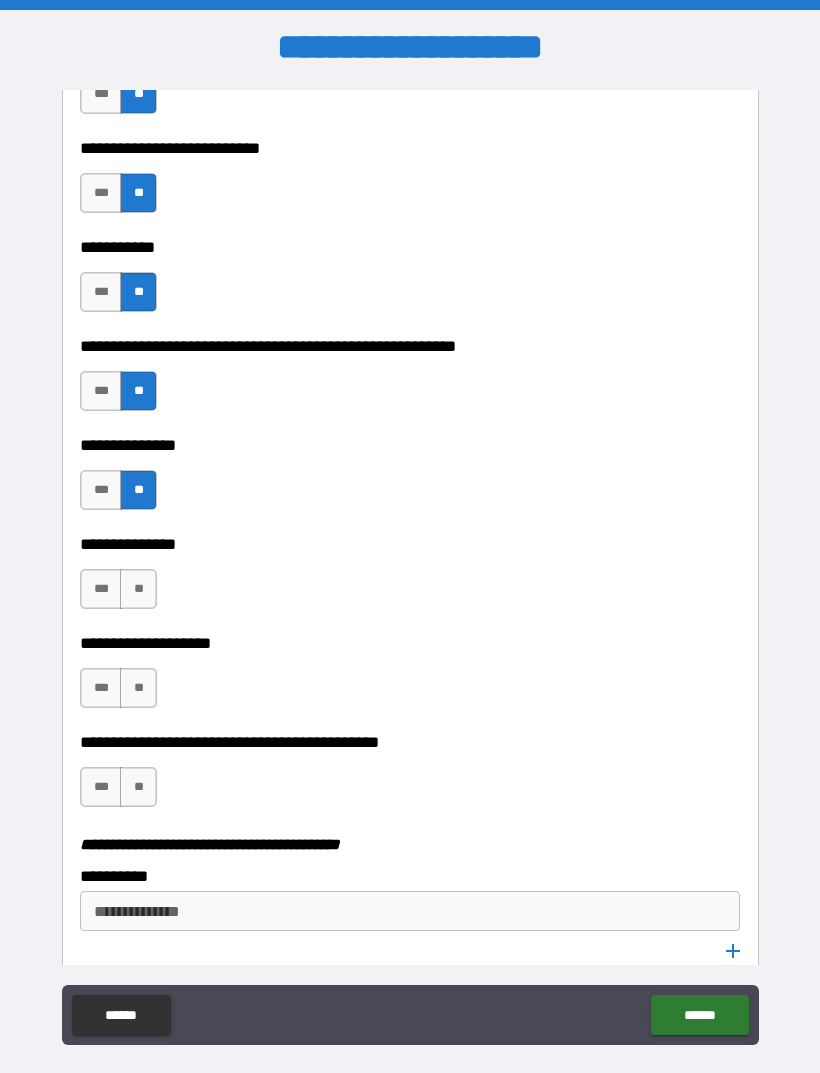 scroll, scrollTop: 3387, scrollLeft: 0, axis: vertical 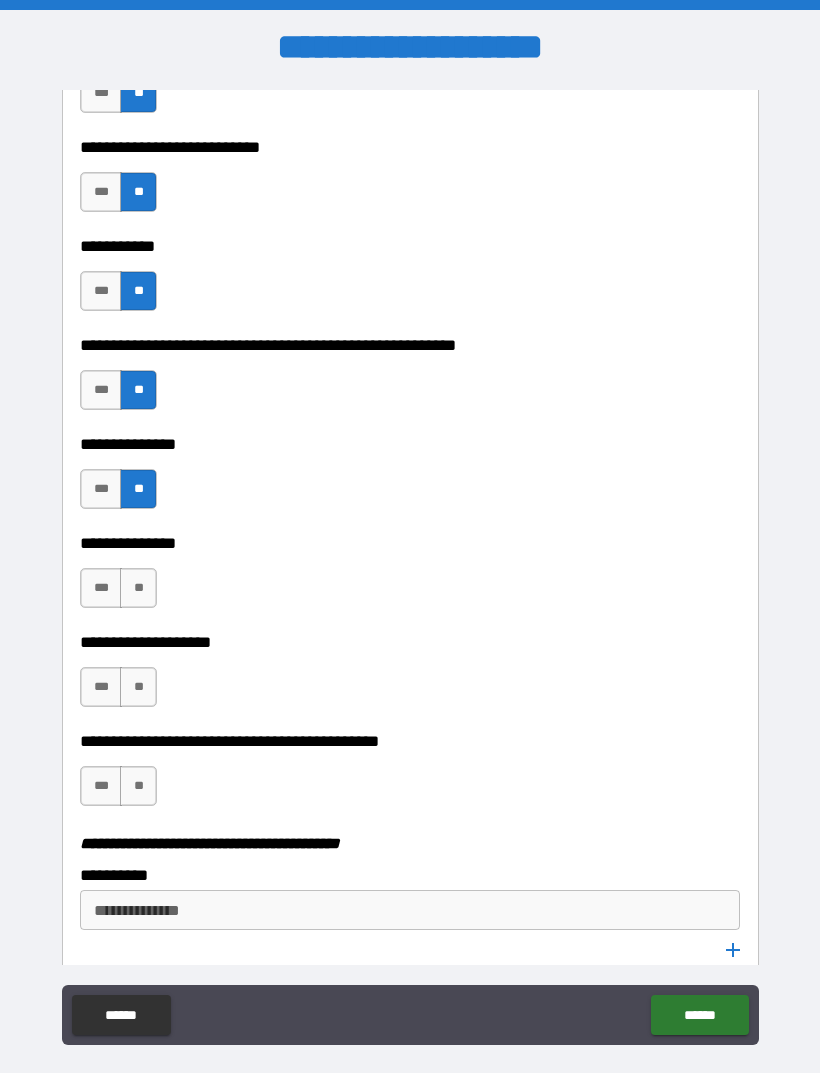 click on "**" at bounding box center [138, 588] 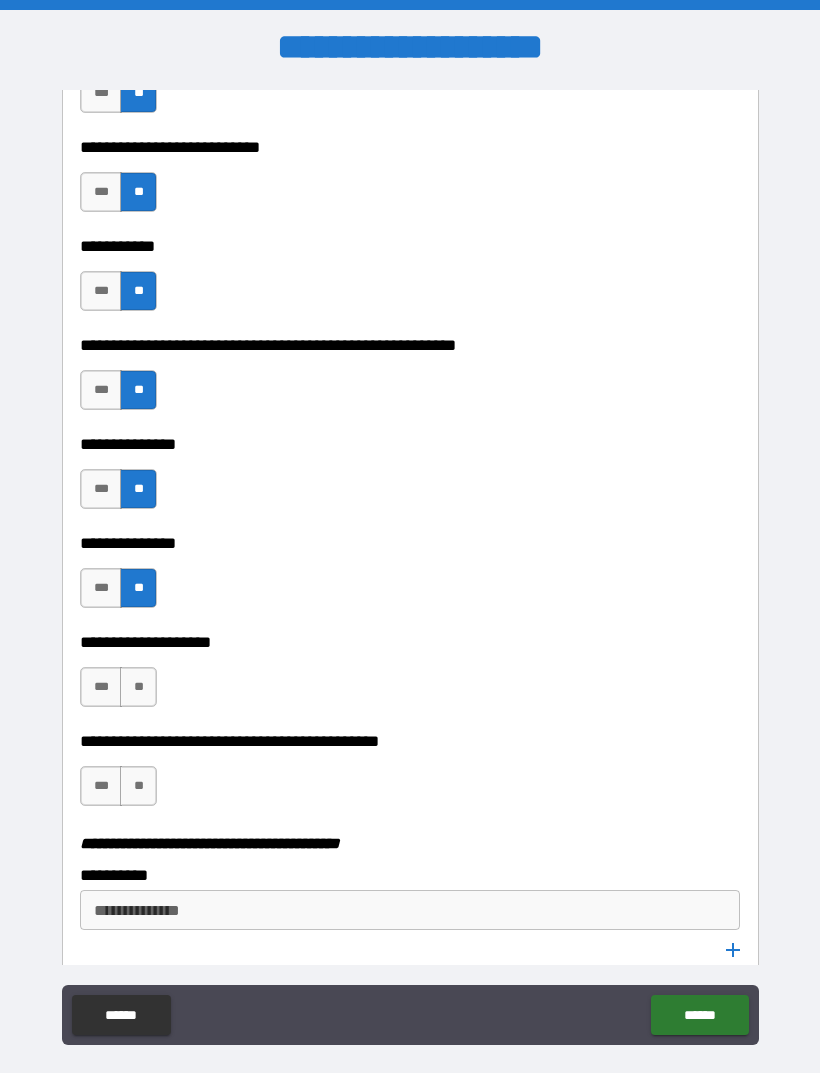 click on "**" at bounding box center [138, 687] 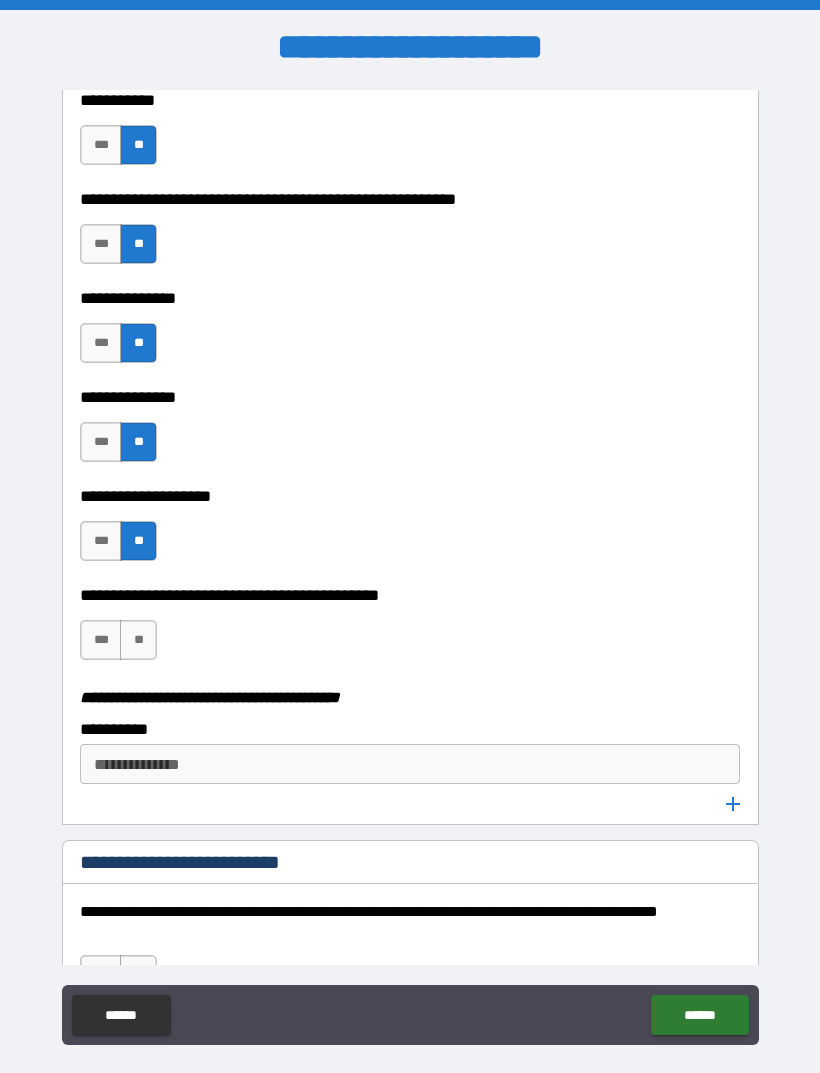 scroll, scrollTop: 3540, scrollLeft: 0, axis: vertical 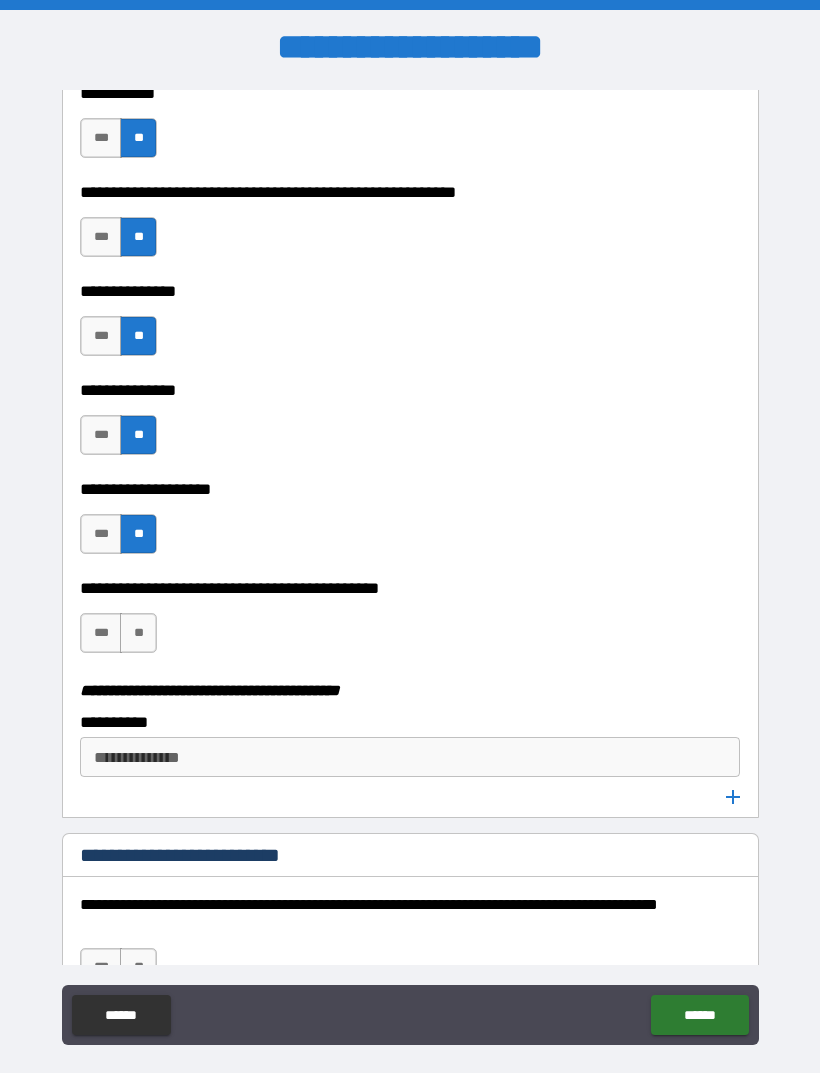 click on "**" at bounding box center (138, 633) 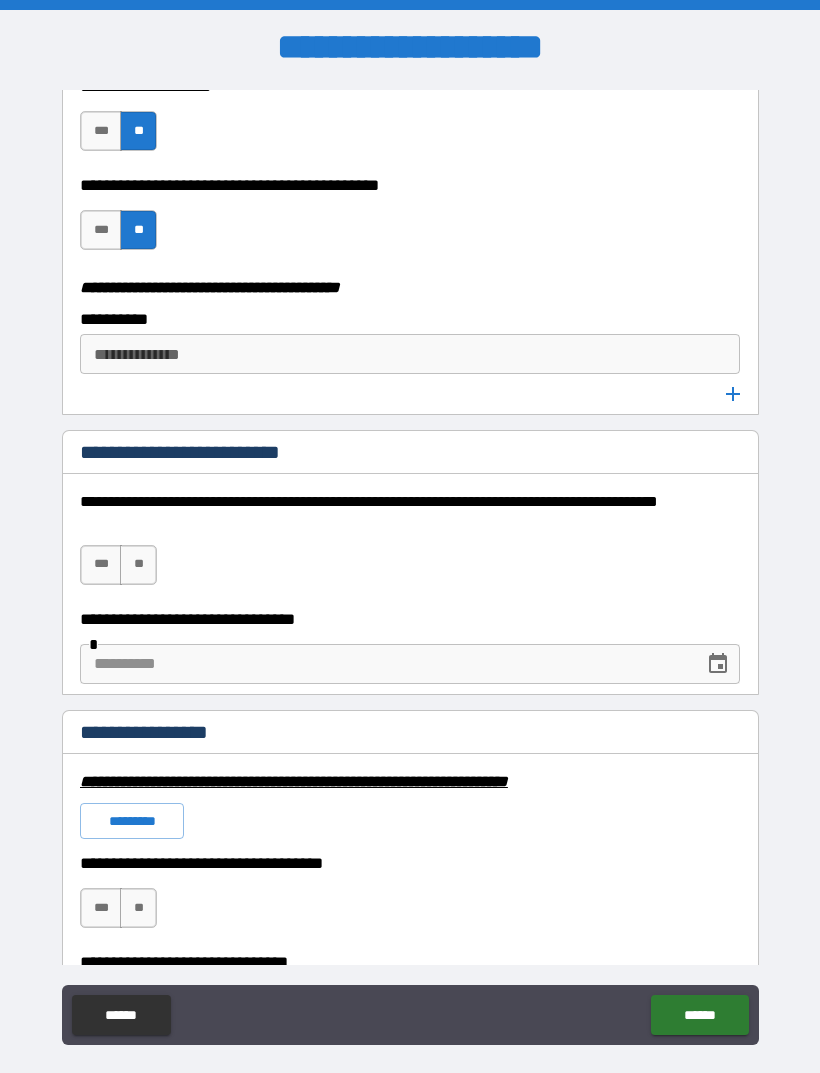 scroll, scrollTop: 3958, scrollLeft: 0, axis: vertical 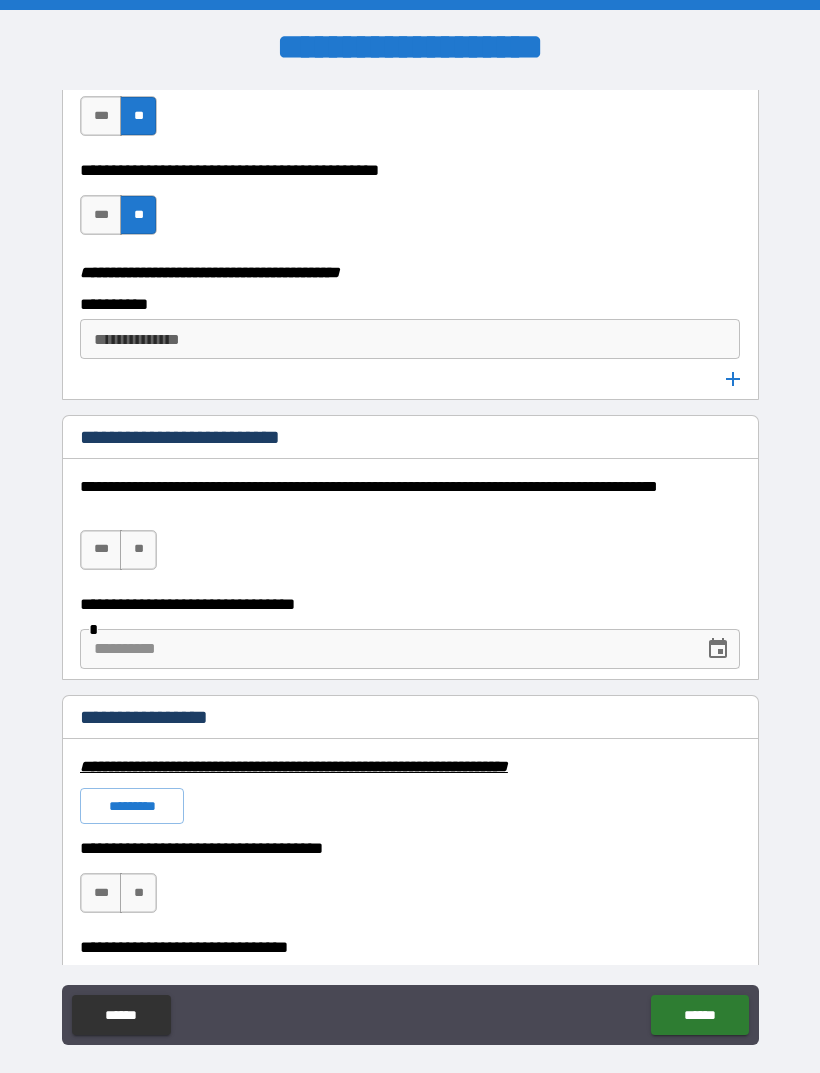 click on "**" at bounding box center [138, 550] 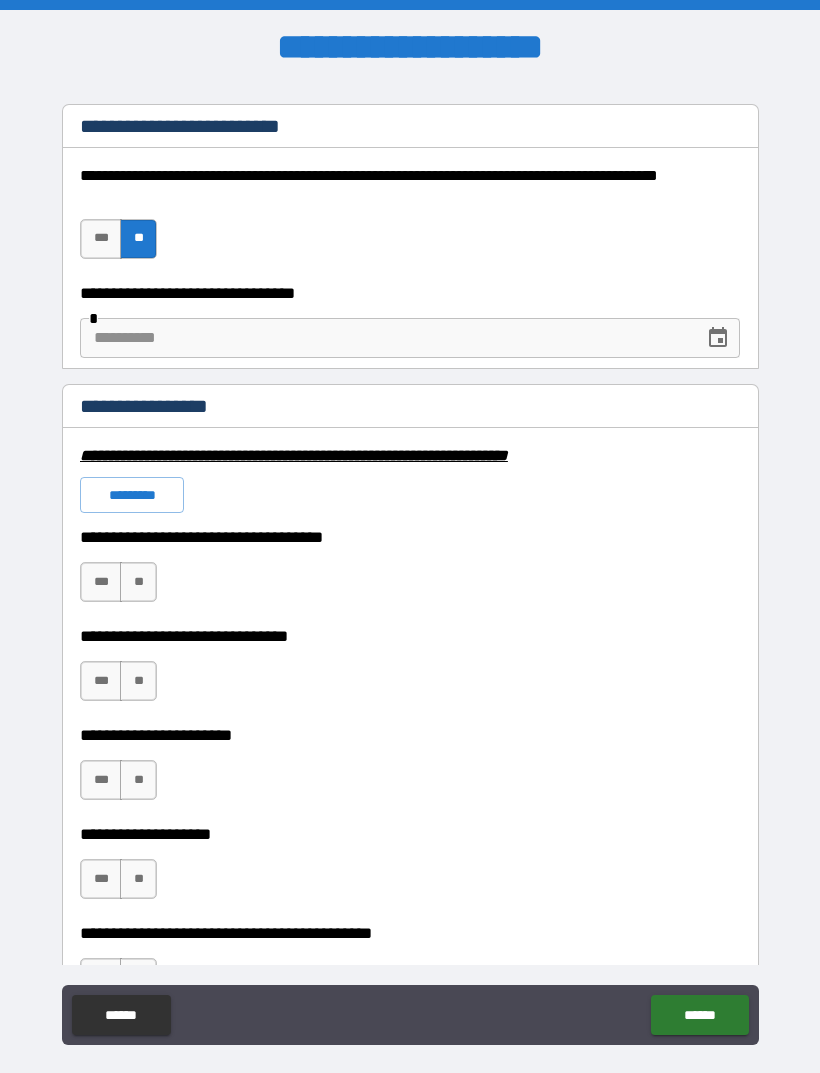 scroll, scrollTop: 4270, scrollLeft: 0, axis: vertical 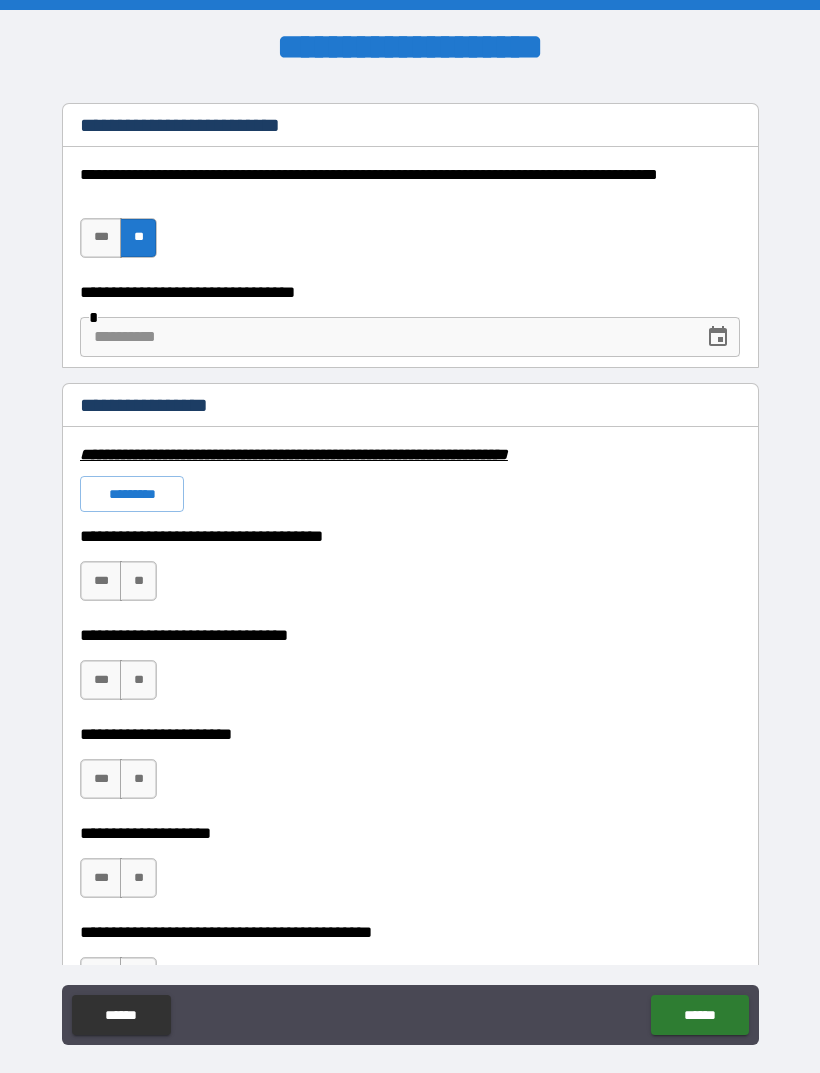click on "**" at bounding box center [138, 581] 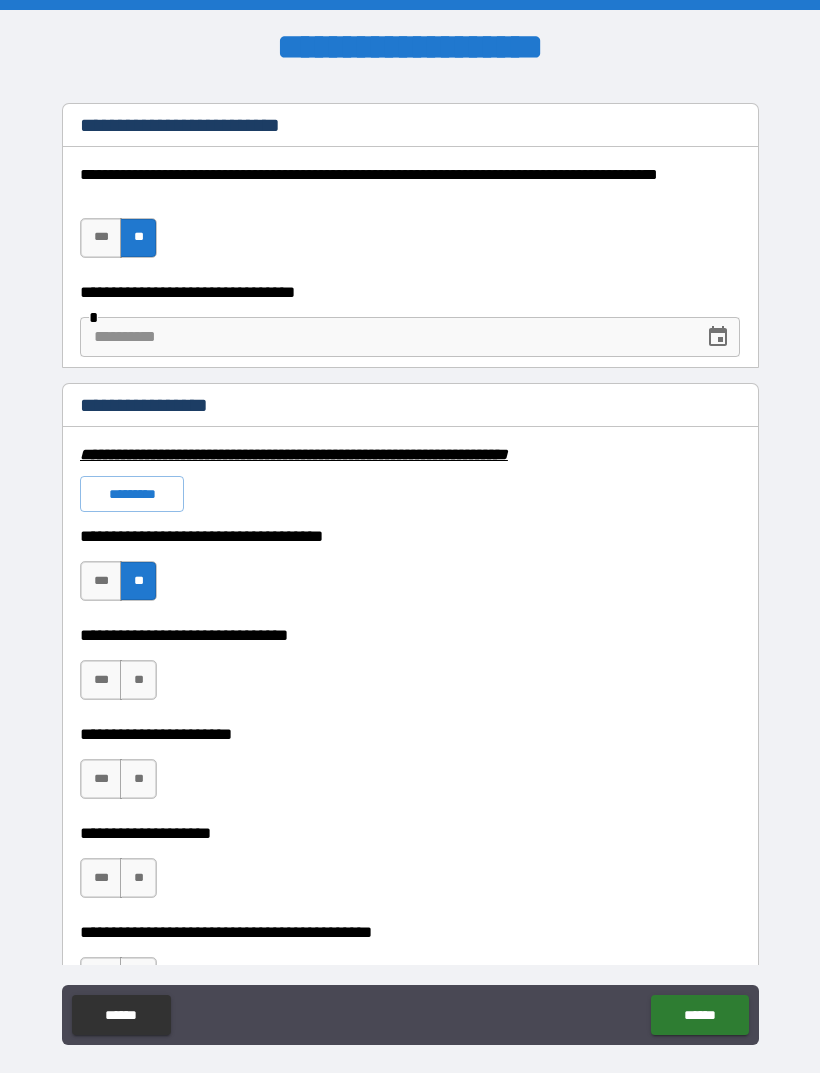 click on "**" at bounding box center [138, 680] 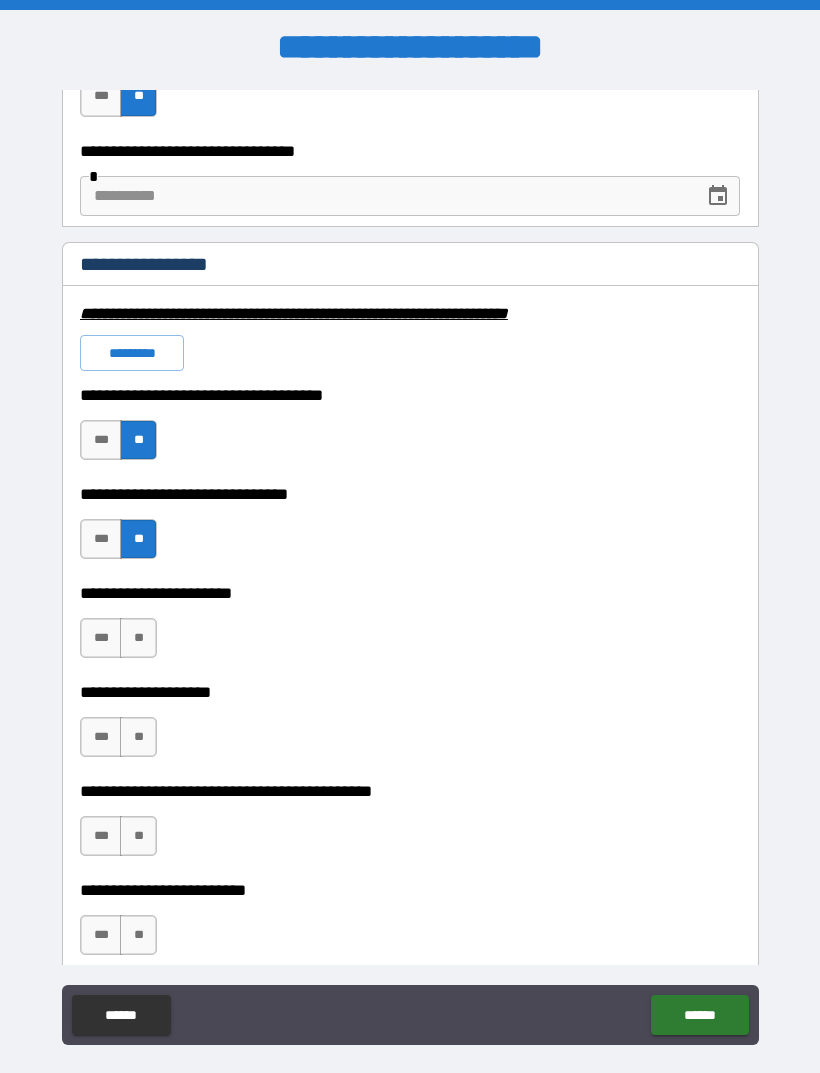 scroll, scrollTop: 4412, scrollLeft: 0, axis: vertical 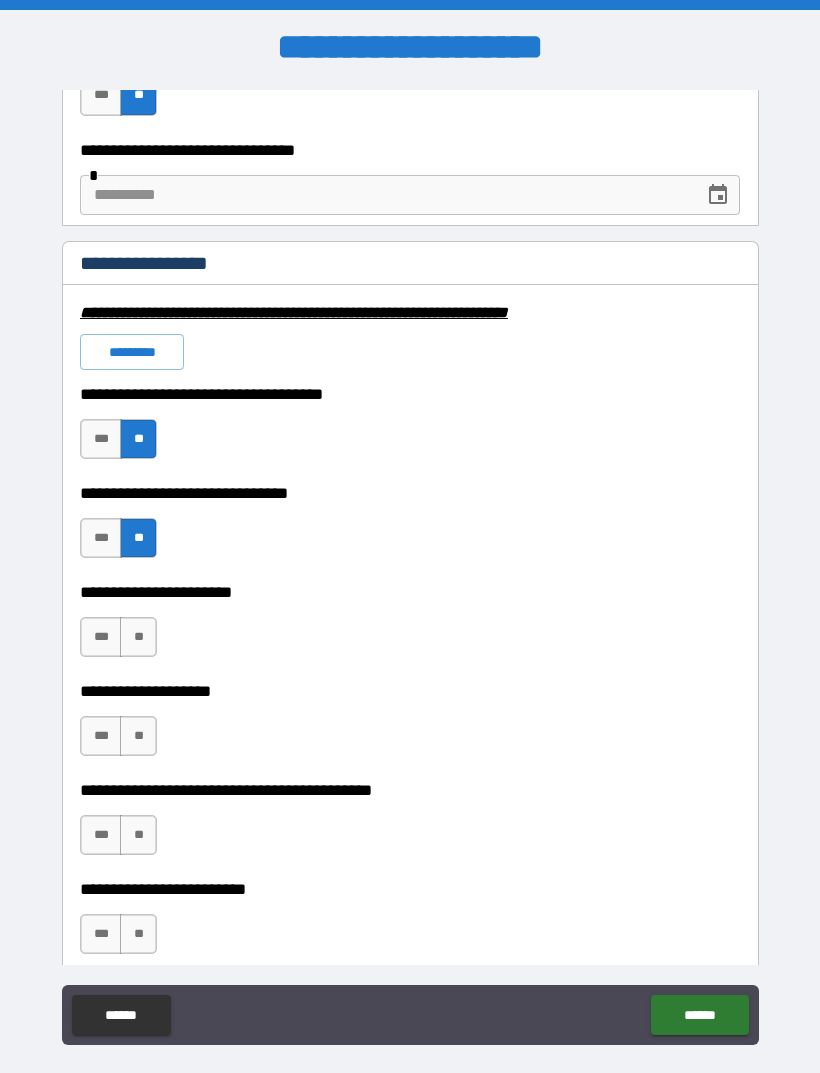 click on "**" at bounding box center [138, 637] 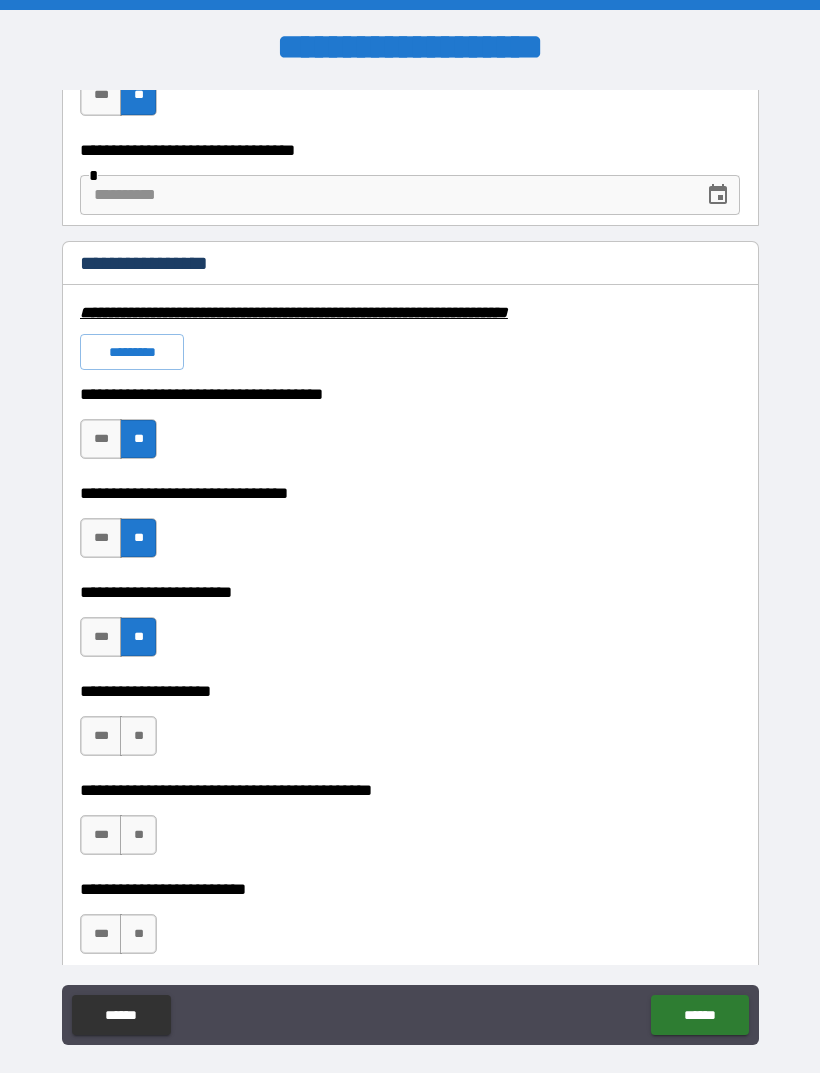 click on "**" at bounding box center [138, 736] 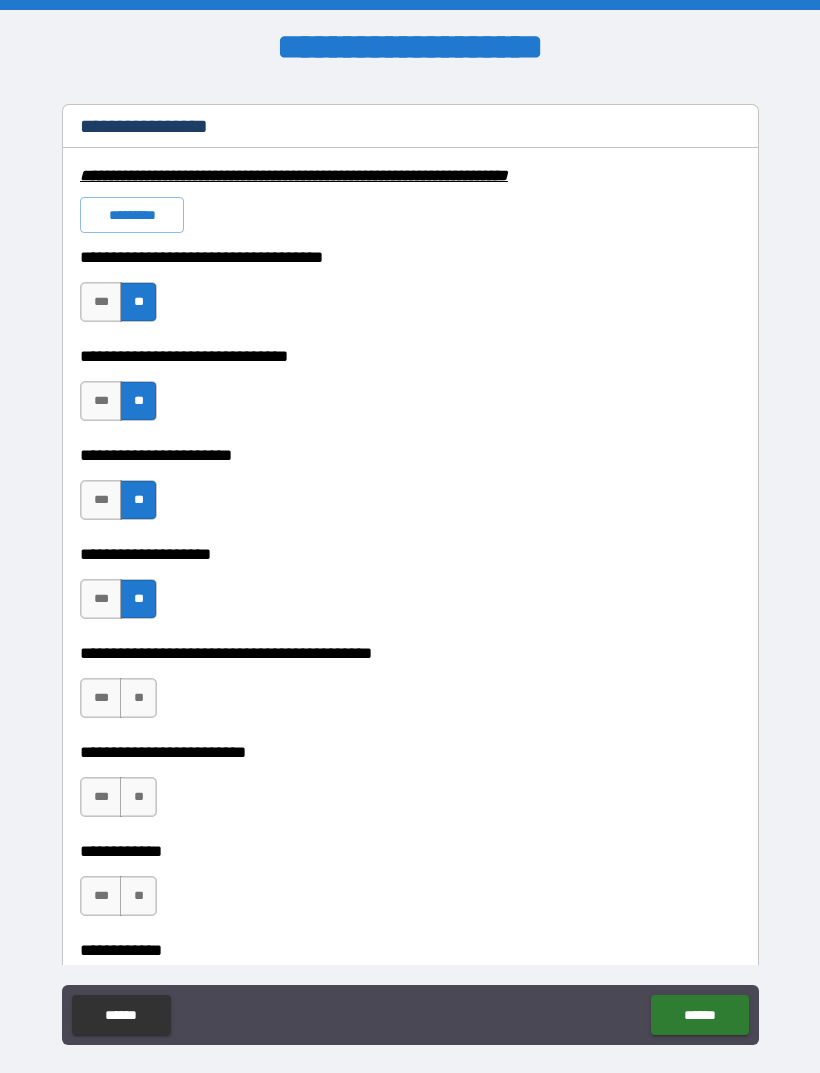 scroll, scrollTop: 4550, scrollLeft: 0, axis: vertical 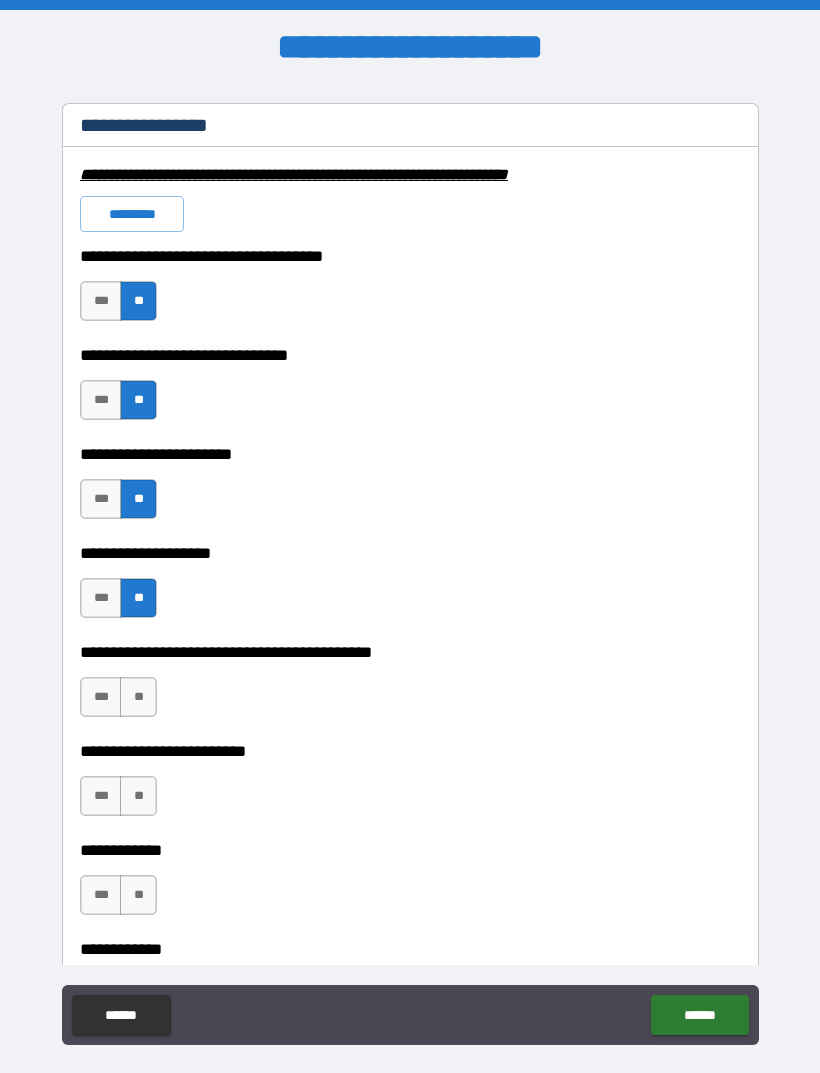 click on "**" at bounding box center (138, 697) 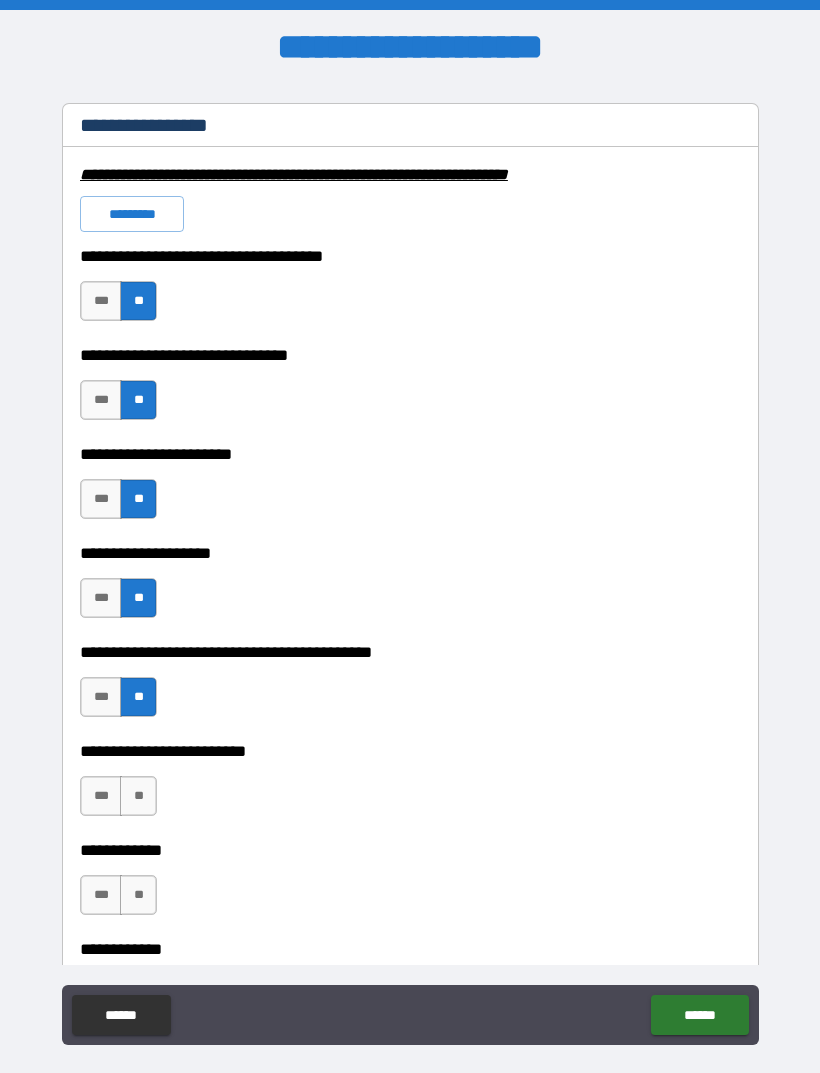 click on "**" at bounding box center (138, 796) 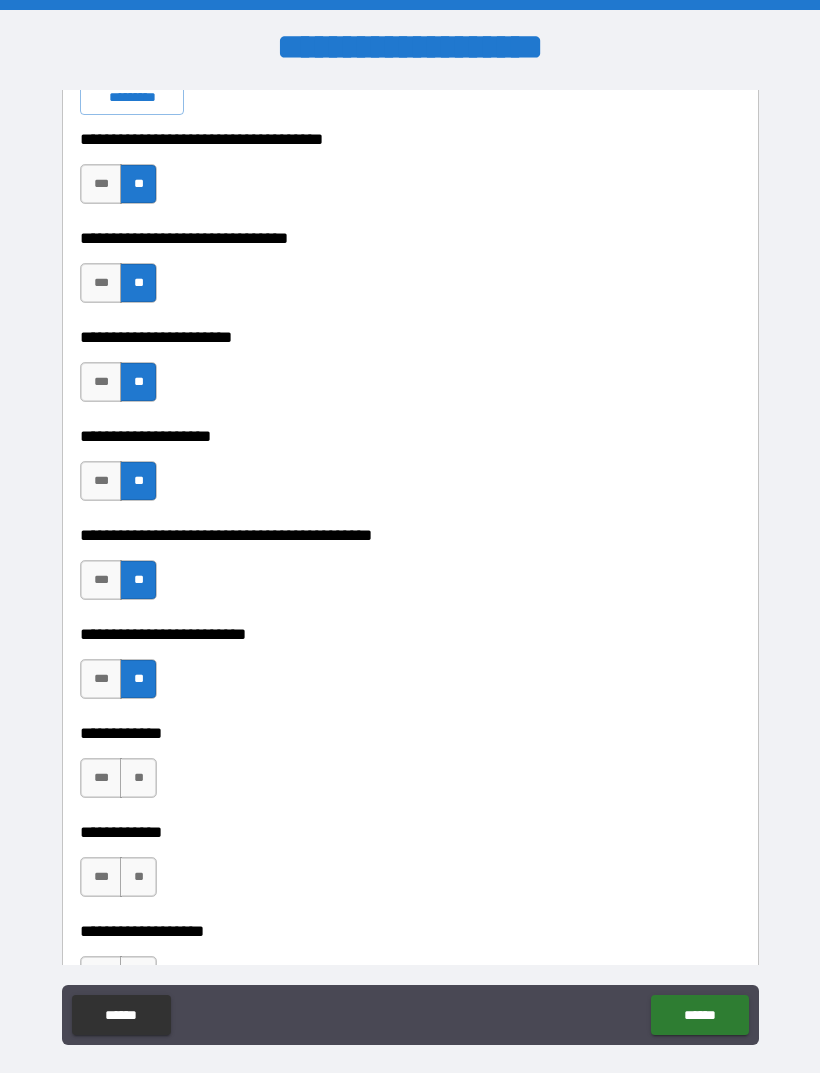 scroll, scrollTop: 4701, scrollLeft: 0, axis: vertical 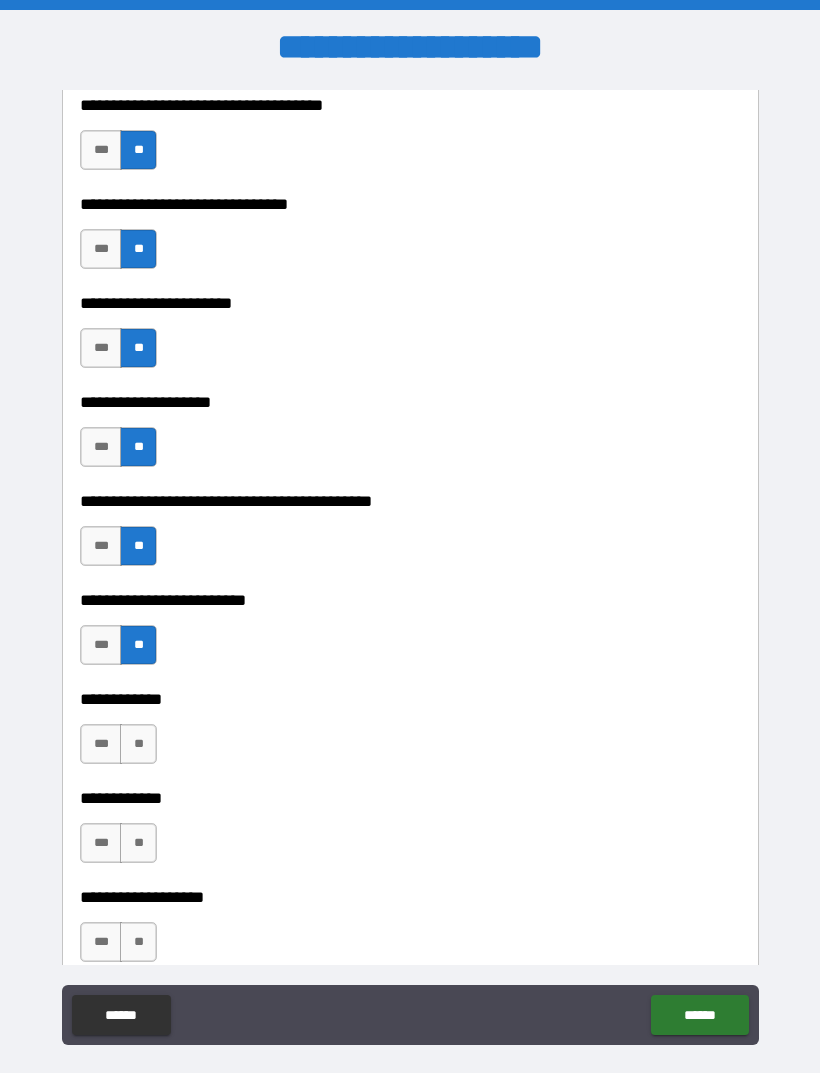 click on "**" at bounding box center [138, 744] 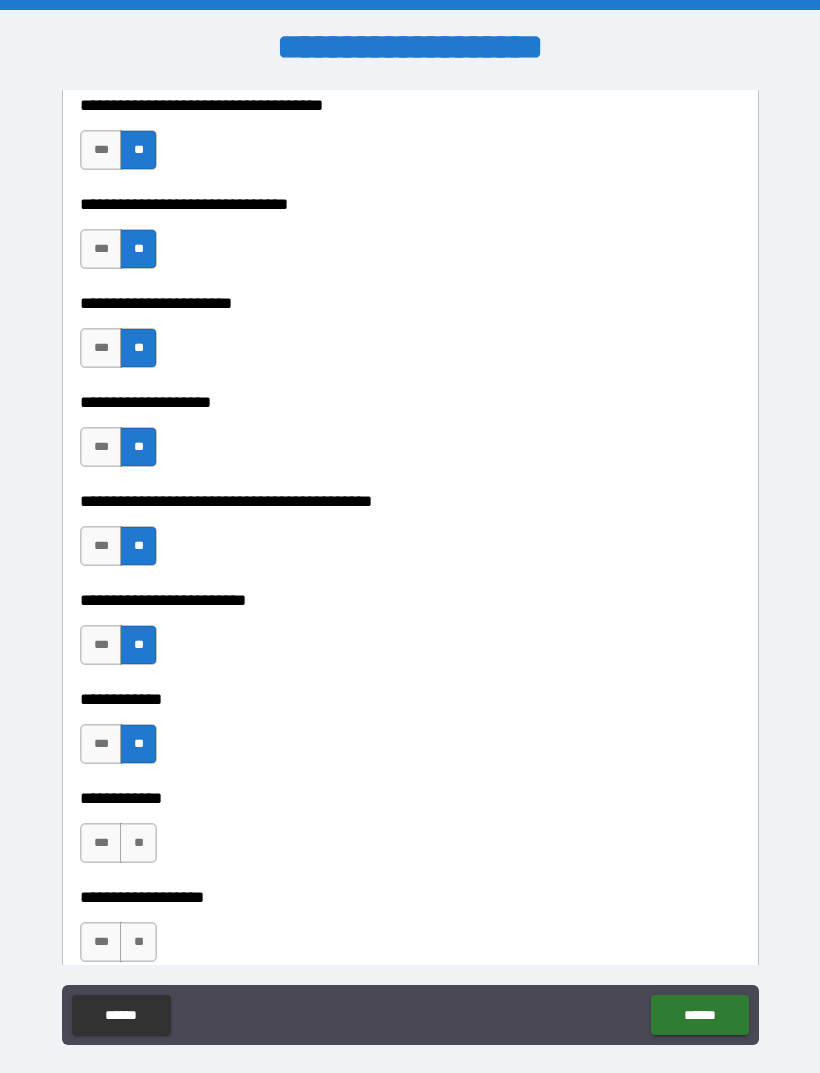click on "**" at bounding box center (138, 843) 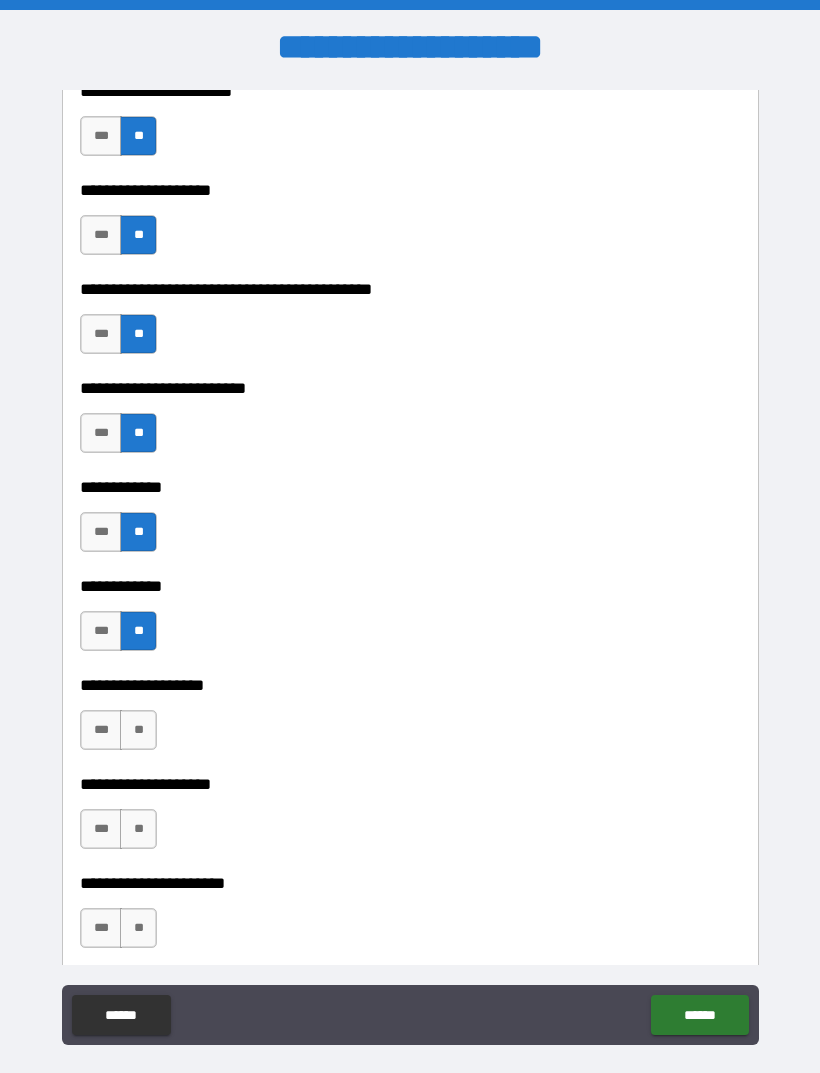 scroll, scrollTop: 4914, scrollLeft: 0, axis: vertical 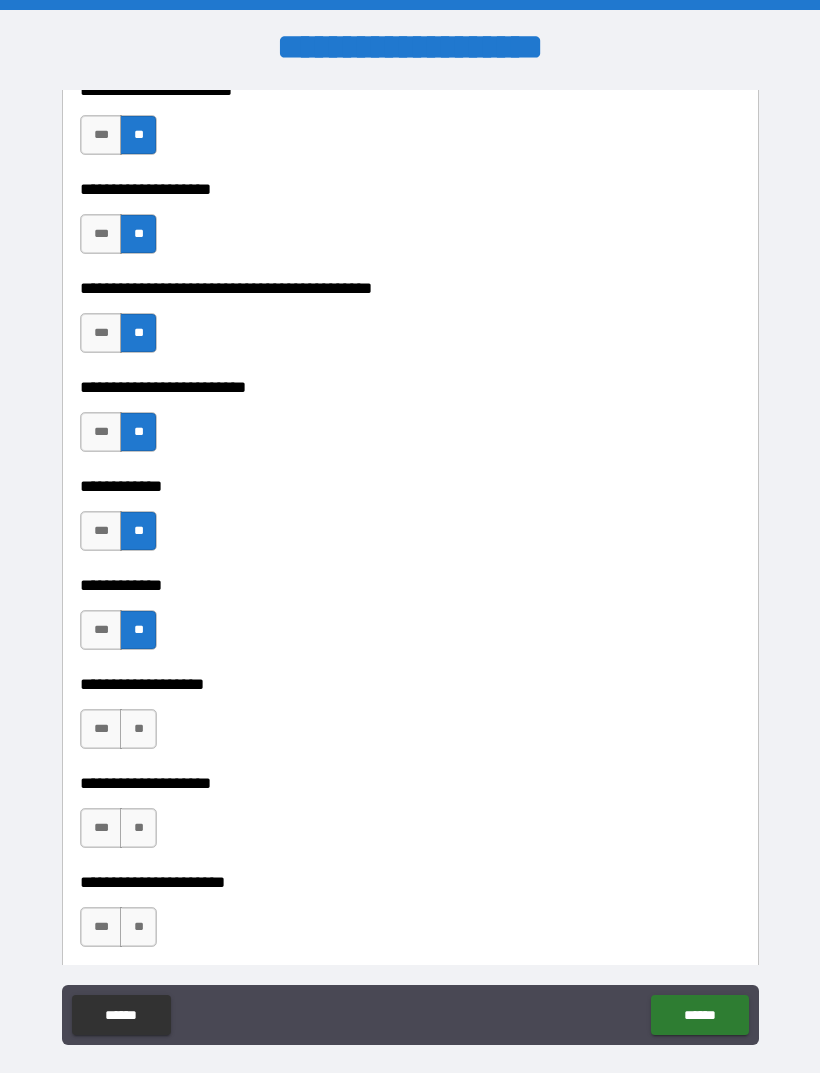 click on "**" at bounding box center (138, 729) 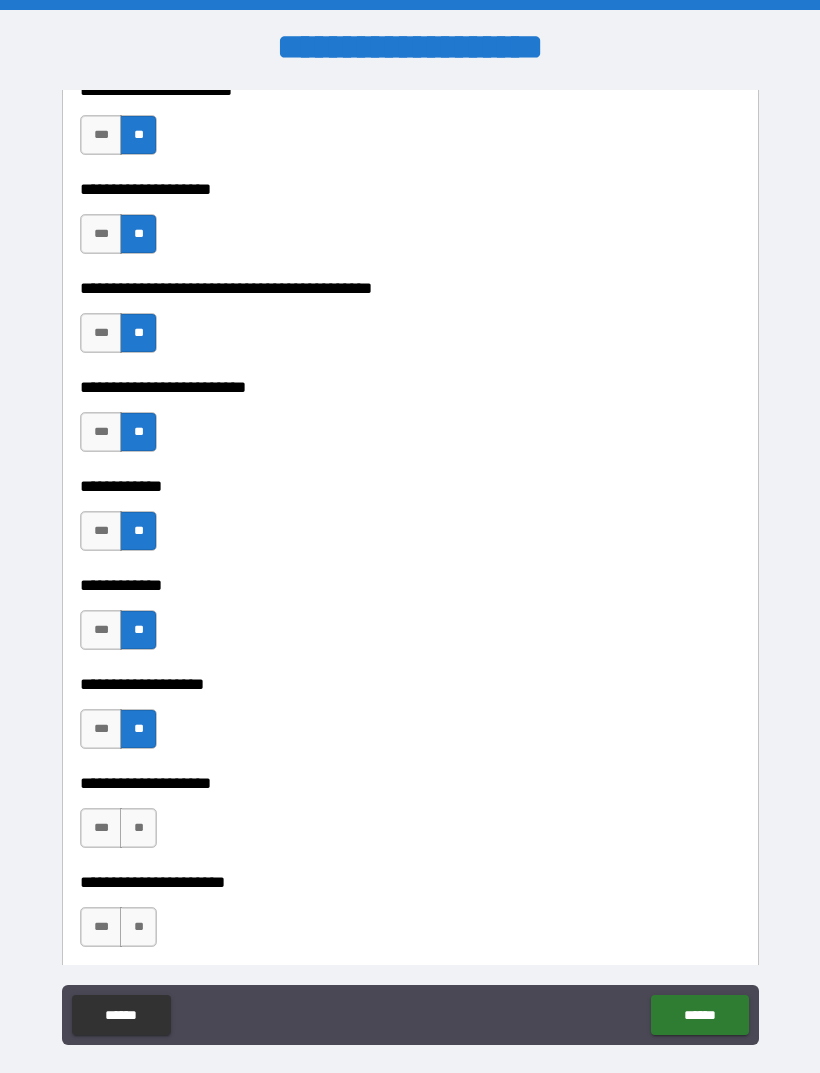 click on "**" at bounding box center (138, 828) 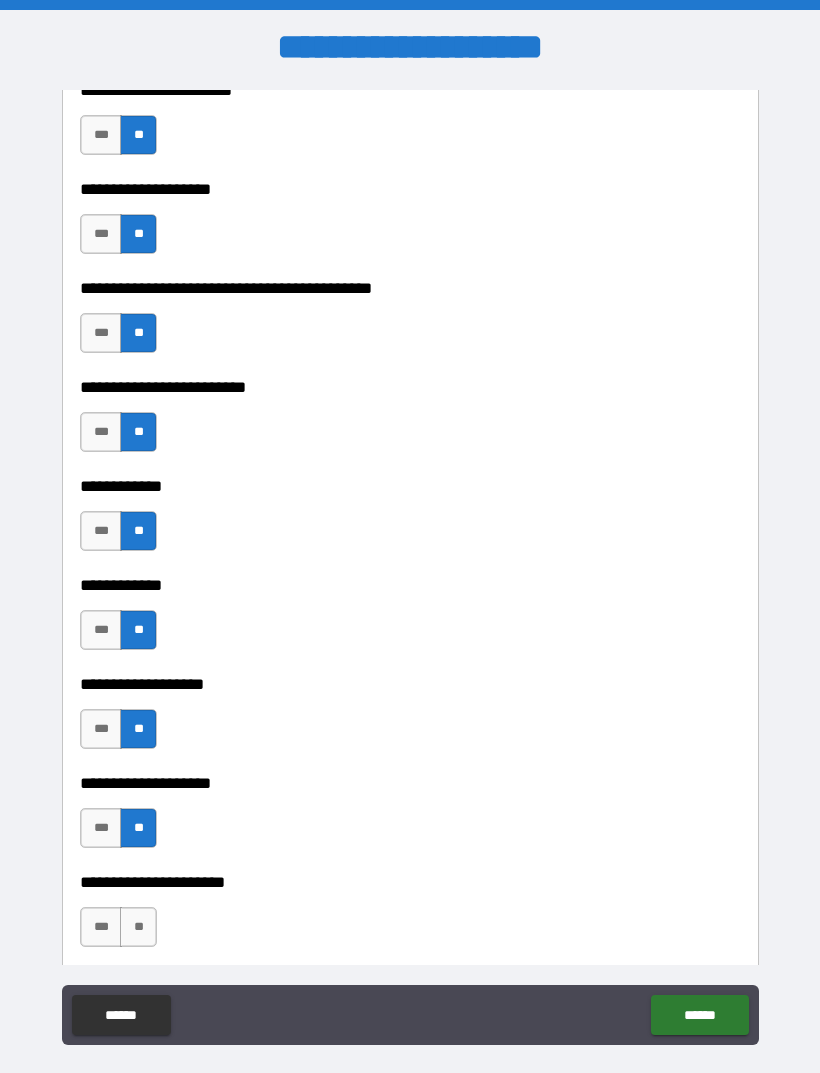 scroll, scrollTop: 5094, scrollLeft: 0, axis: vertical 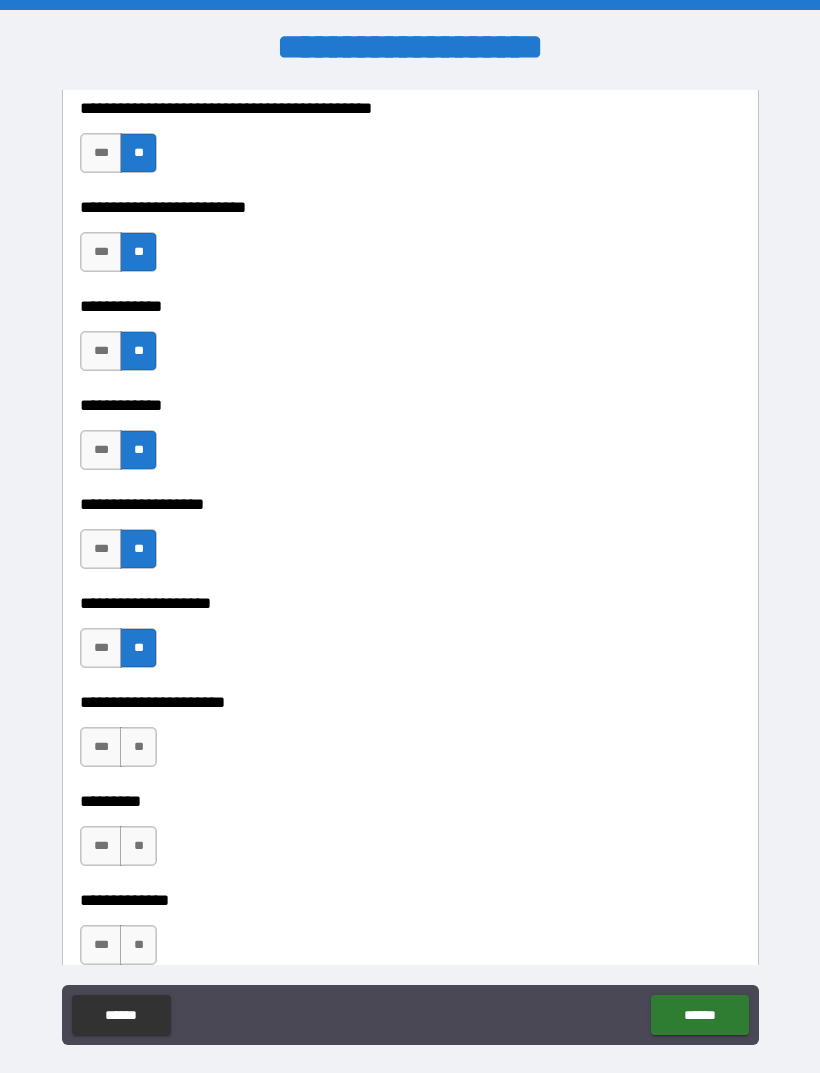 click on "**" at bounding box center [138, 747] 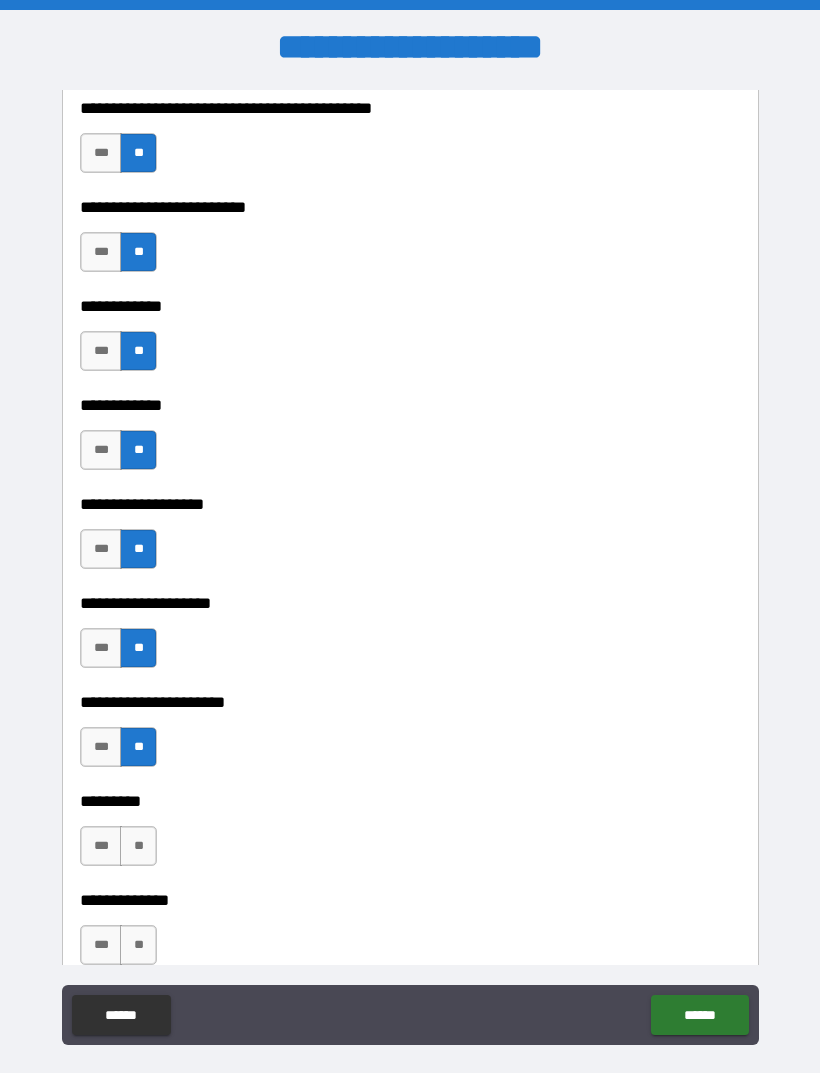 click on "**" at bounding box center (138, 846) 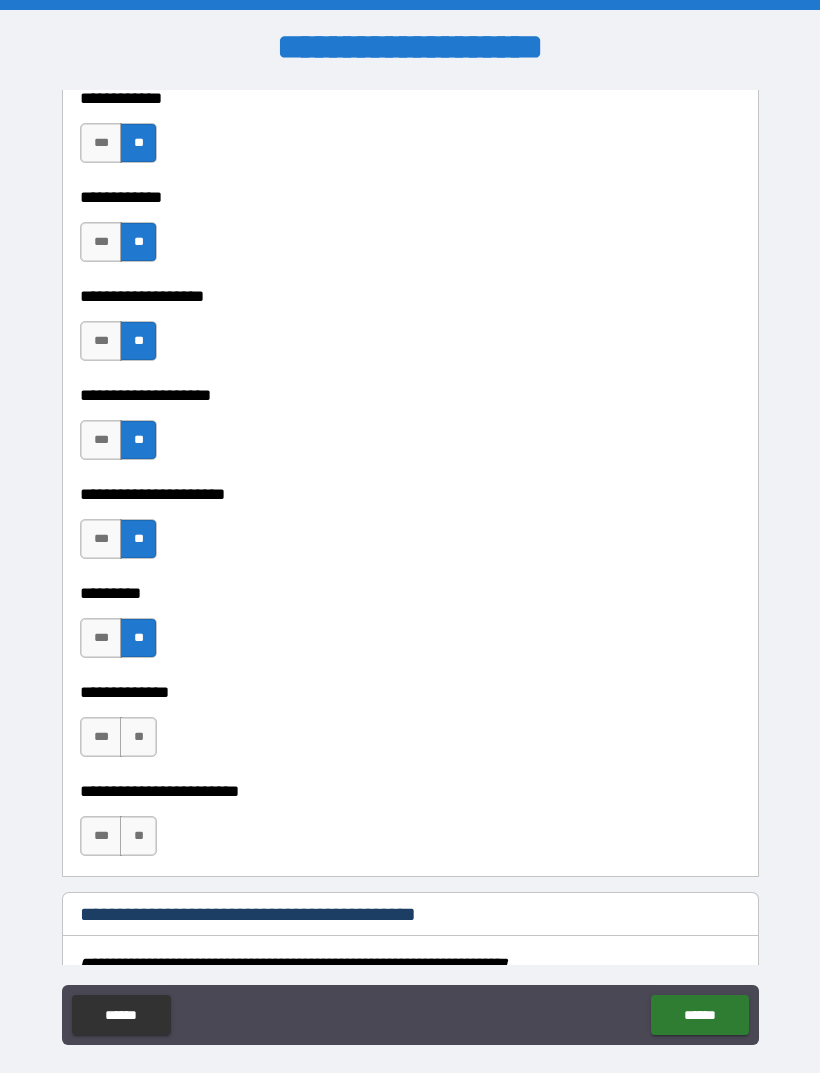 scroll, scrollTop: 5318, scrollLeft: 0, axis: vertical 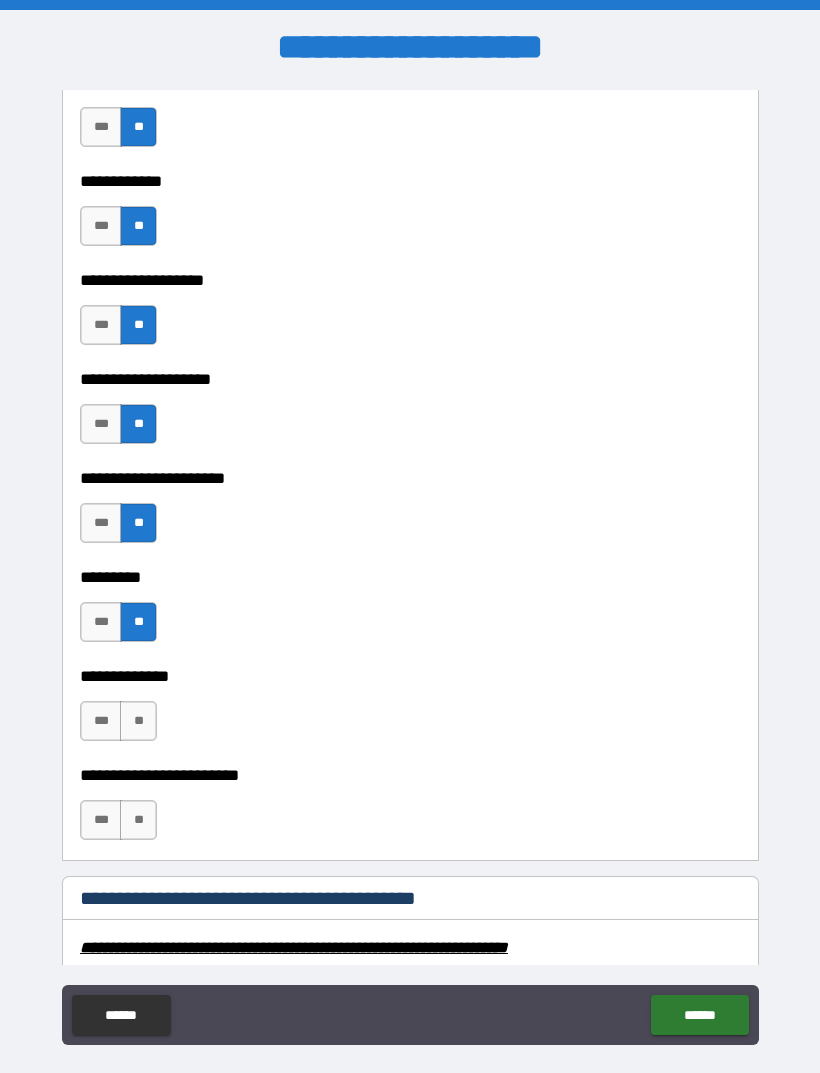 click on "**" at bounding box center [138, 721] 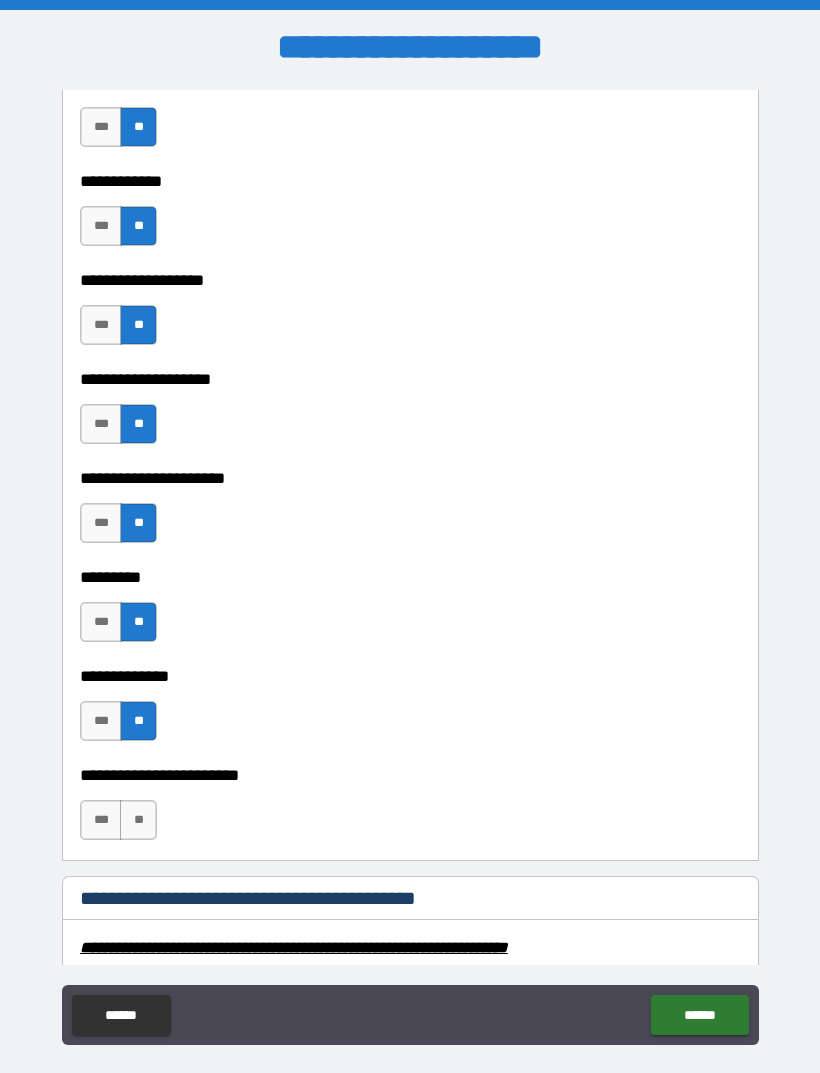 click on "**" at bounding box center [138, 820] 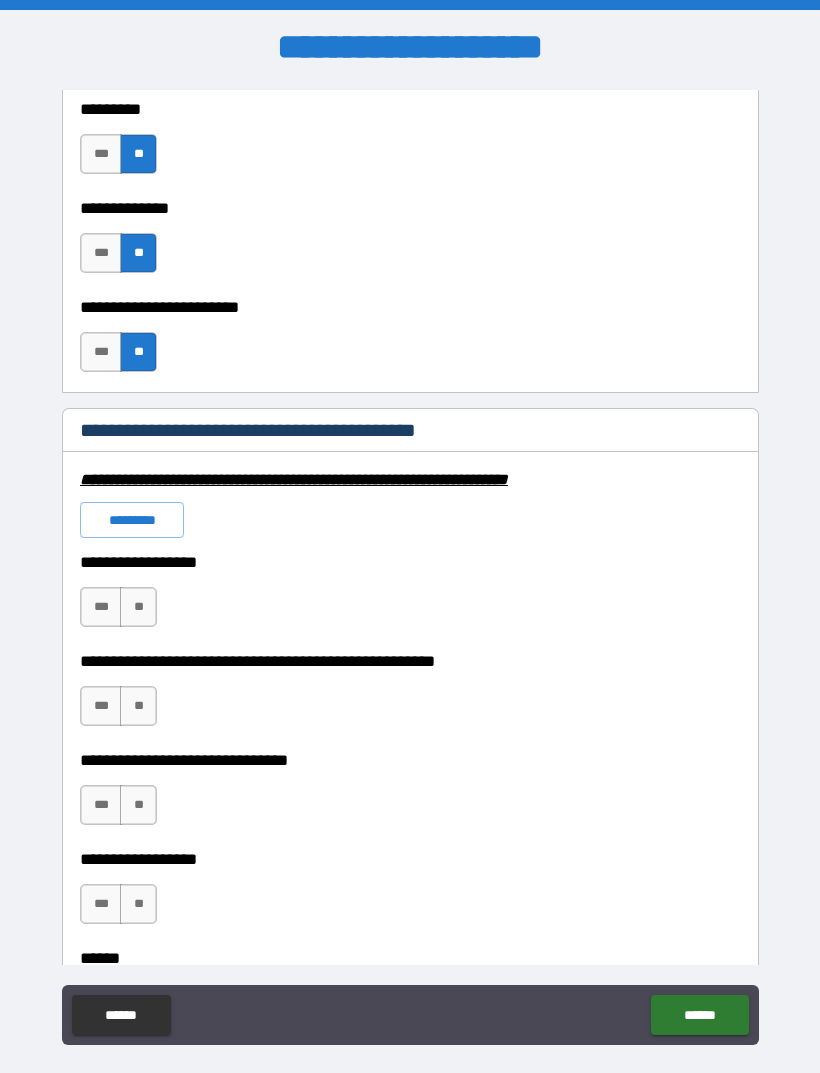 scroll, scrollTop: 5790, scrollLeft: 0, axis: vertical 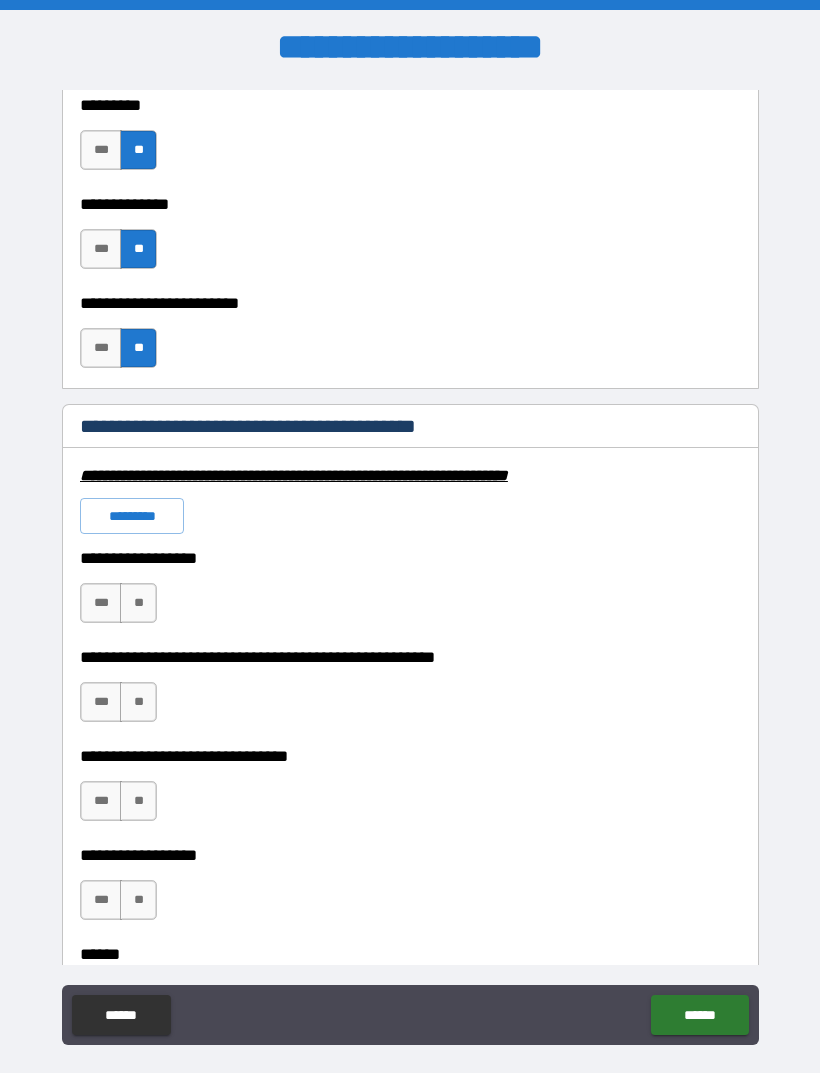 click on "**" at bounding box center [138, 603] 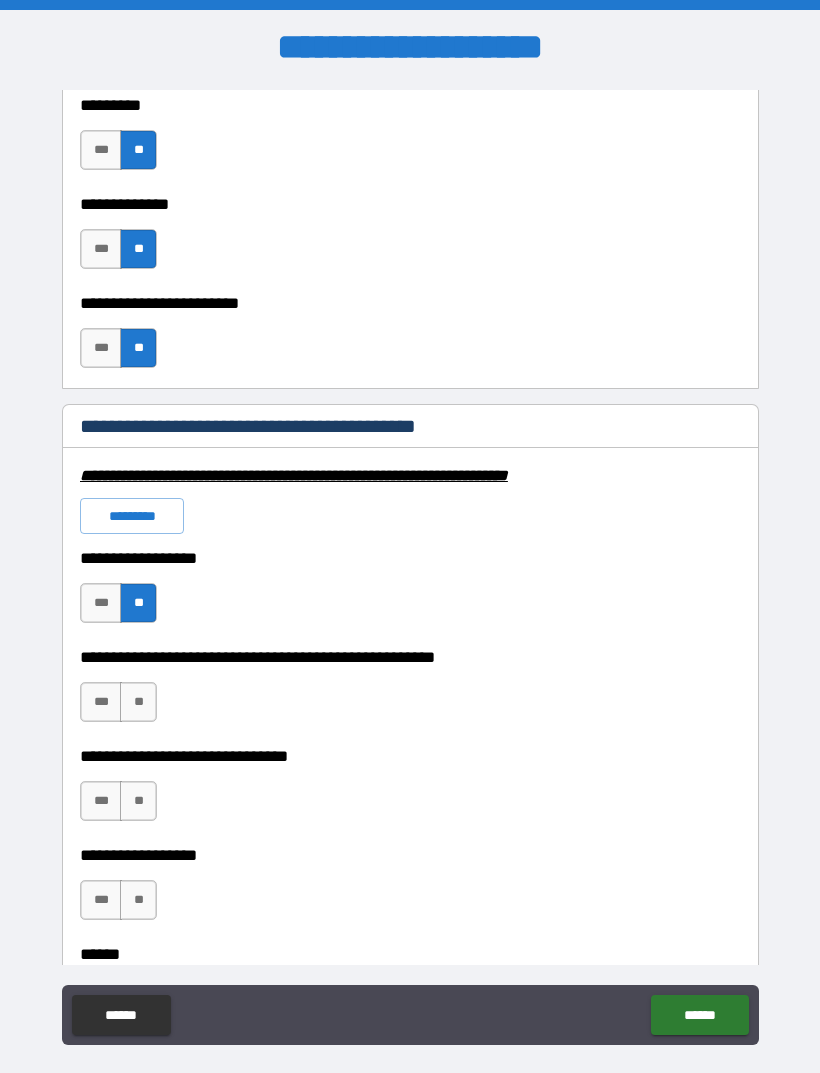 click on "**" at bounding box center [138, 702] 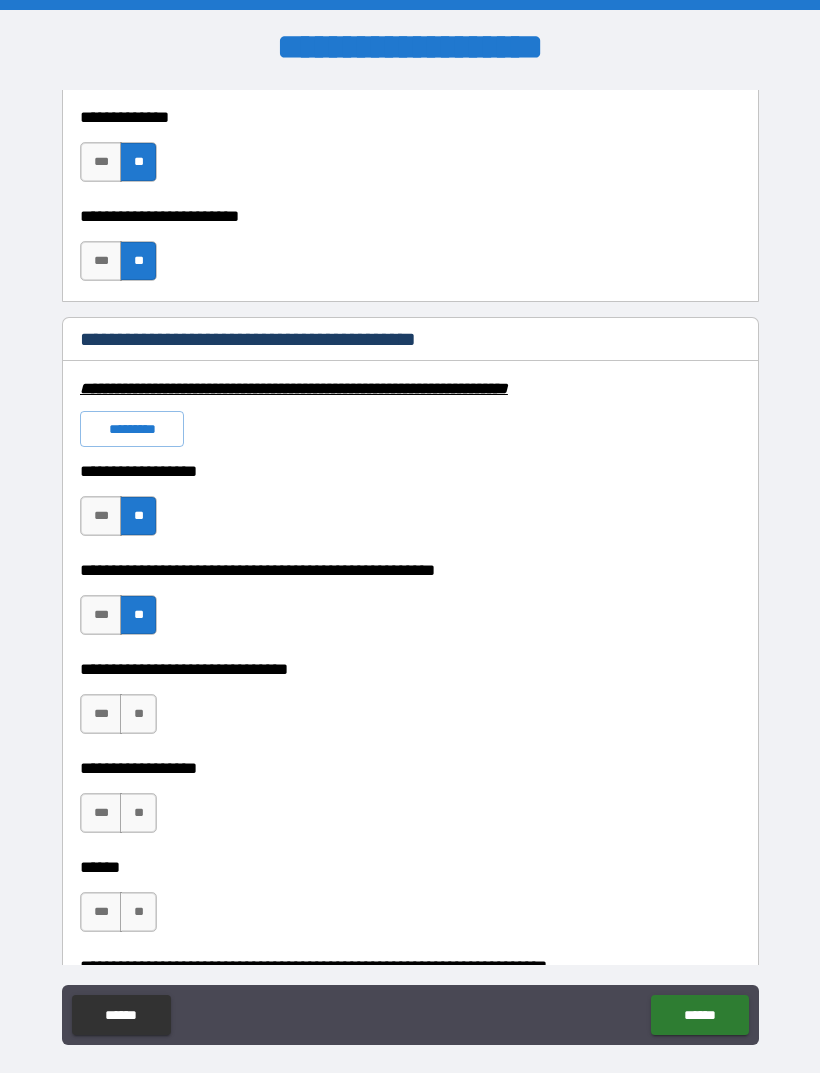 scroll, scrollTop: 5929, scrollLeft: 0, axis: vertical 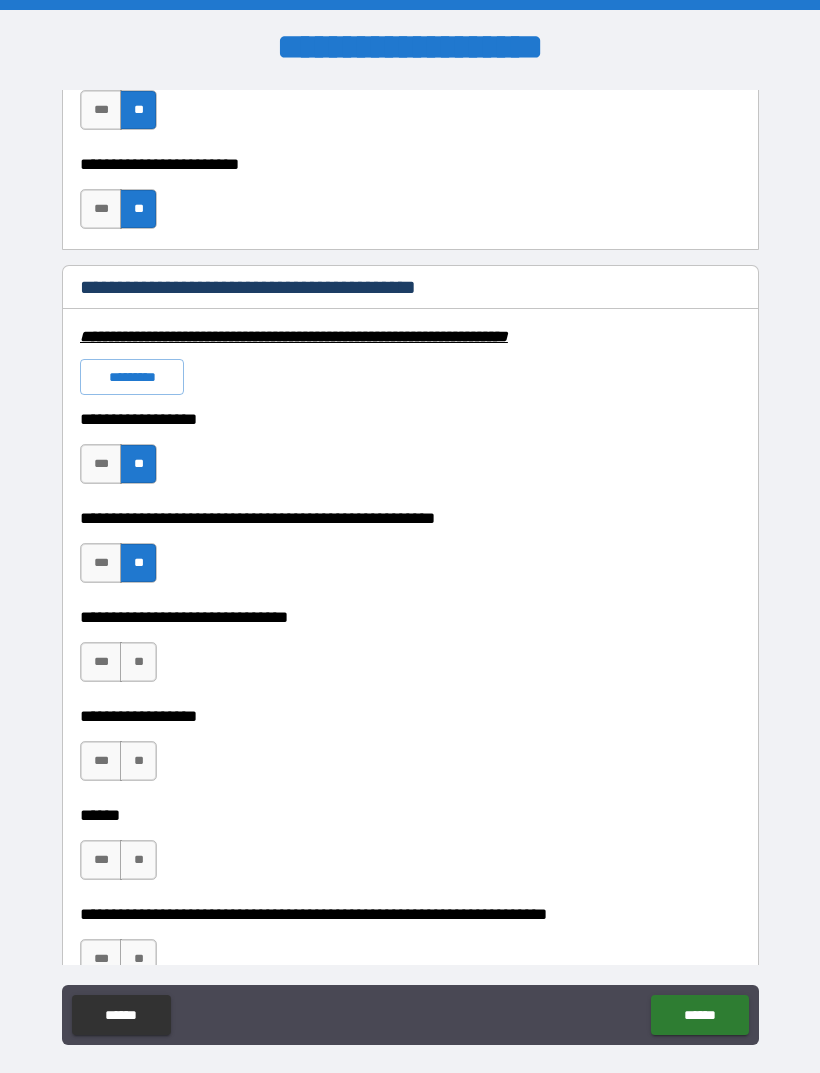 click on "**" at bounding box center (138, 662) 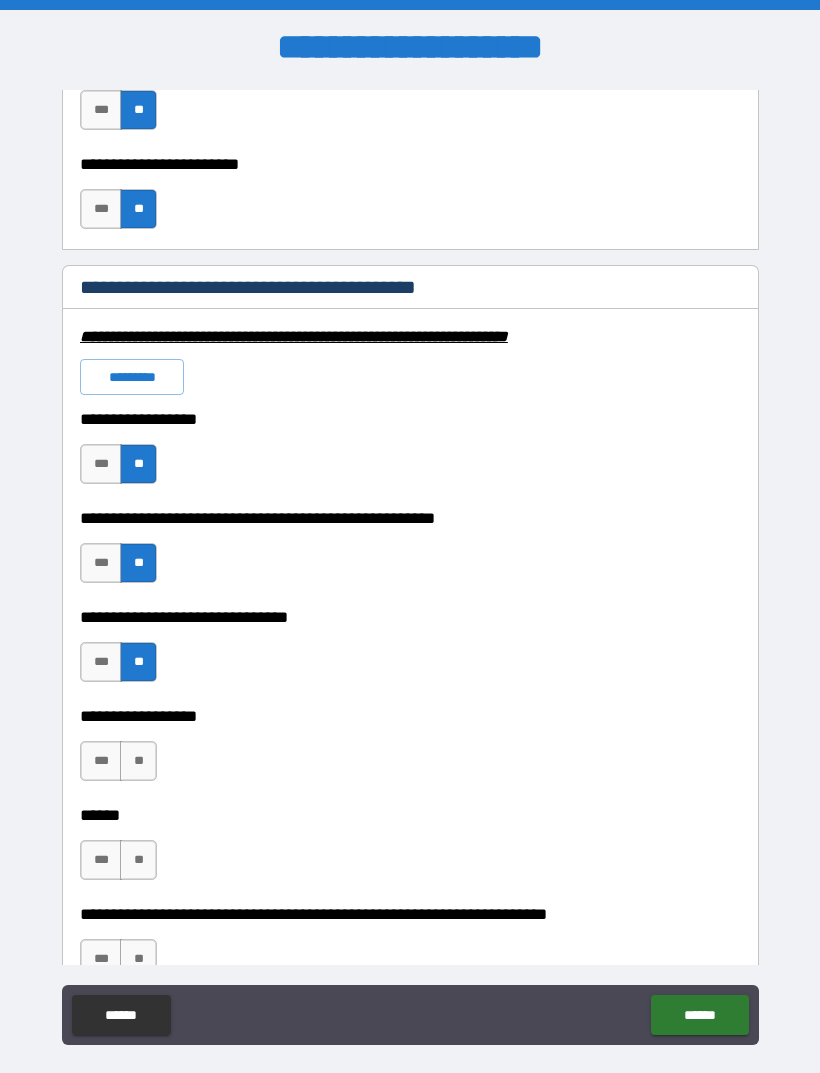 click on "*** **" at bounding box center [121, 667] 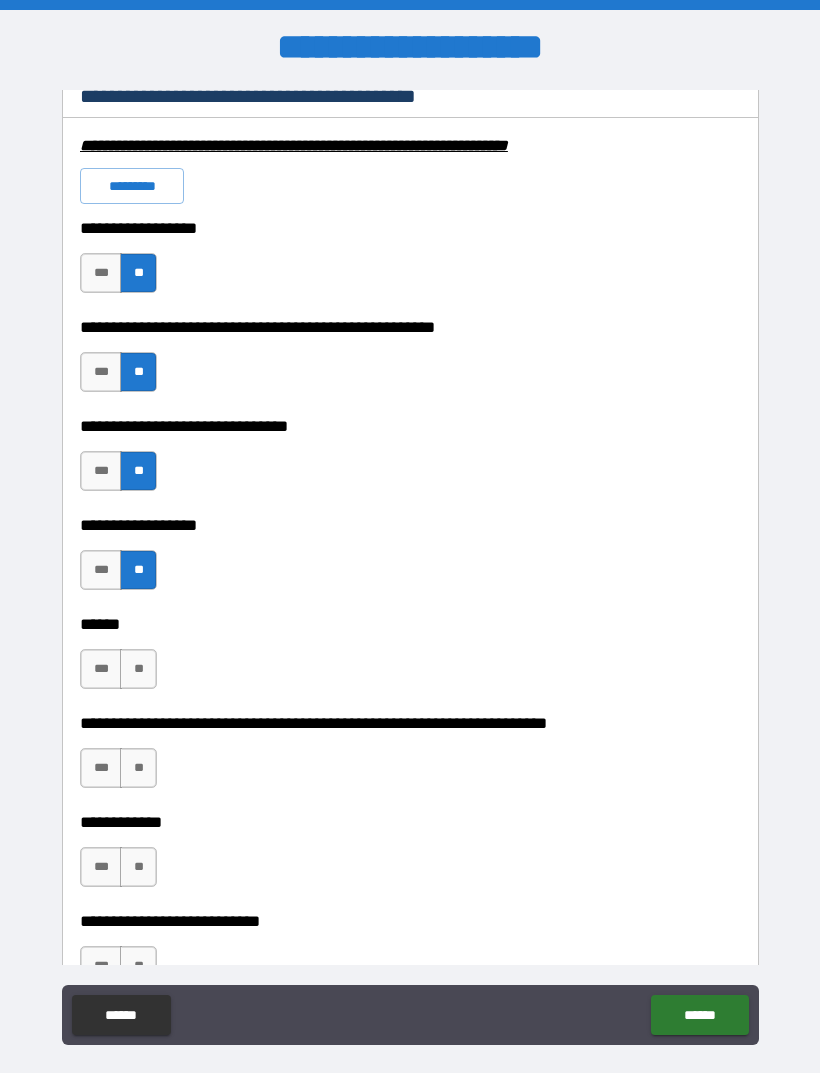 scroll, scrollTop: 6122, scrollLeft: 0, axis: vertical 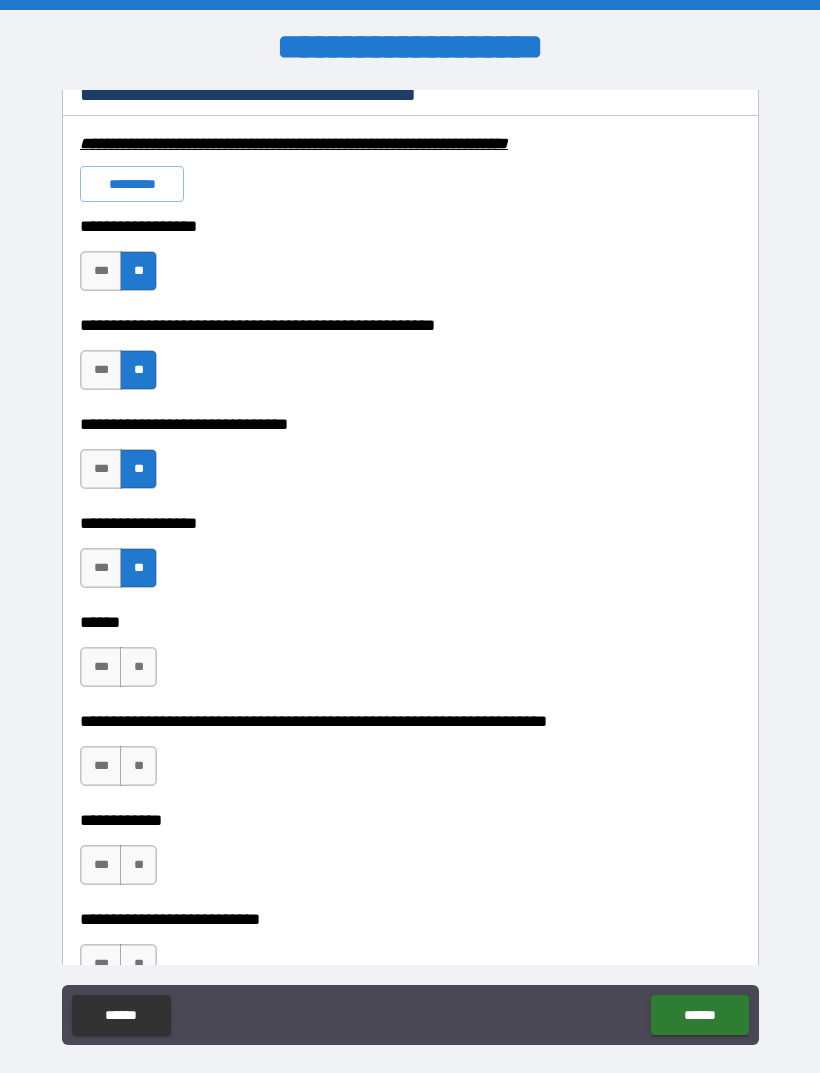 click on "**" at bounding box center [138, 667] 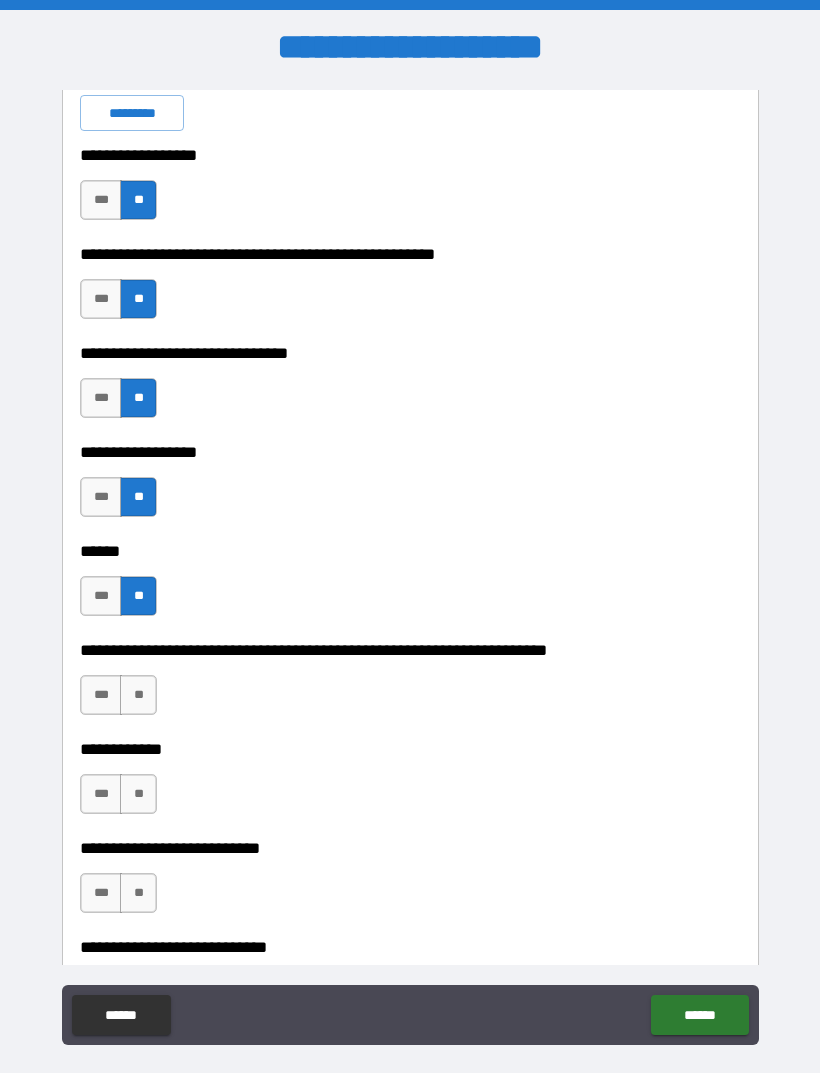 scroll, scrollTop: 6194, scrollLeft: 0, axis: vertical 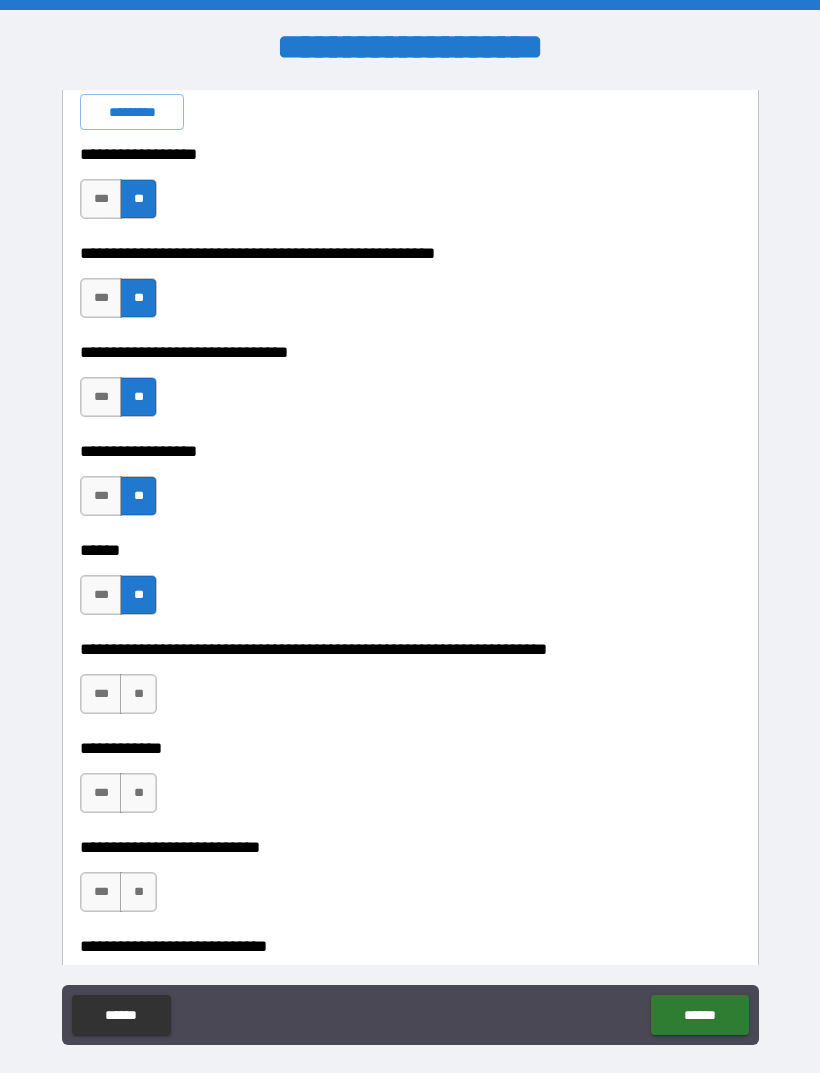click on "**" at bounding box center (138, 694) 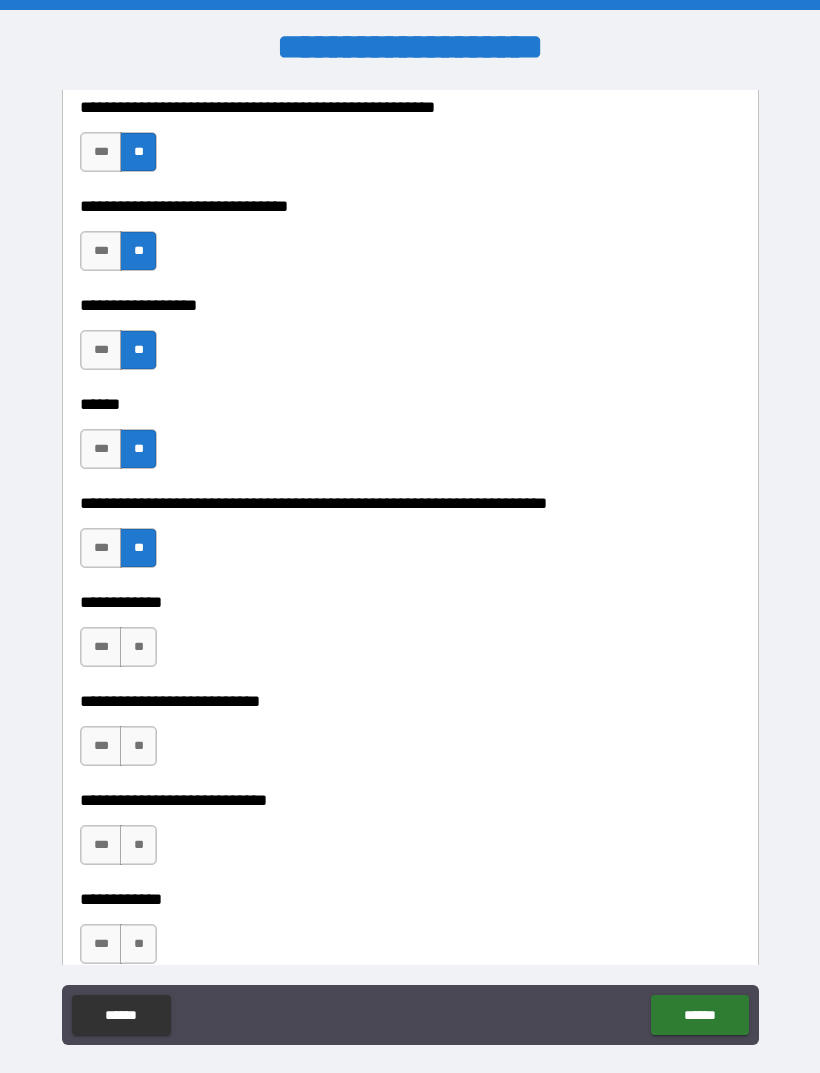 scroll, scrollTop: 6344, scrollLeft: 0, axis: vertical 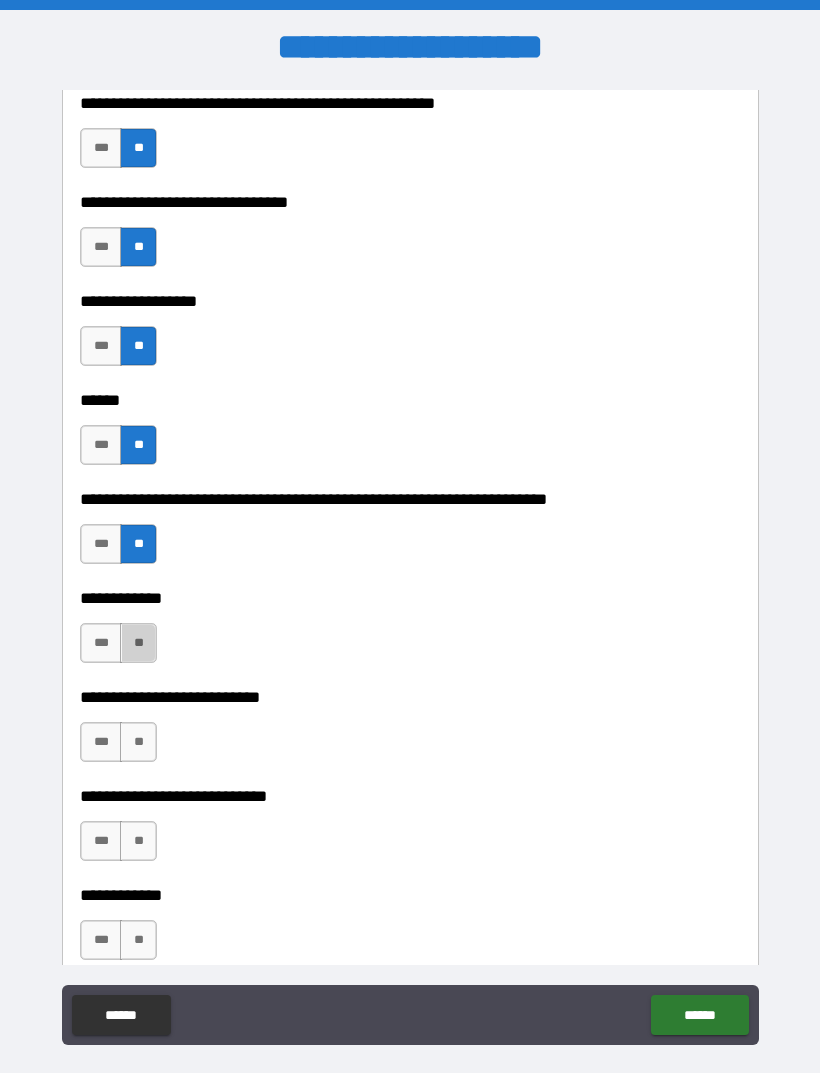 click on "**" at bounding box center (138, 643) 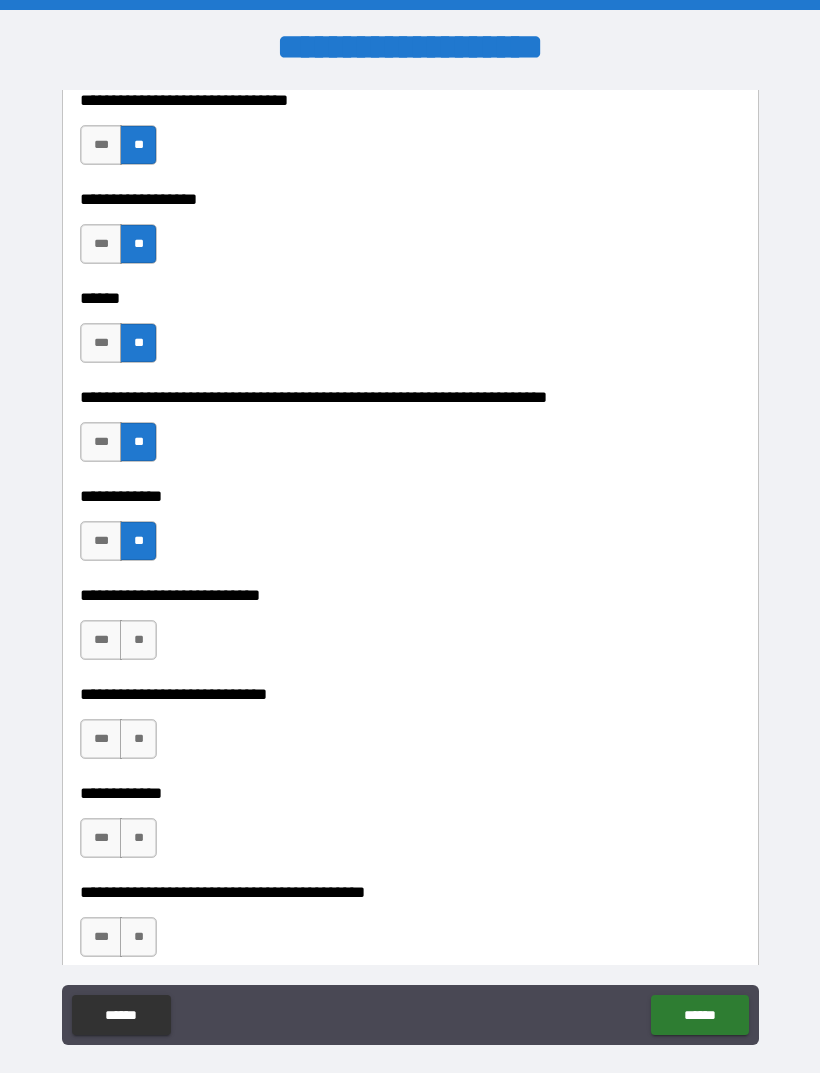 scroll, scrollTop: 6468, scrollLeft: 0, axis: vertical 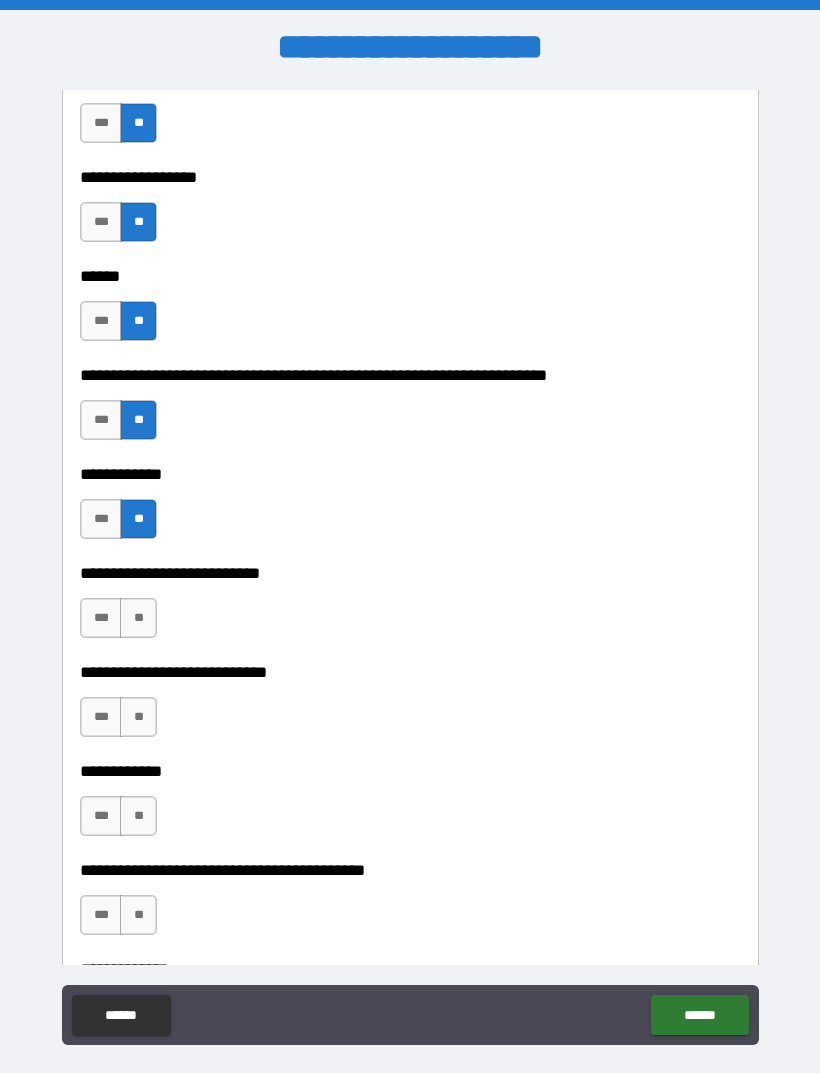 click on "**" at bounding box center (138, 618) 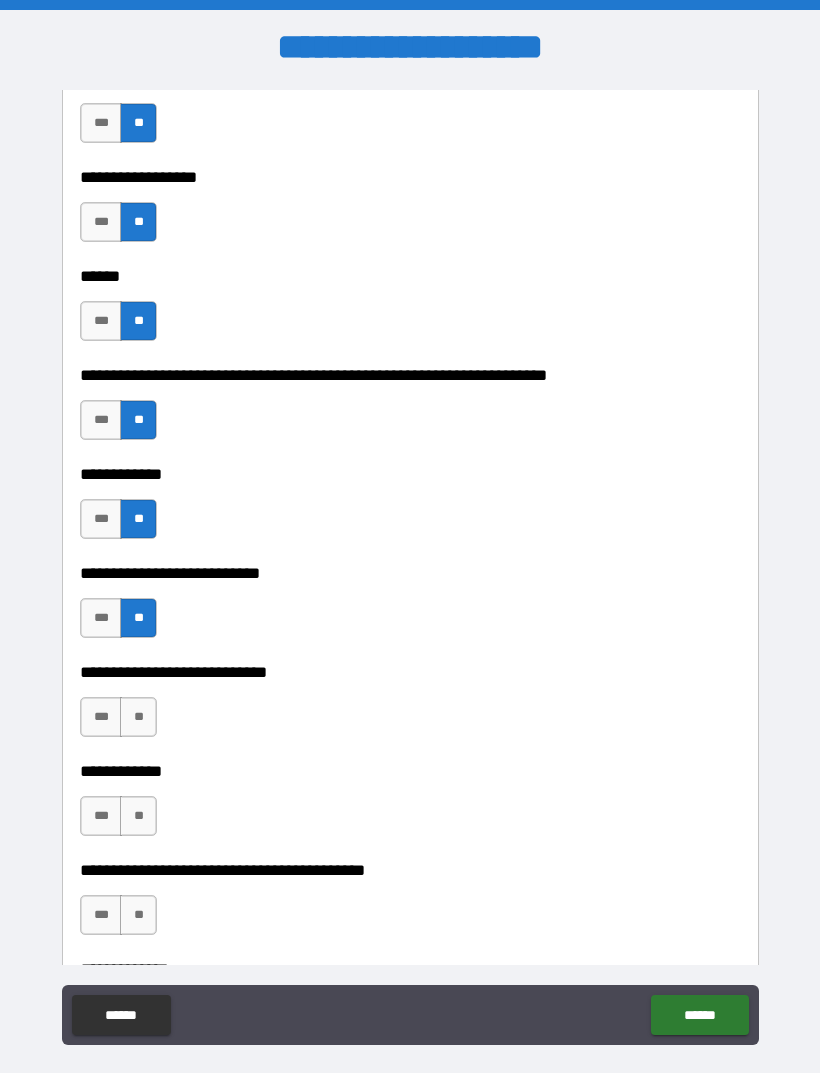 click on "**" at bounding box center [138, 717] 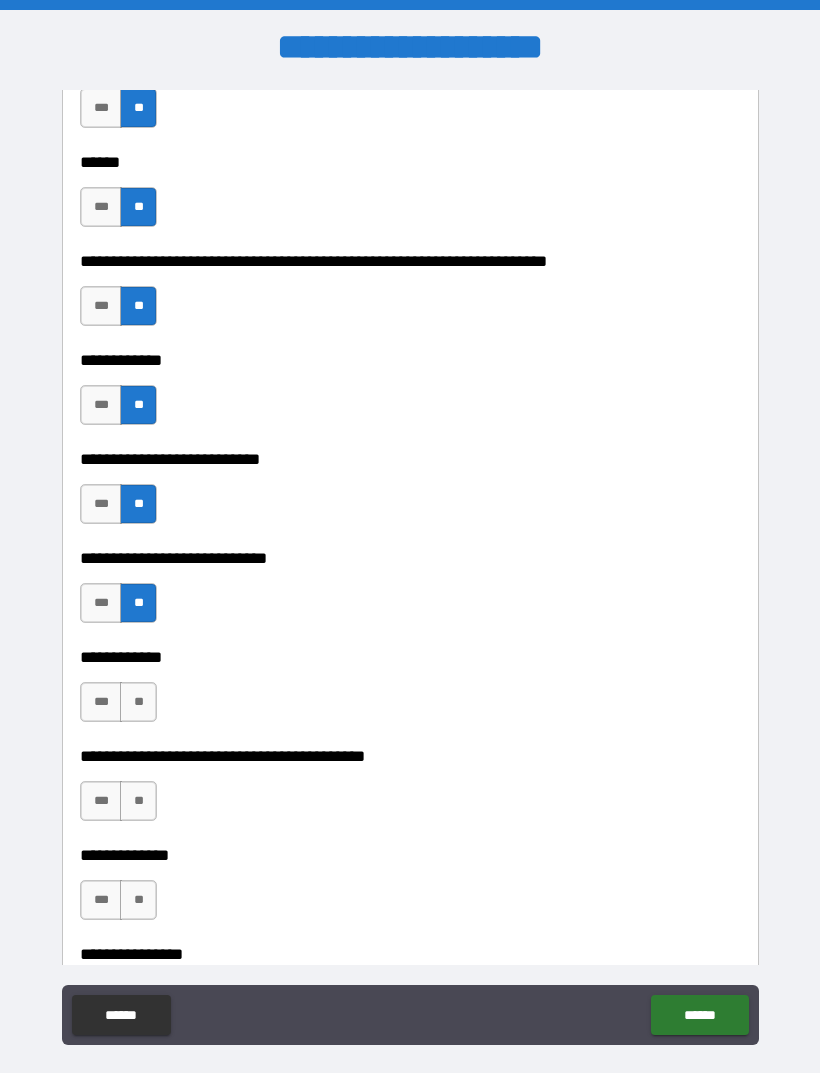 scroll, scrollTop: 6611, scrollLeft: 0, axis: vertical 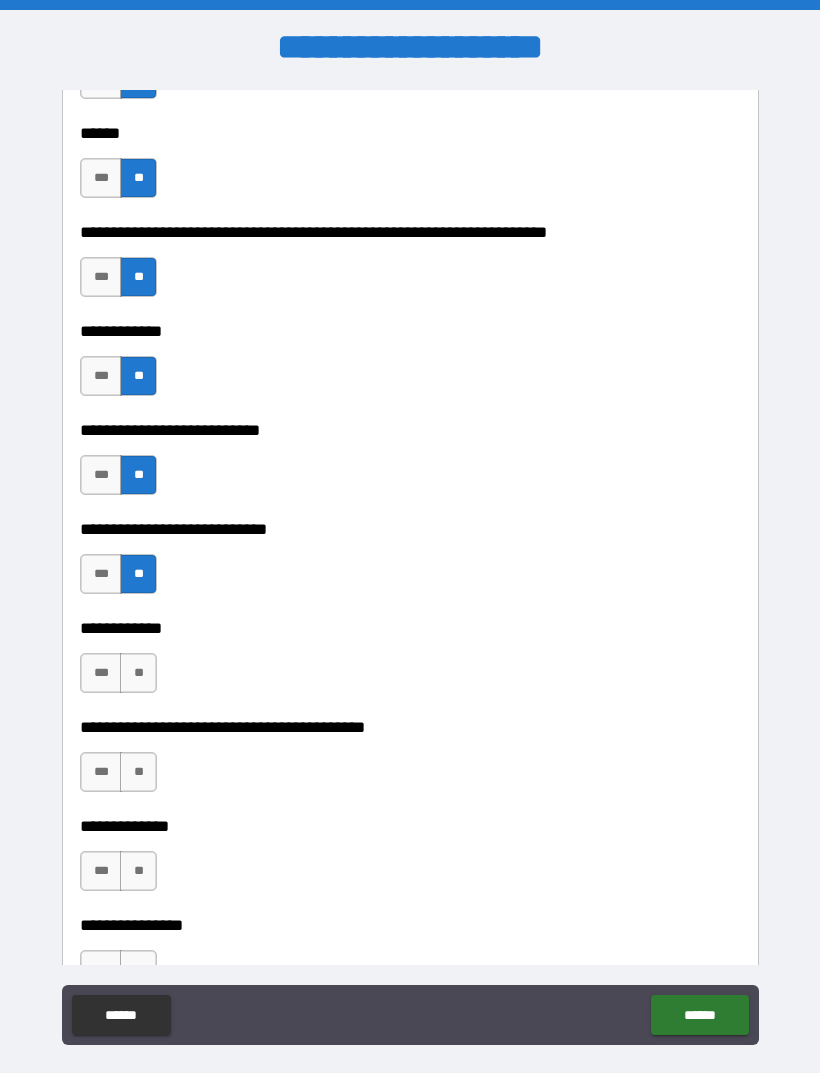 click on "**" at bounding box center [138, 673] 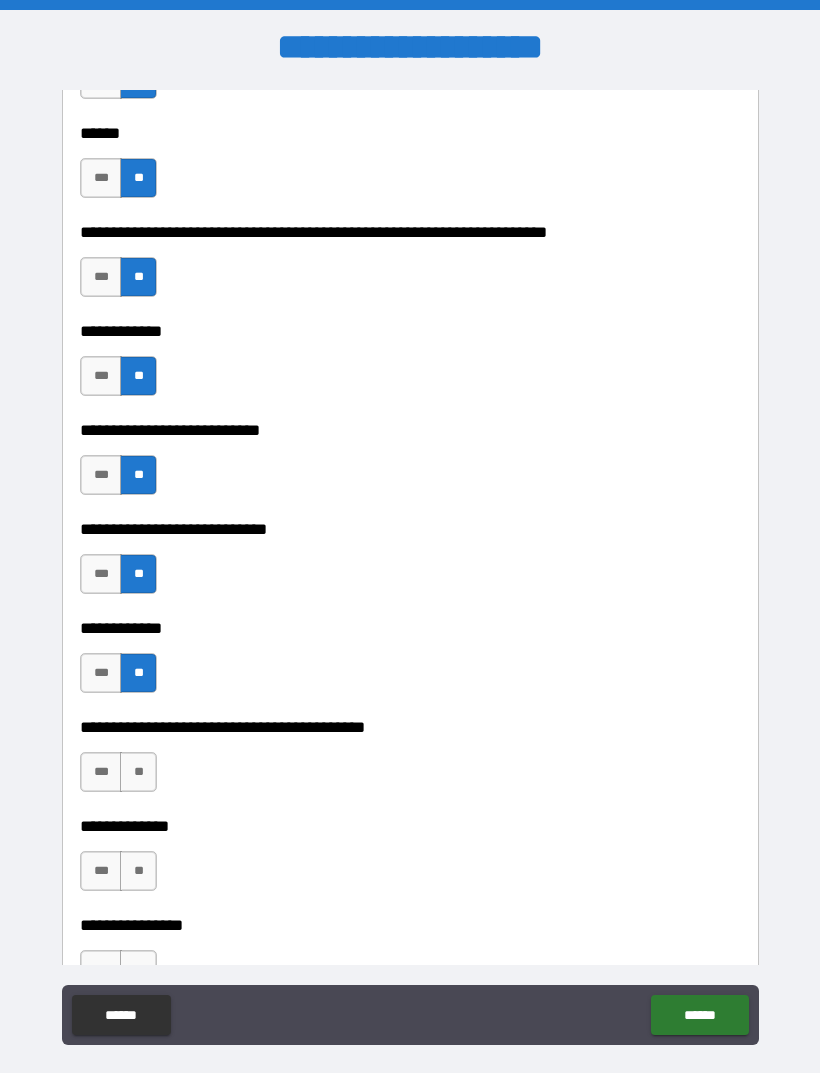 click on "**" at bounding box center [138, 772] 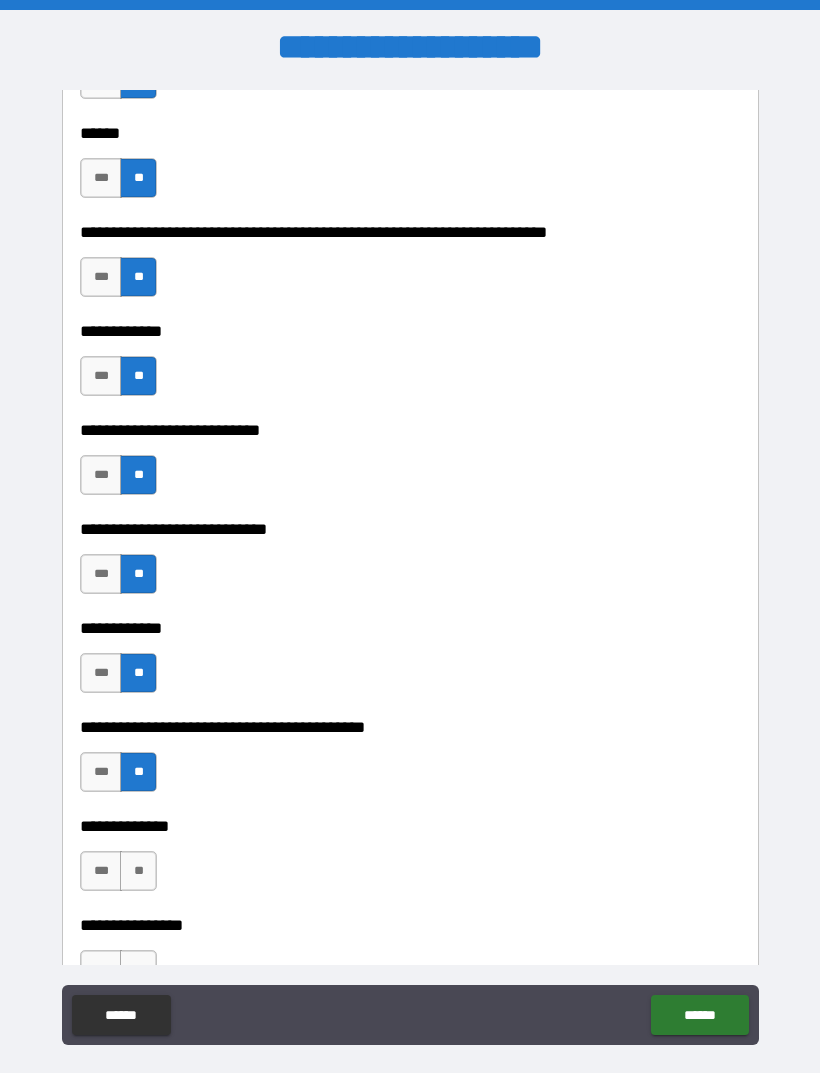 click on "**" at bounding box center [138, 871] 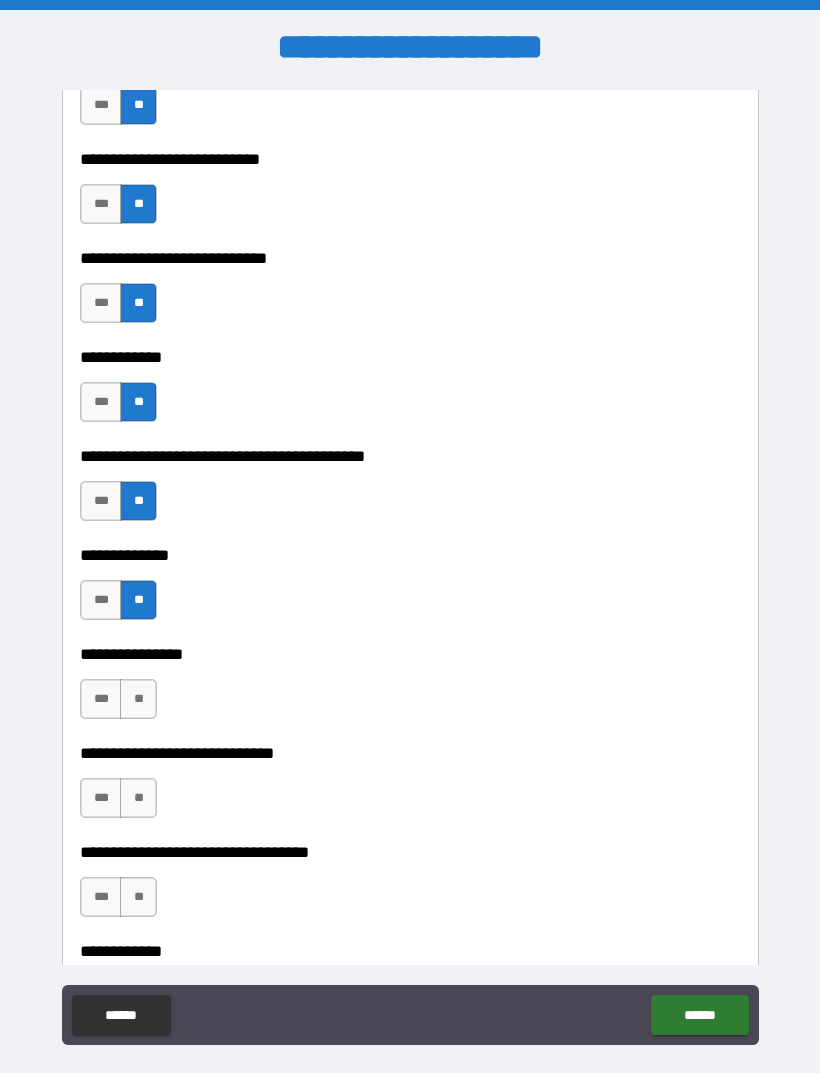 scroll, scrollTop: 6884, scrollLeft: 0, axis: vertical 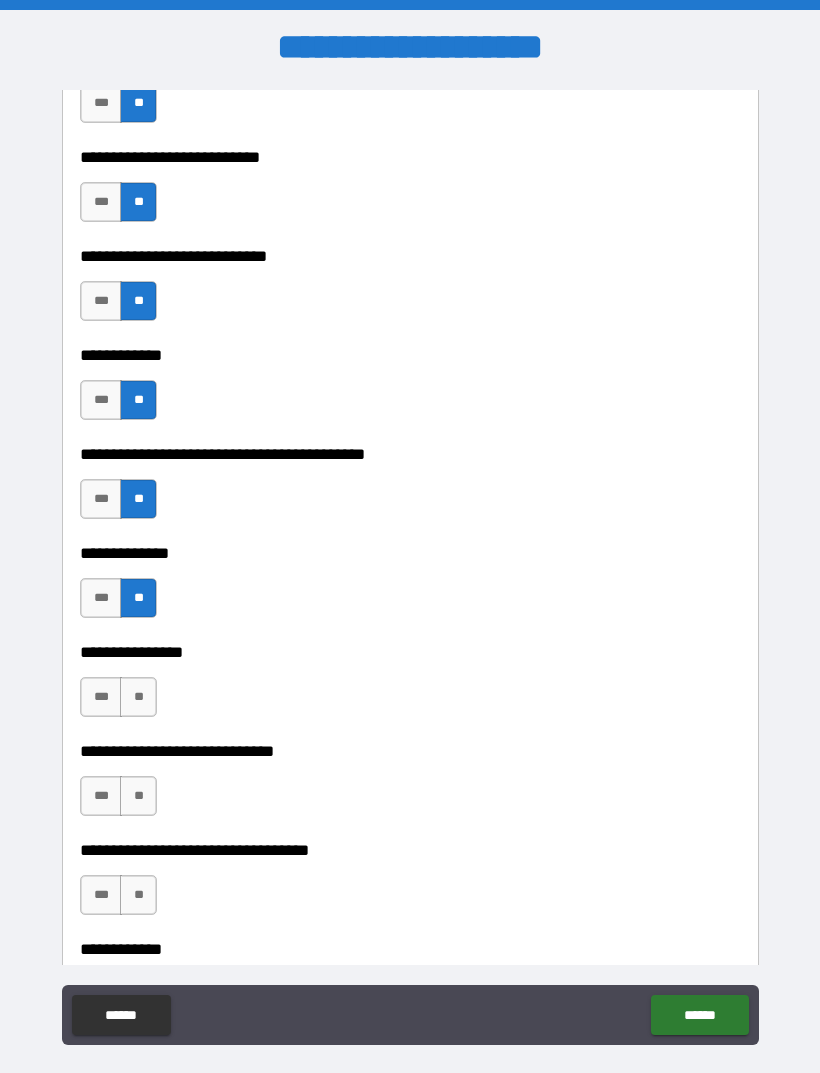 click on "**" at bounding box center [138, 697] 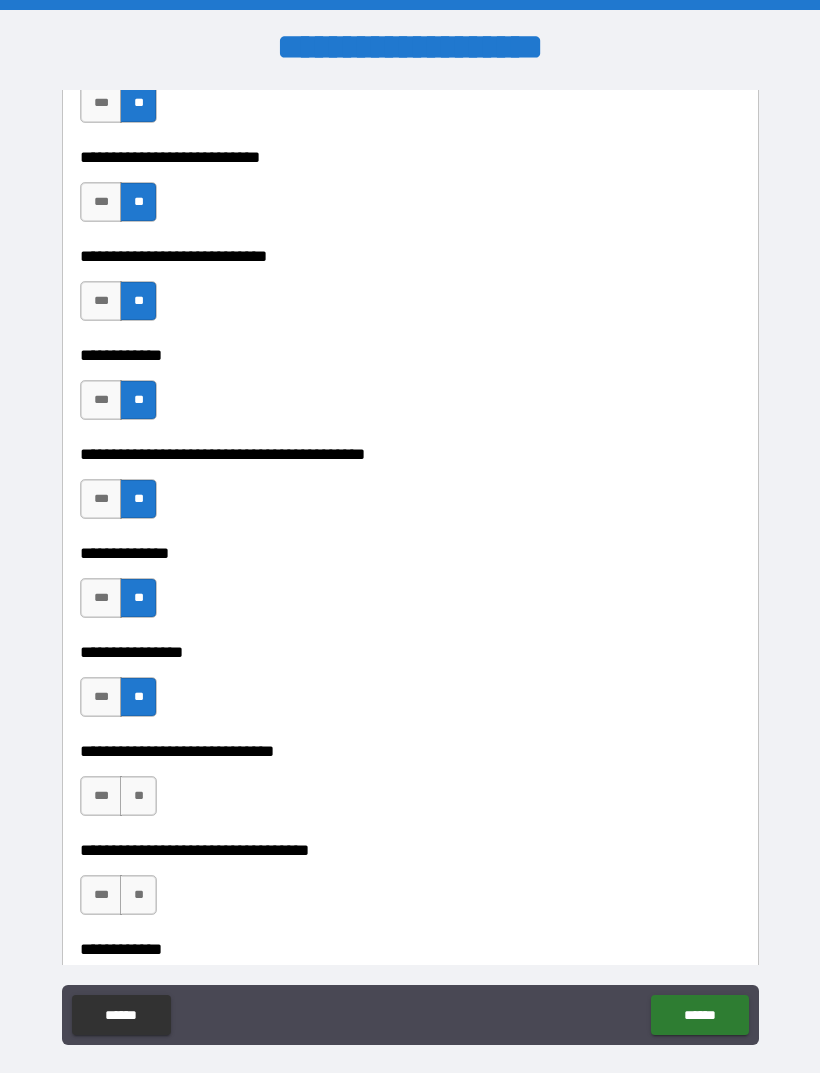 click on "**" at bounding box center (138, 796) 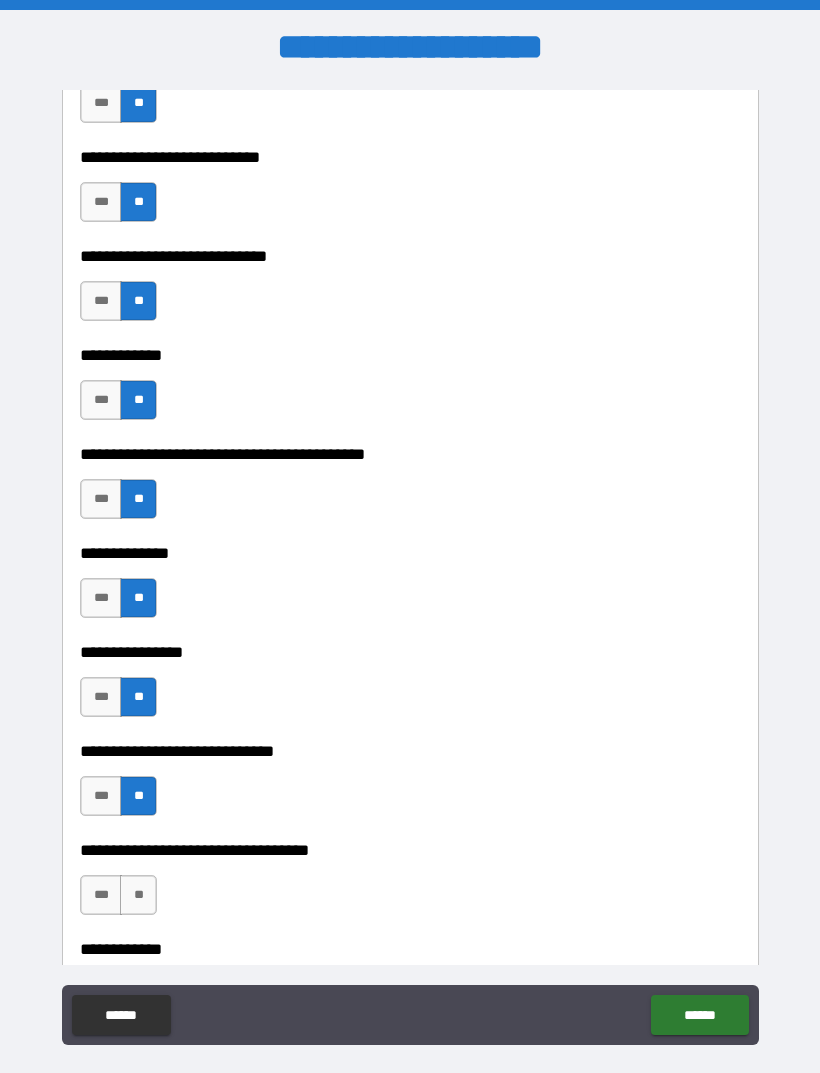 click on "**" at bounding box center (138, 895) 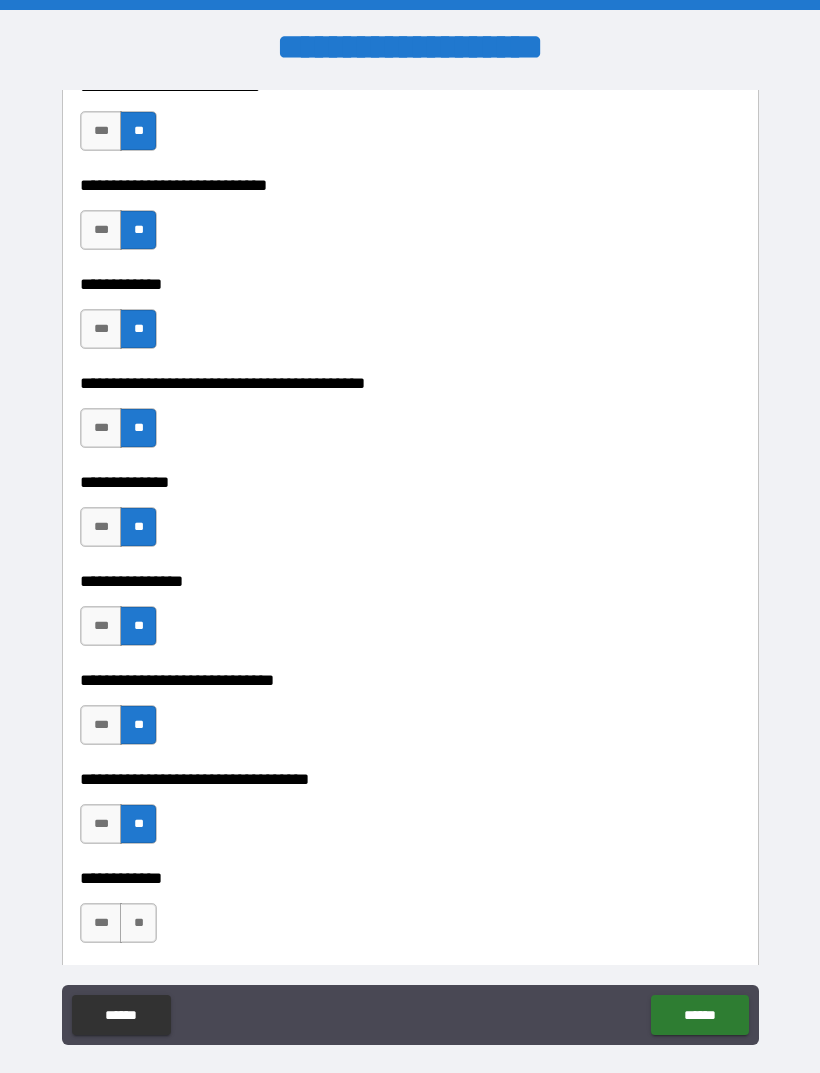 scroll, scrollTop: 7117, scrollLeft: 0, axis: vertical 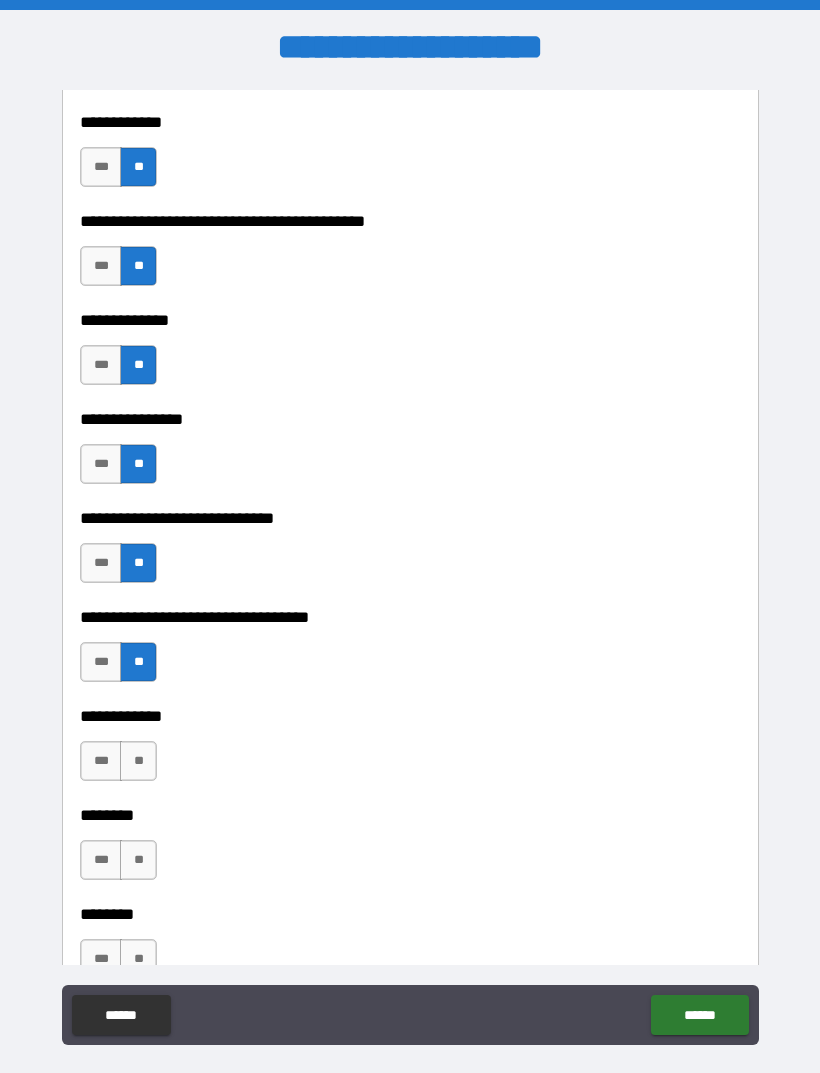 click on "**" at bounding box center (138, 761) 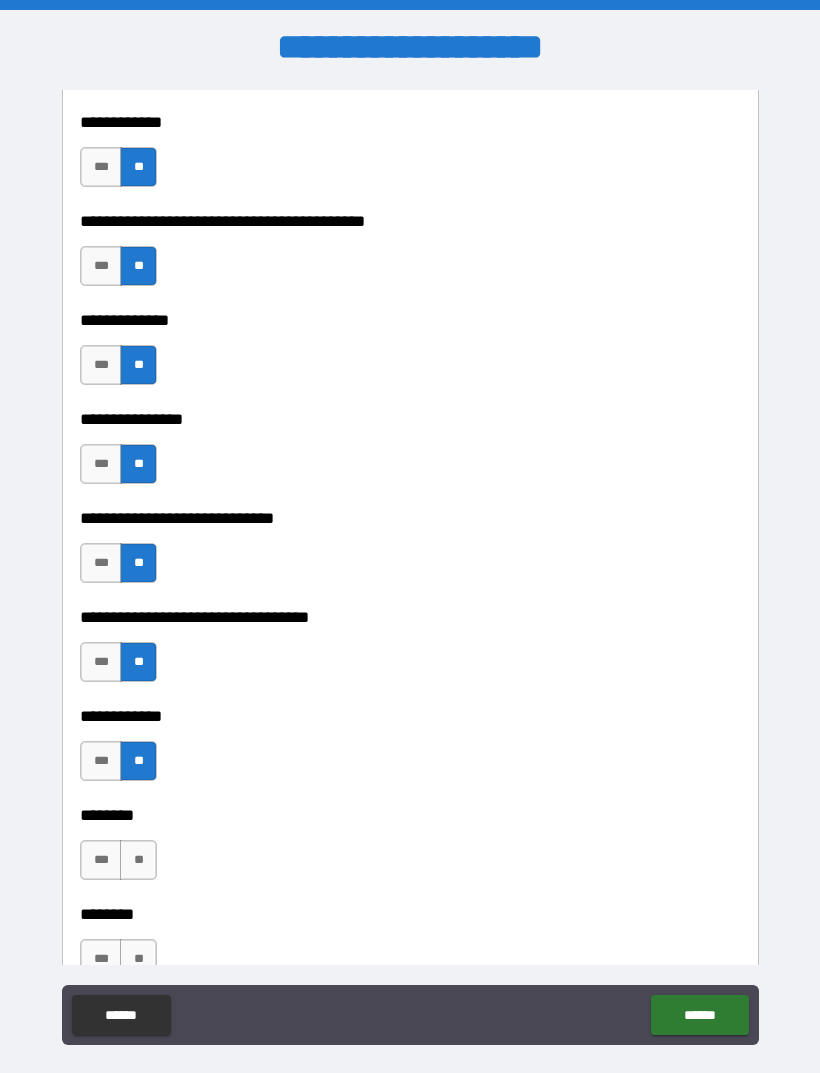 click on "**" at bounding box center [138, 860] 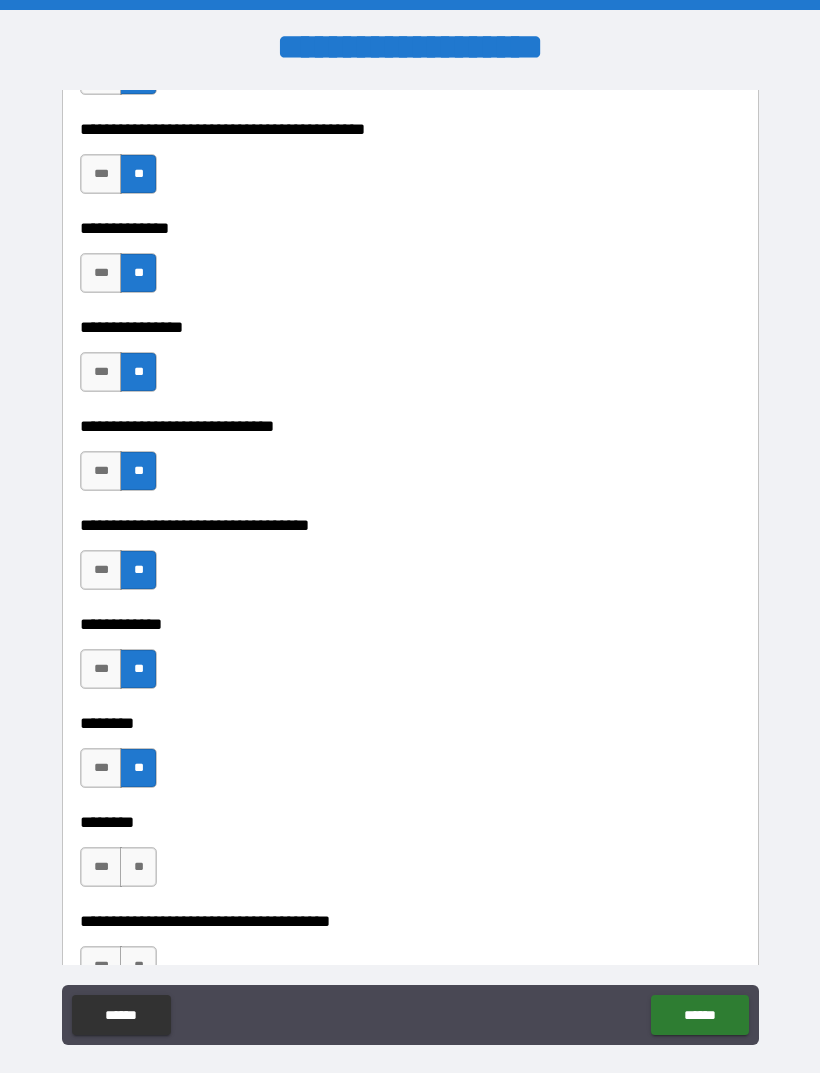 scroll, scrollTop: 7343, scrollLeft: 0, axis: vertical 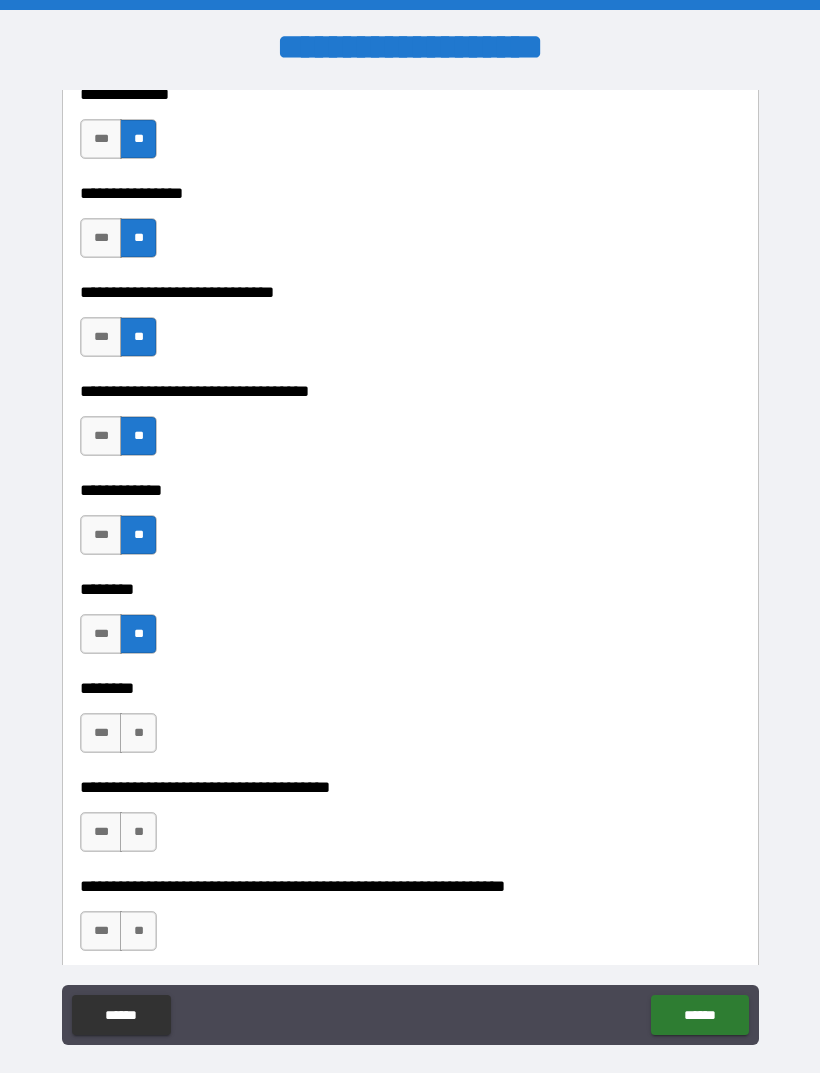 click on "**" at bounding box center (138, 733) 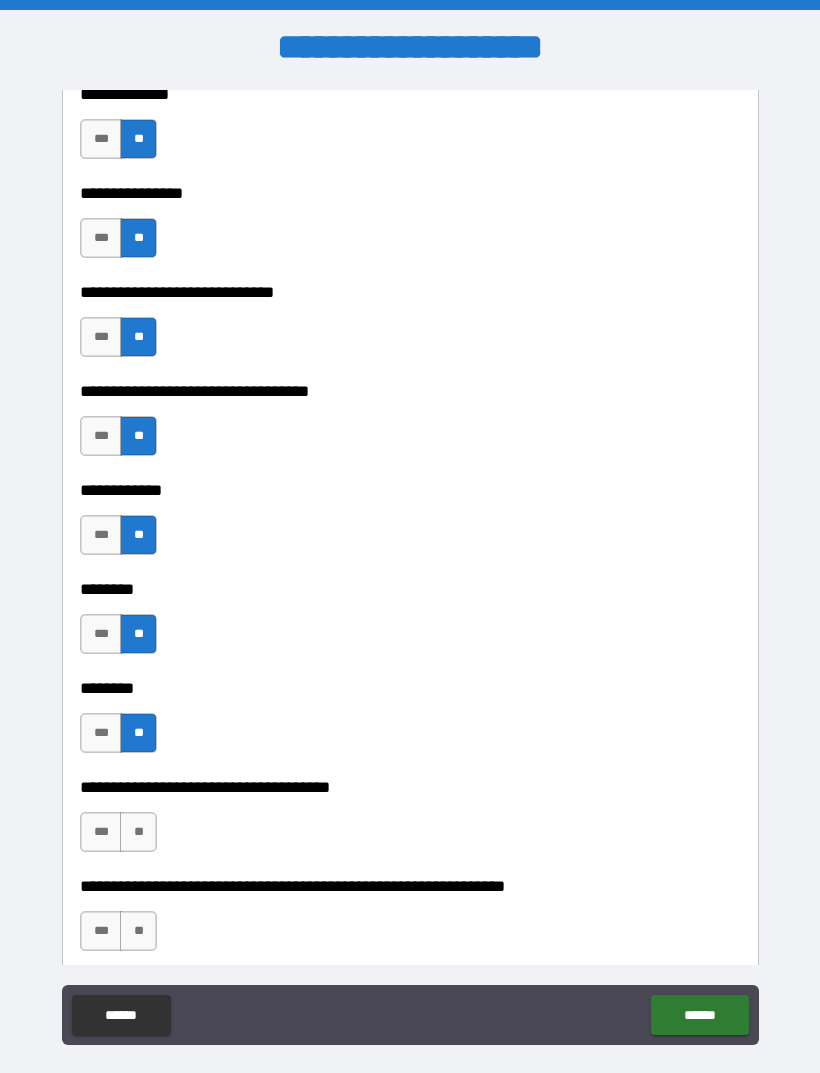 click on "**" at bounding box center (138, 832) 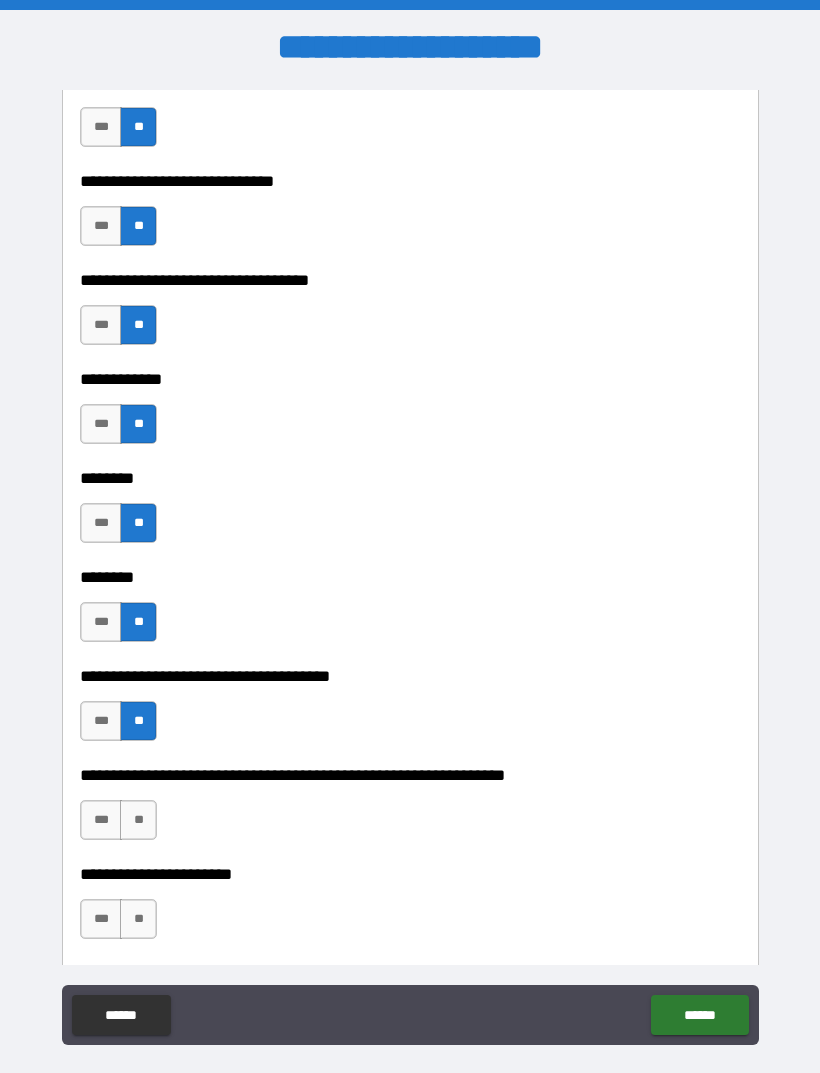 scroll, scrollTop: 7537, scrollLeft: 0, axis: vertical 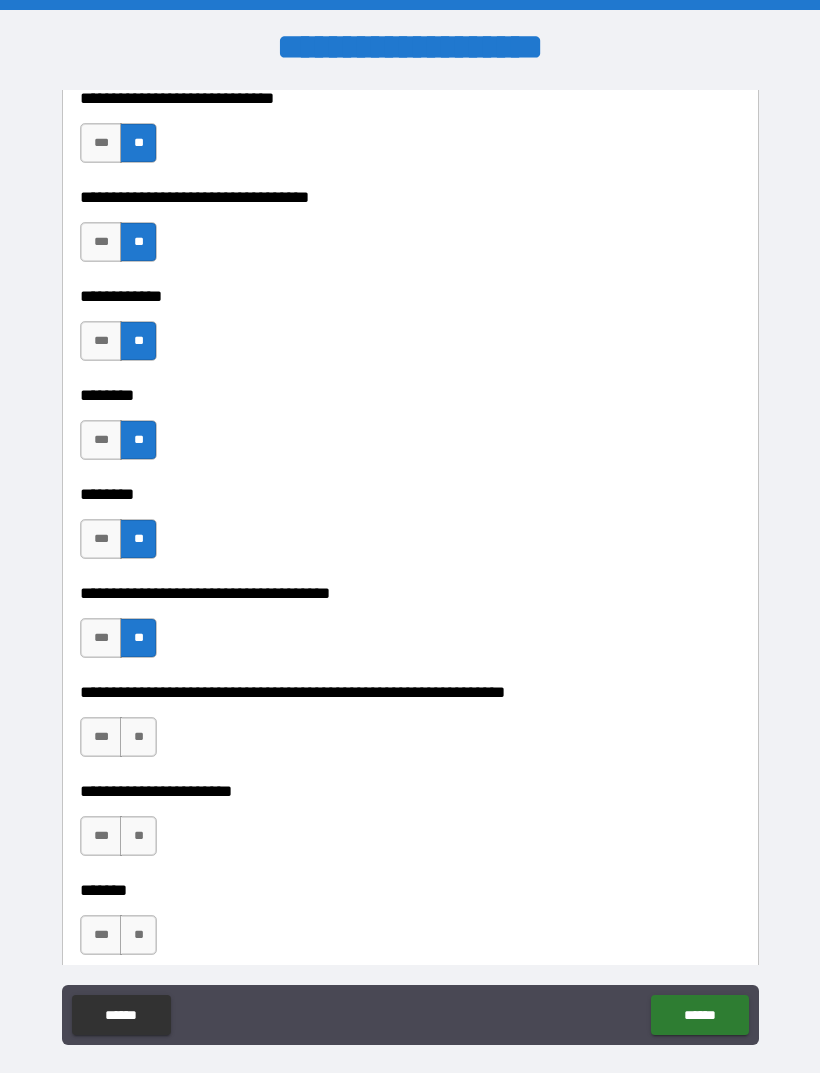 click on "**" at bounding box center [138, 737] 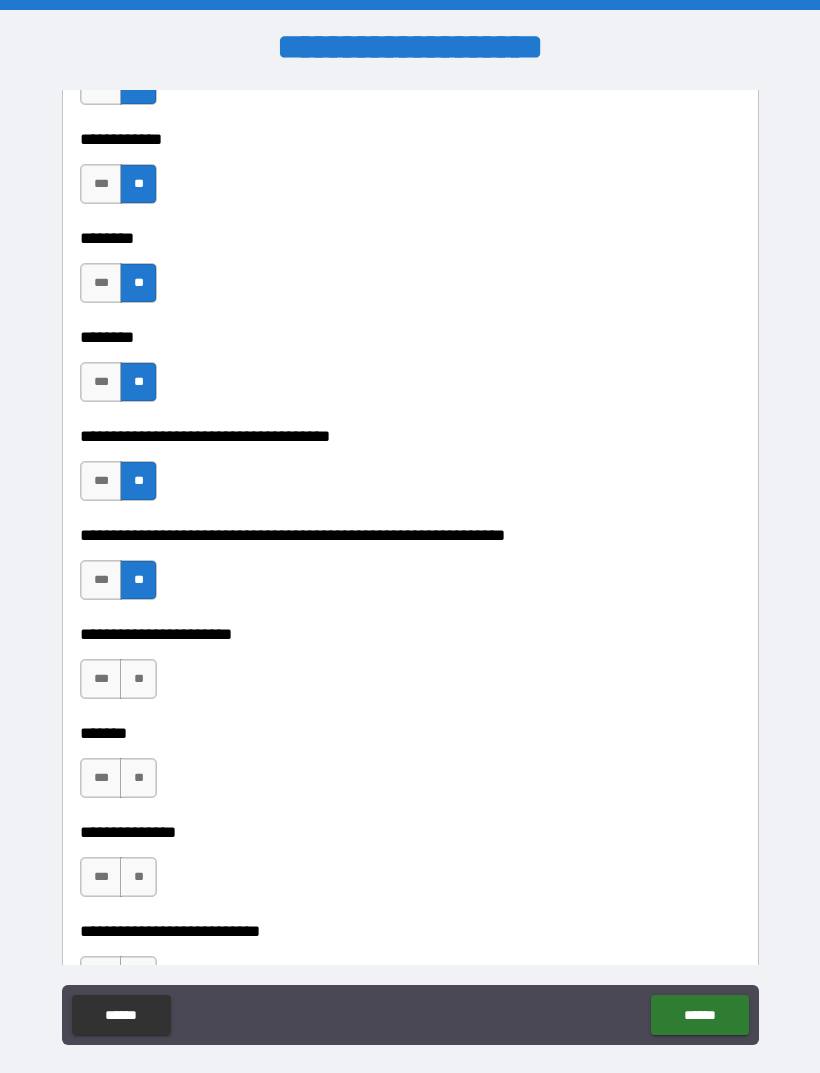 scroll, scrollTop: 7695, scrollLeft: 0, axis: vertical 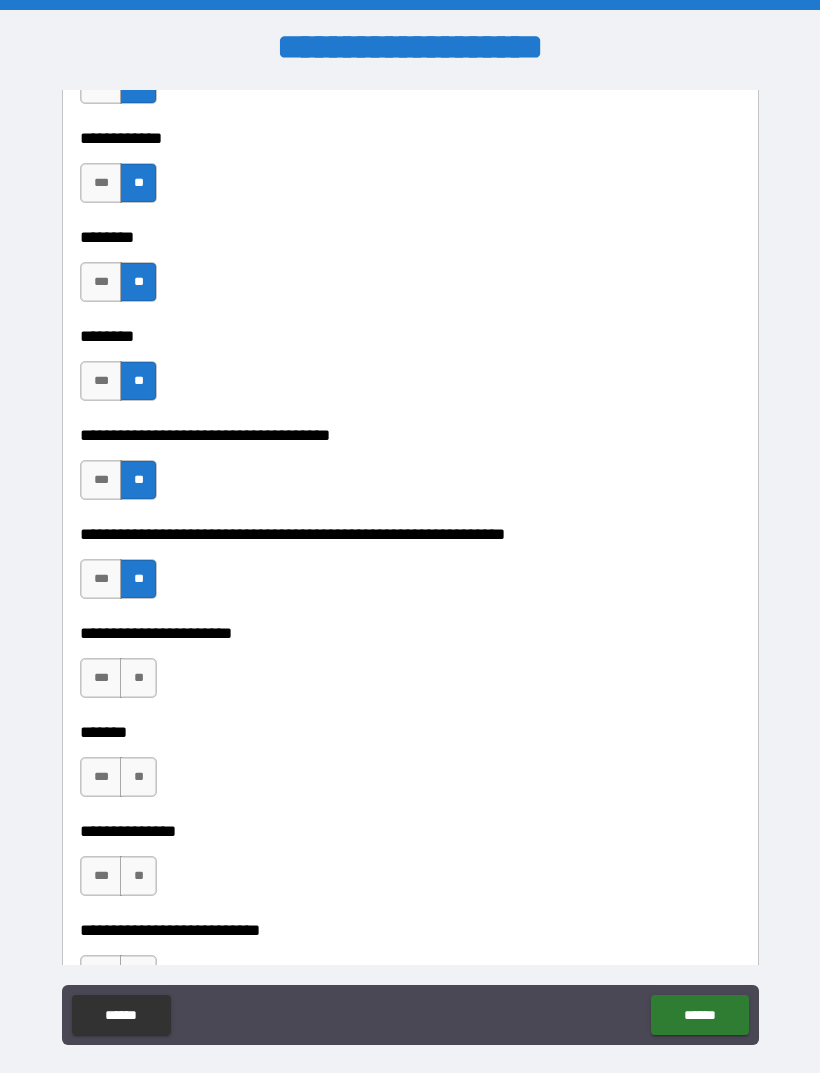 click on "**" at bounding box center [138, 678] 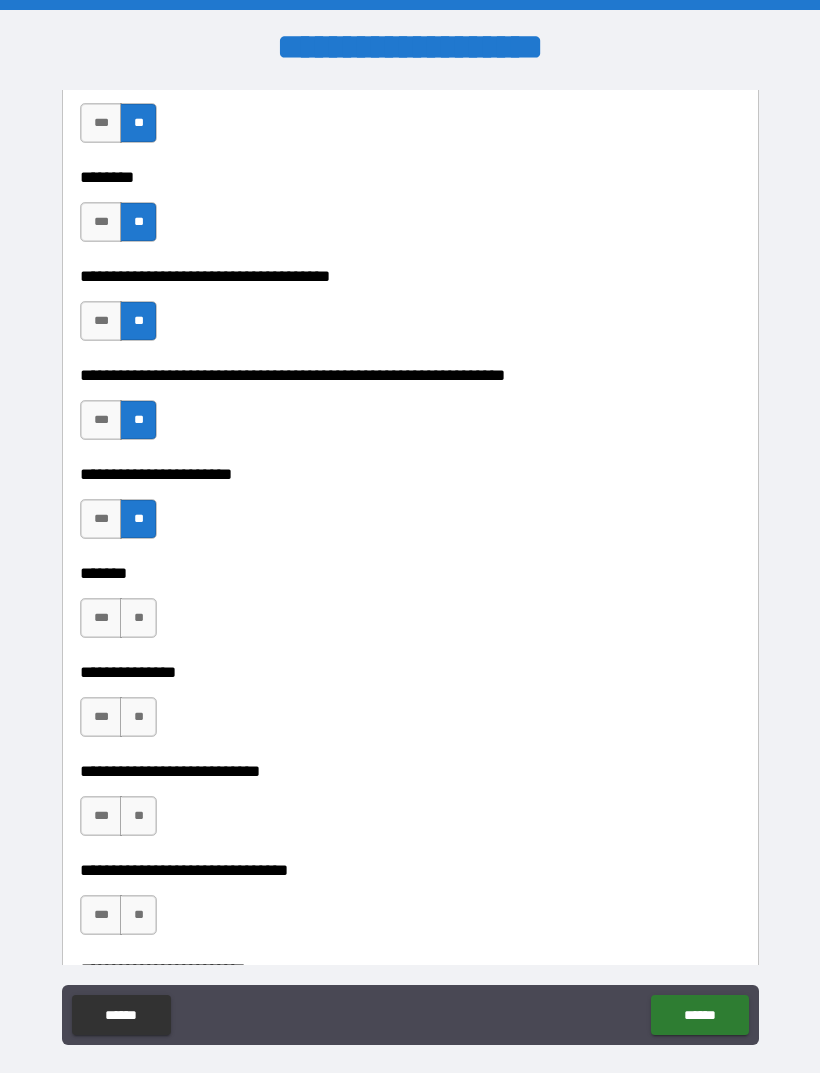scroll, scrollTop: 7936, scrollLeft: 0, axis: vertical 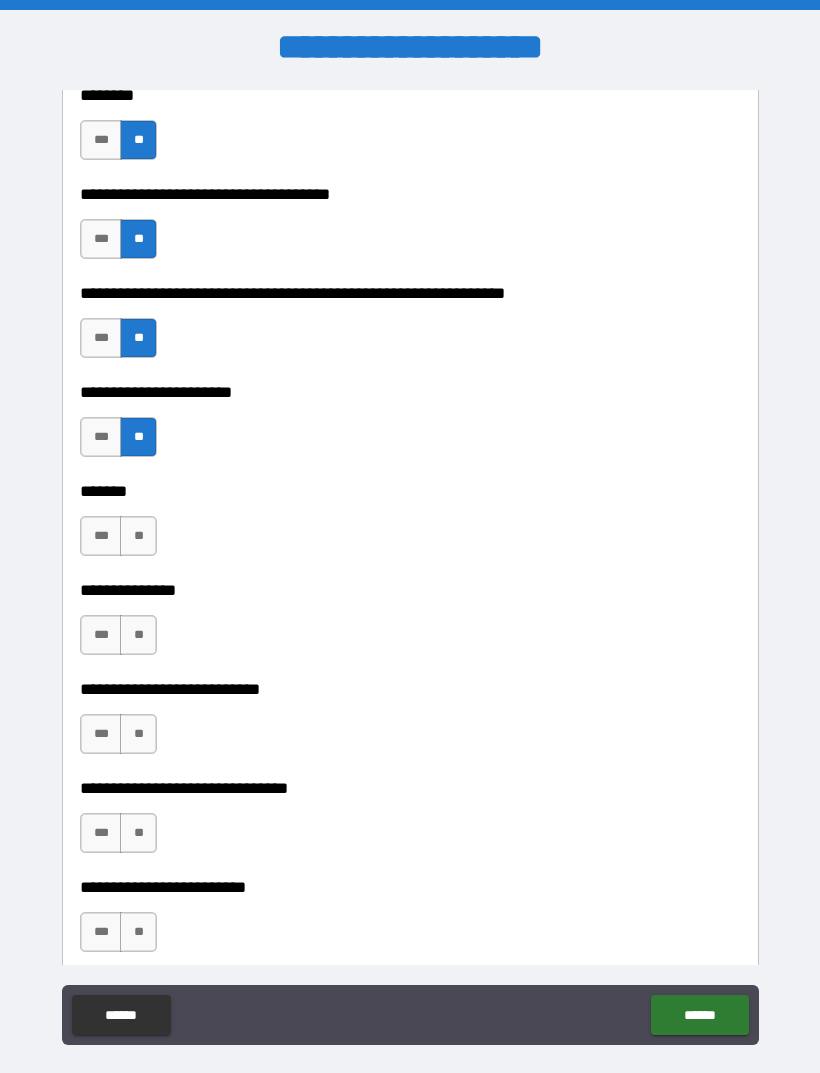click on "**" at bounding box center [138, 536] 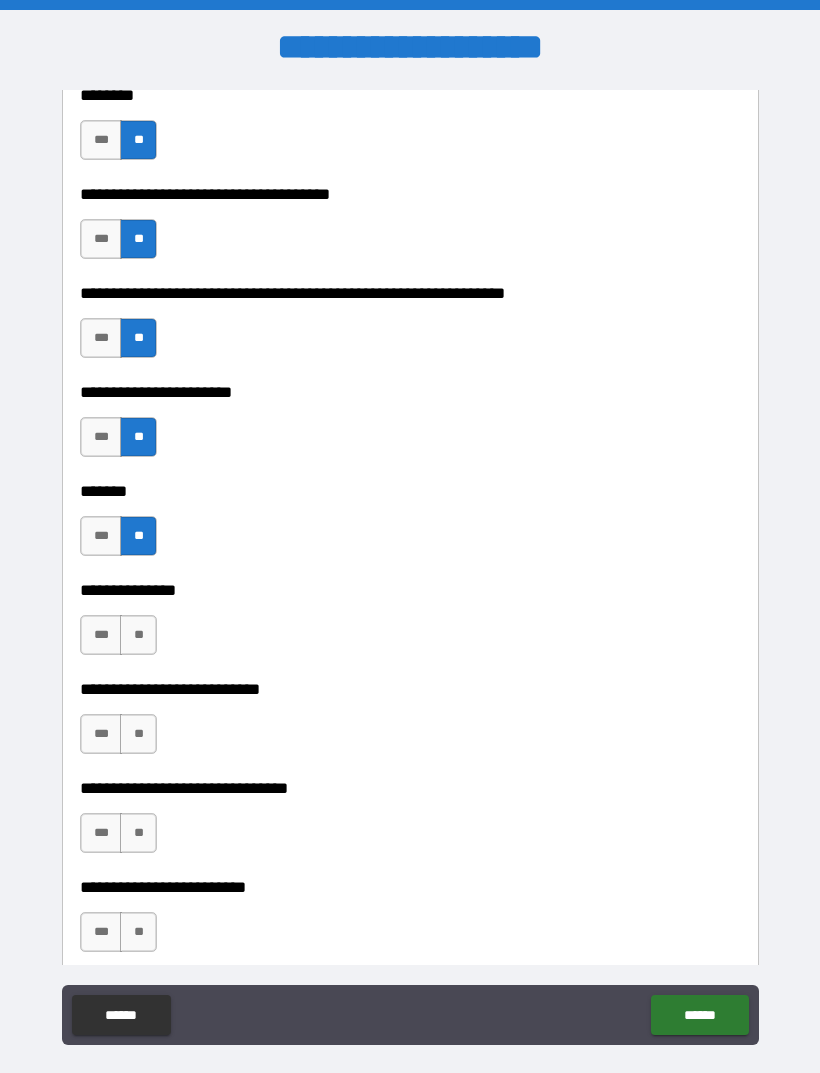 click on "**" at bounding box center [138, 635] 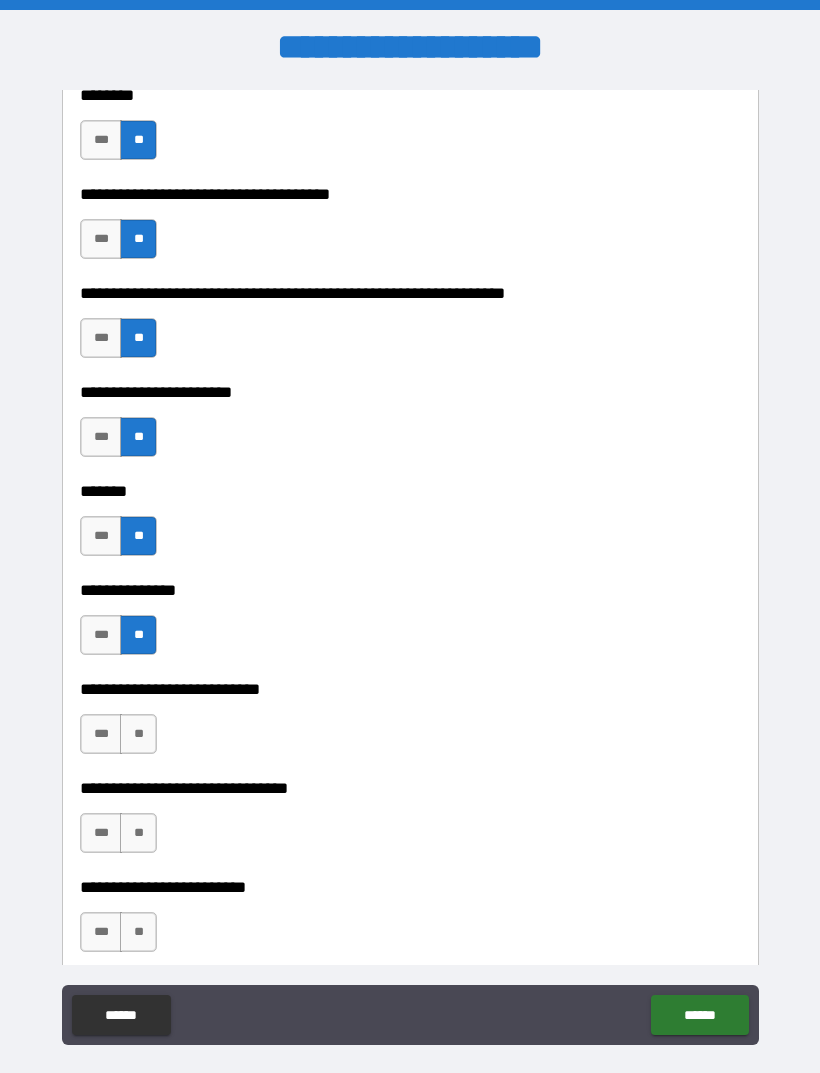 click on "**" at bounding box center (138, 734) 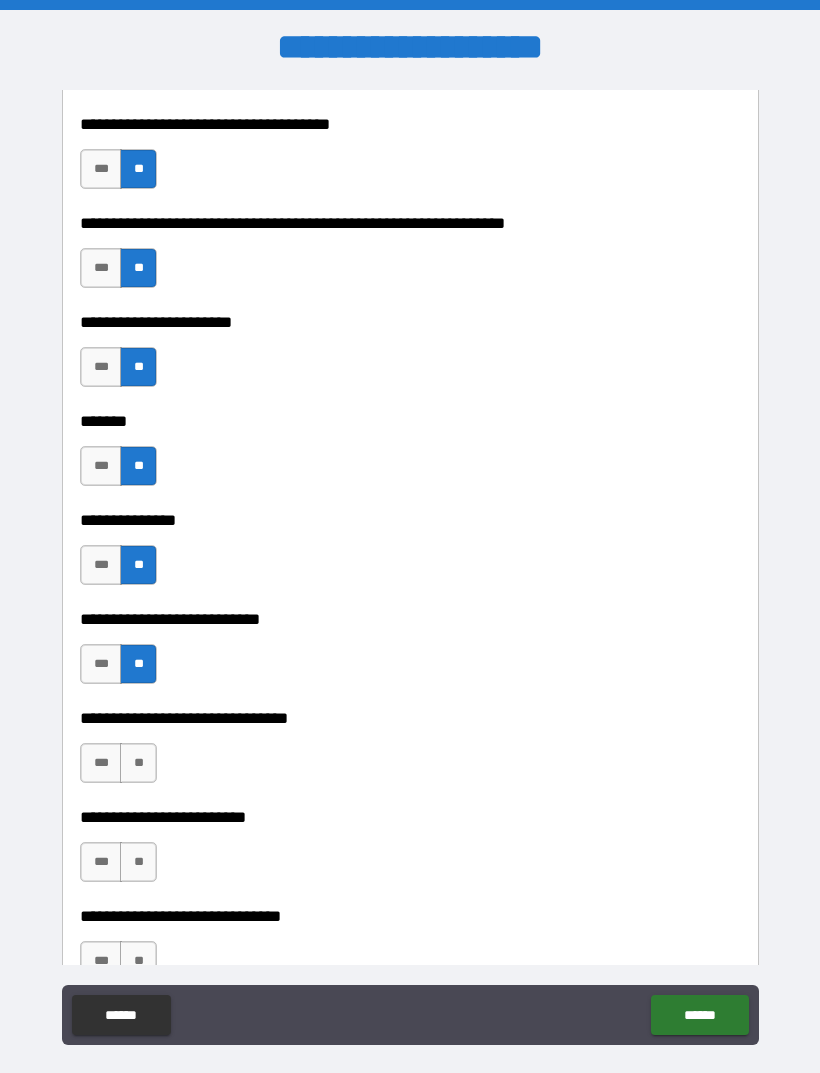 scroll, scrollTop: 8024, scrollLeft: 0, axis: vertical 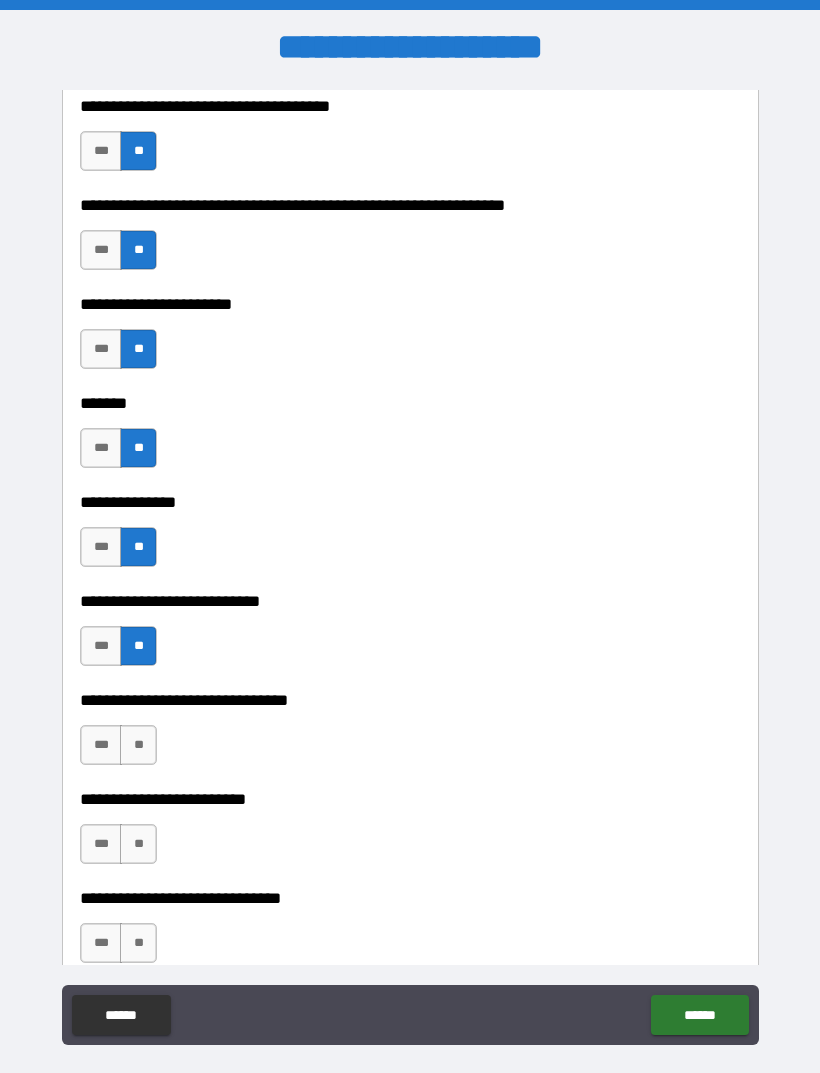 click on "**" at bounding box center (138, 745) 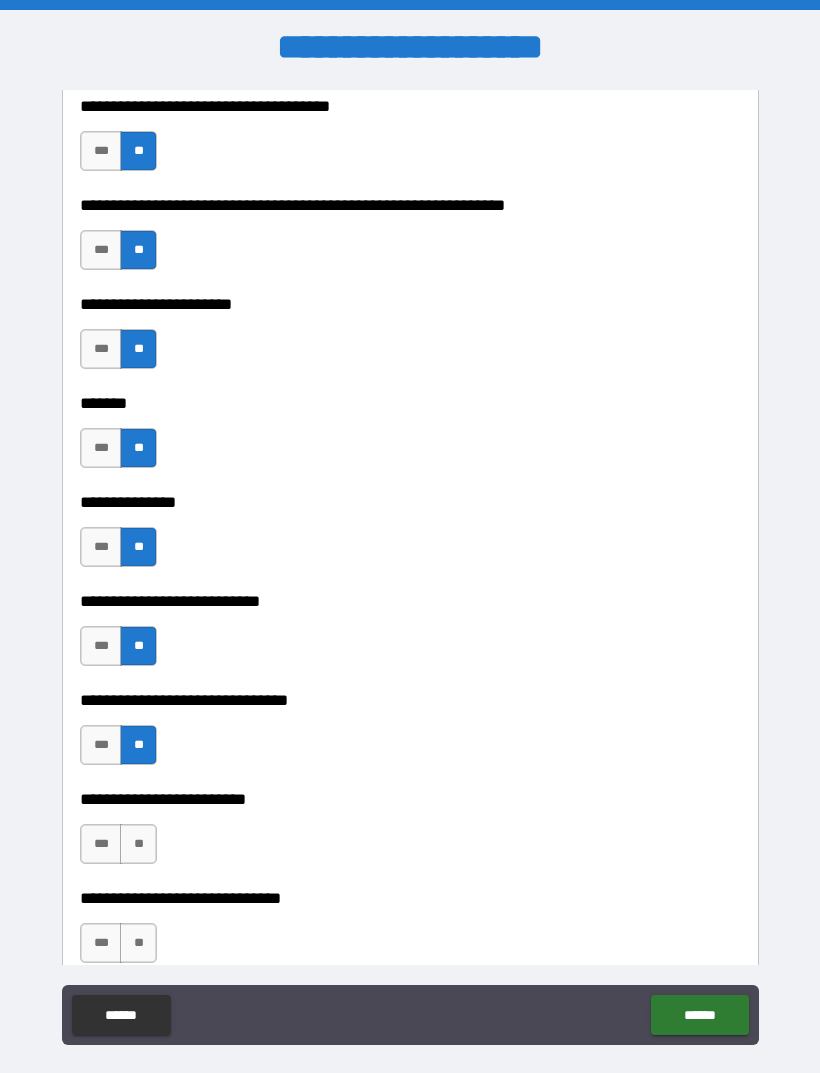 click on "**" at bounding box center [138, 844] 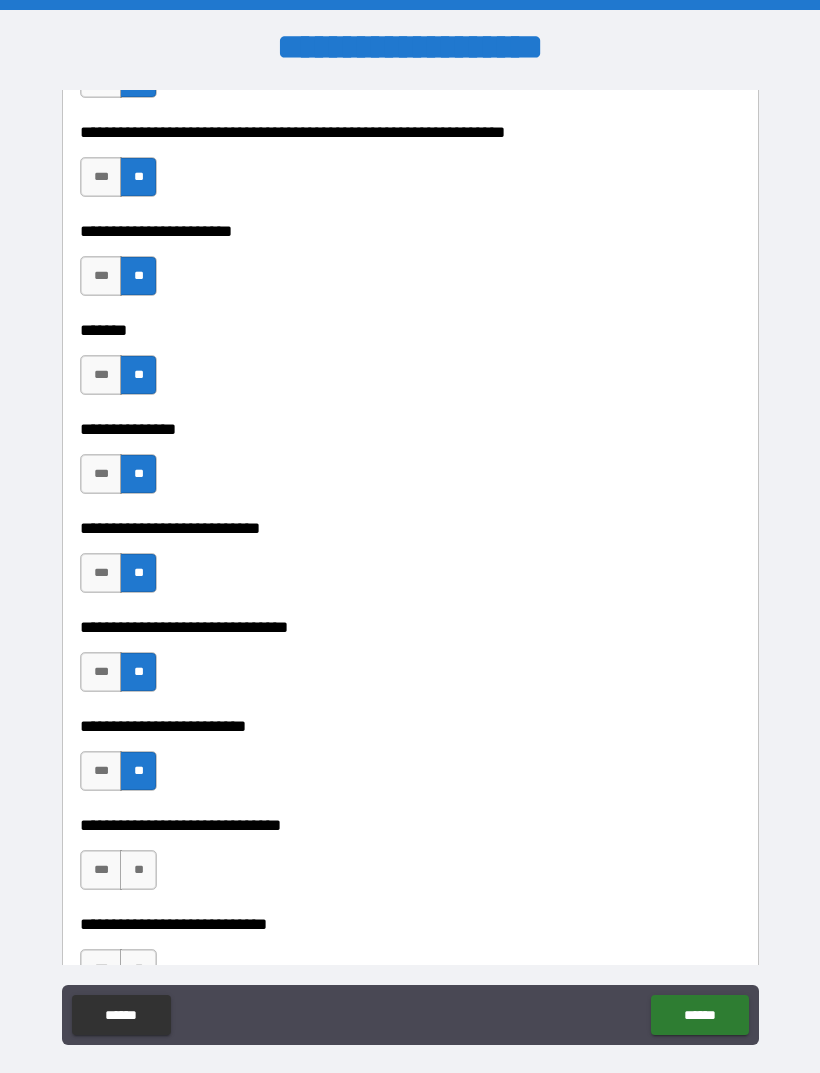 scroll, scrollTop: 8141, scrollLeft: 0, axis: vertical 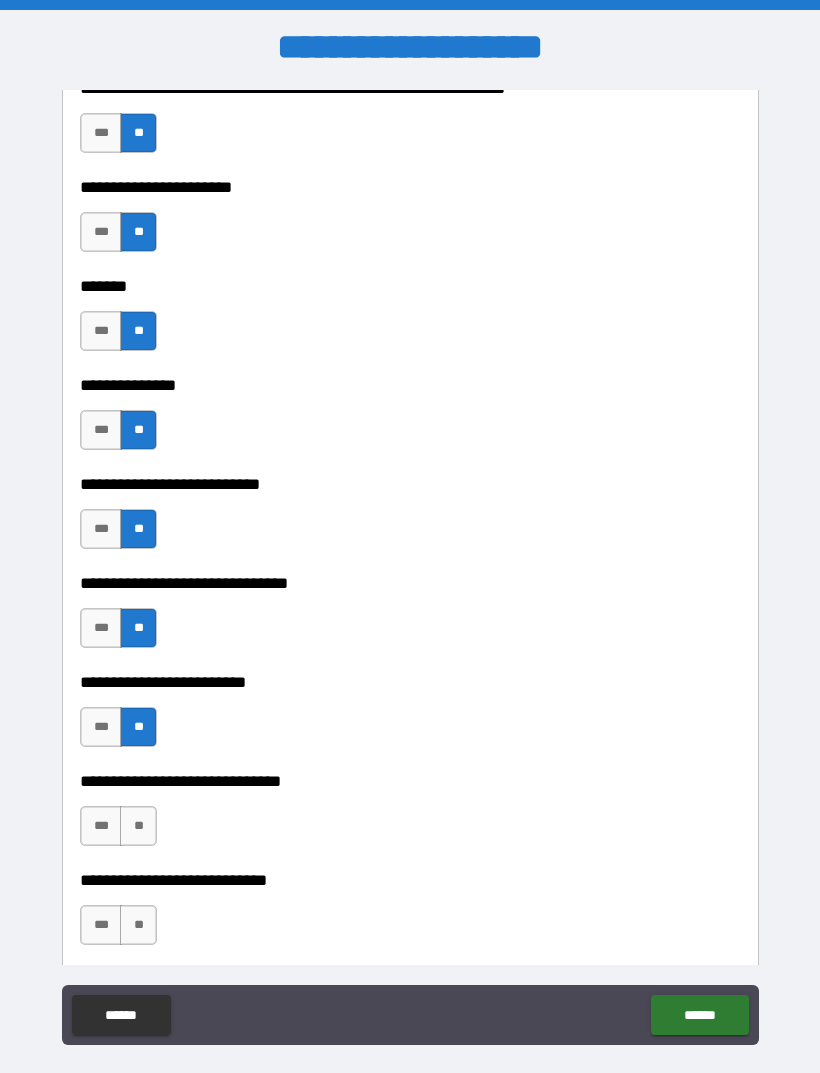 click on "**" at bounding box center [138, 826] 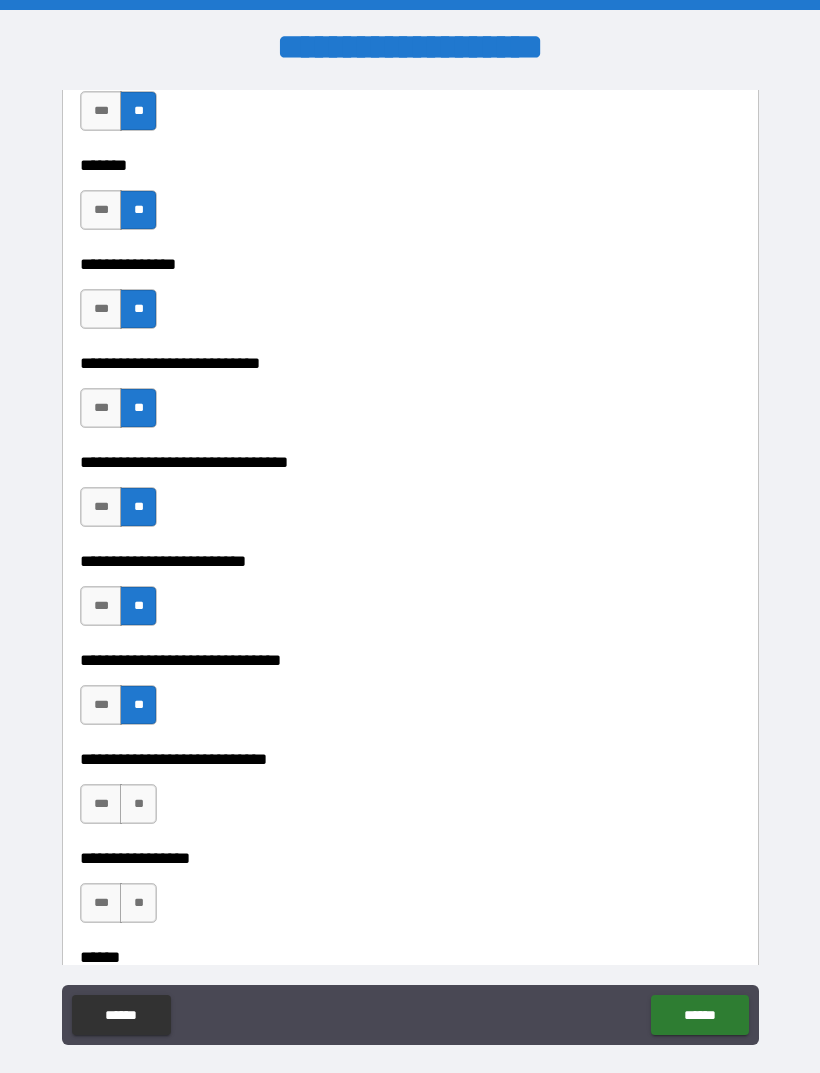 scroll, scrollTop: 8289, scrollLeft: 0, axis: vertical 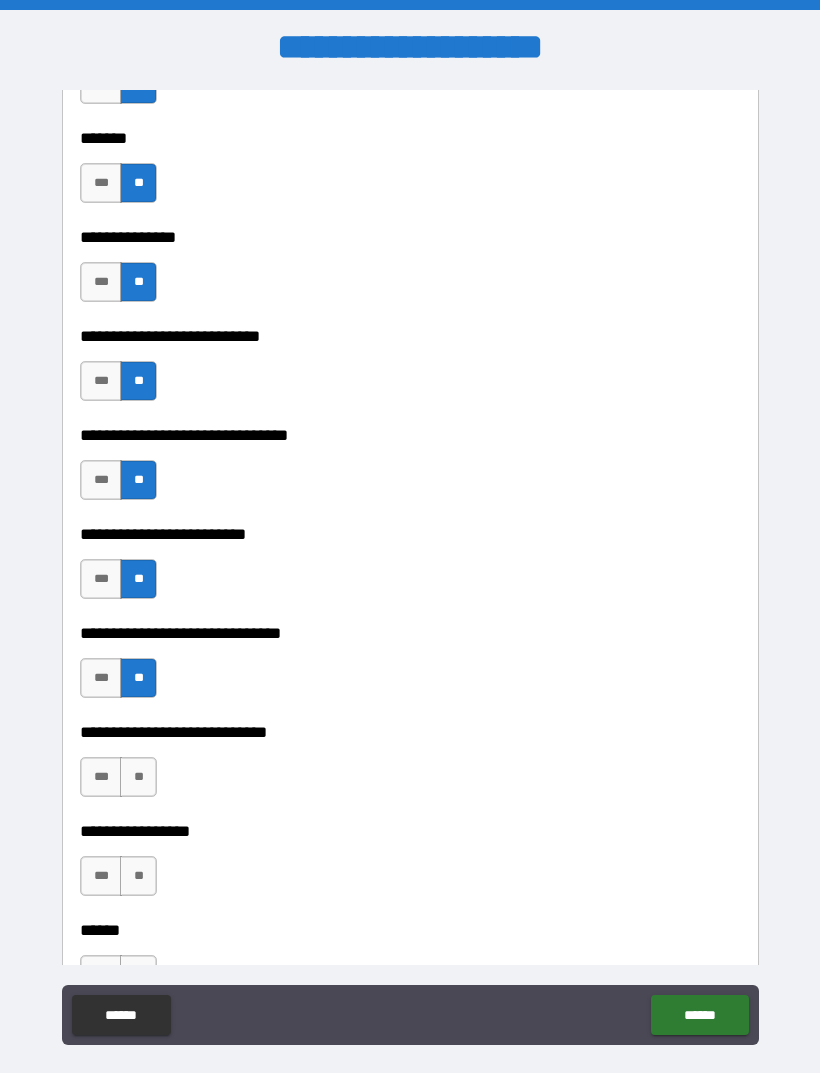 click on "**" at bounding box center (138, 777) 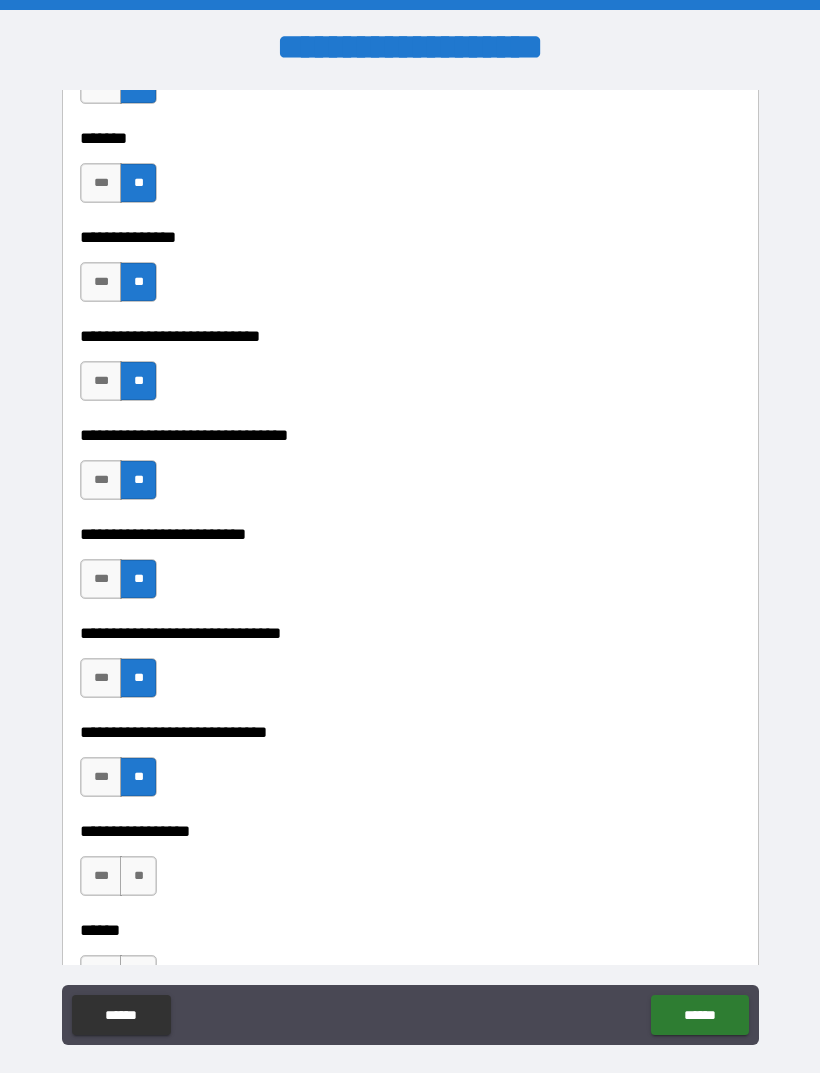 click on "**" at bounding box center [138, 876] 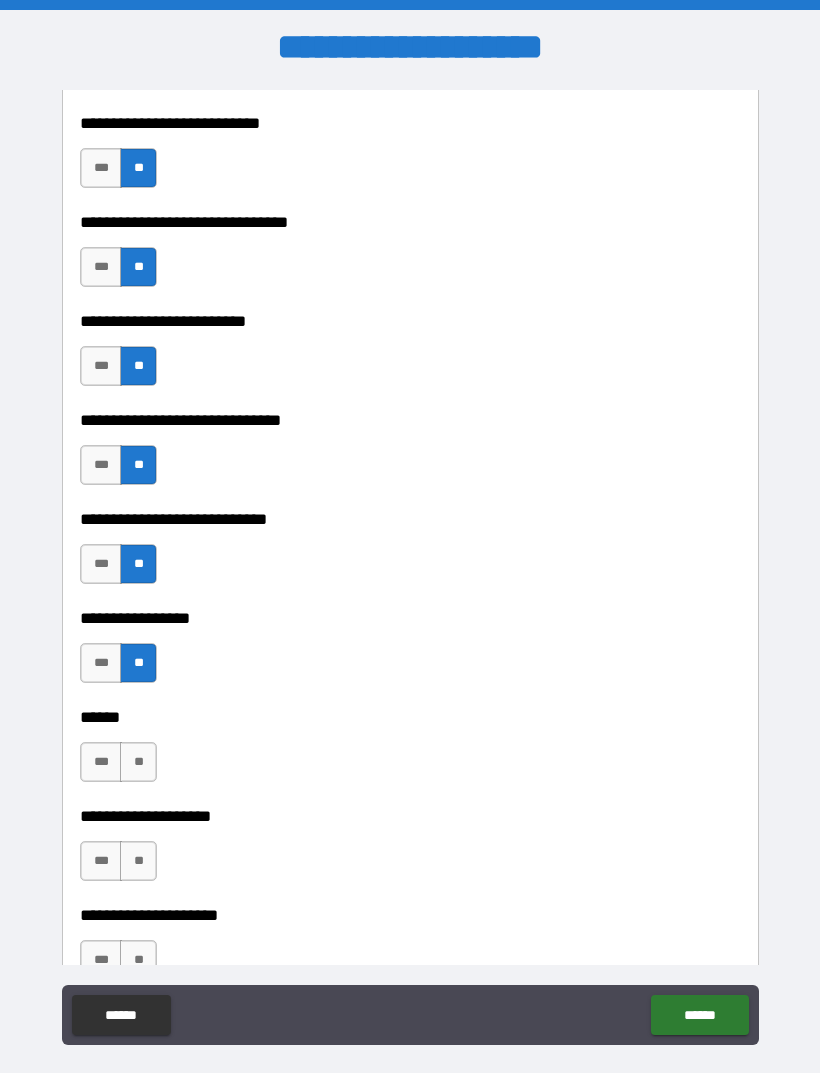 scroll, scrollTop: 8505, scrollLeft: 0, axis: vertical 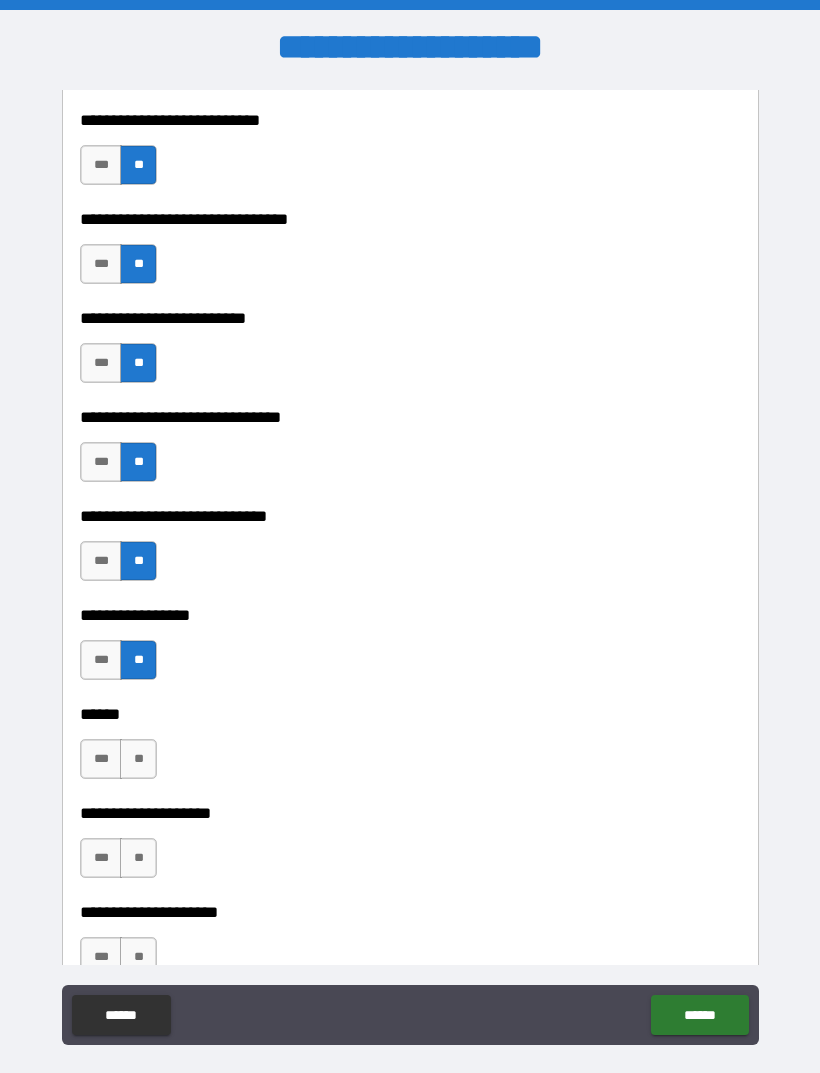 click on "**" at bounding box center (138, 759) 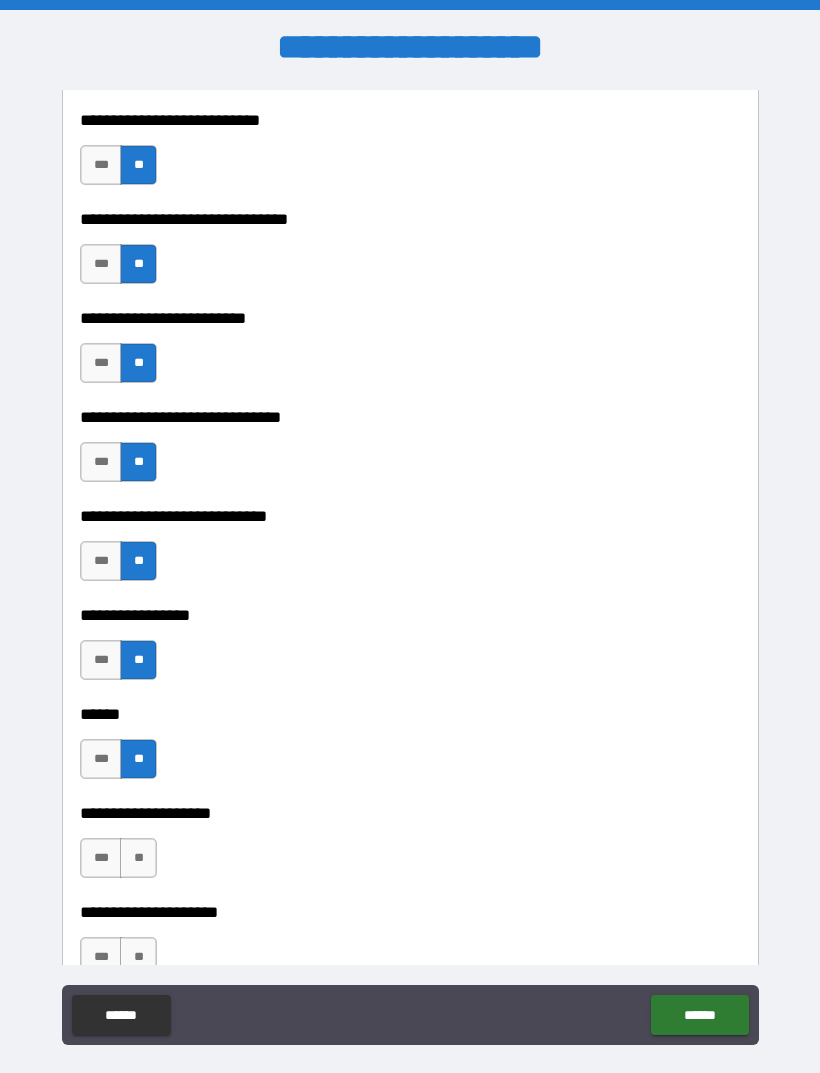 click on "**" at bounding box center (138, 858) 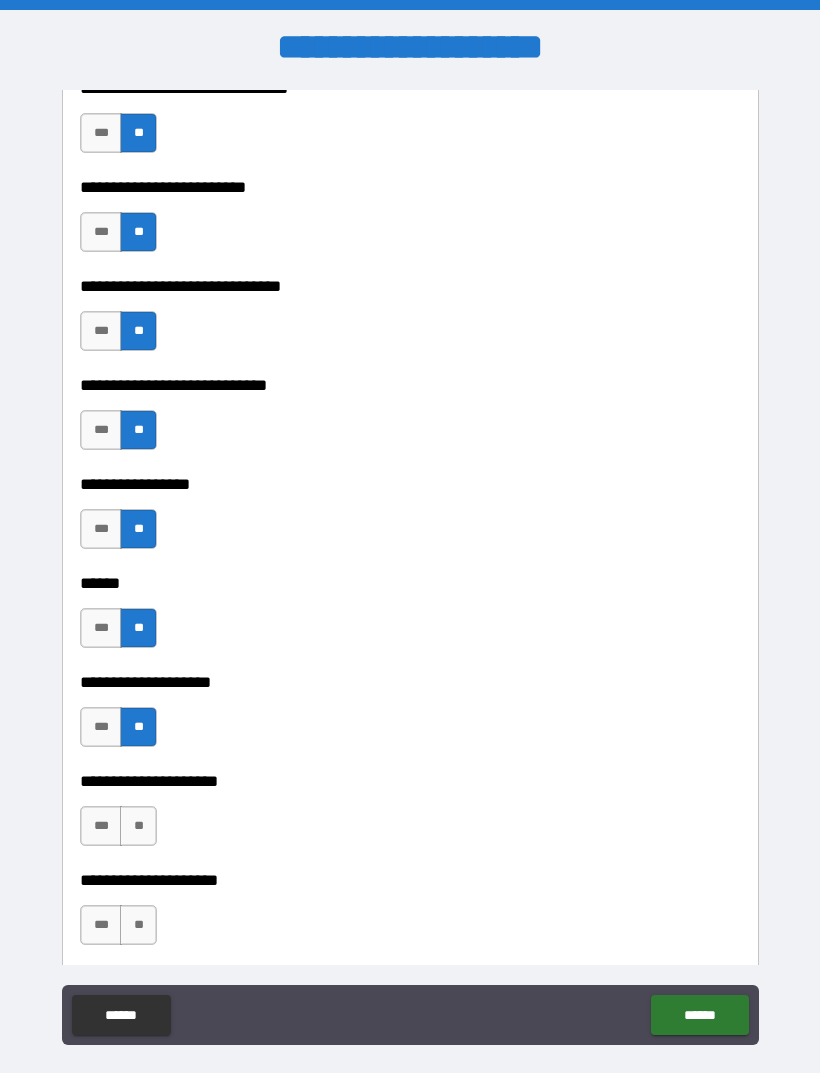 scroll, scrollTop: 8720, scrollLeft: 0, axis: vertical 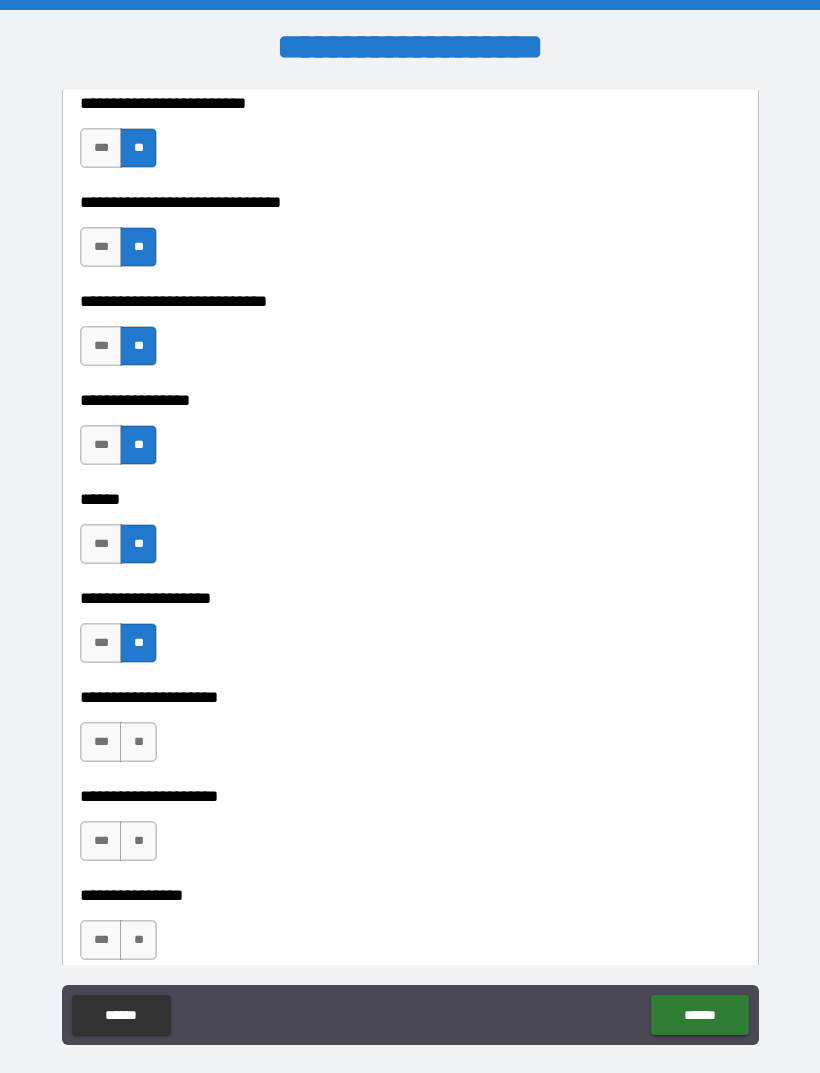 click on "**" at bounding box center (138, 742) 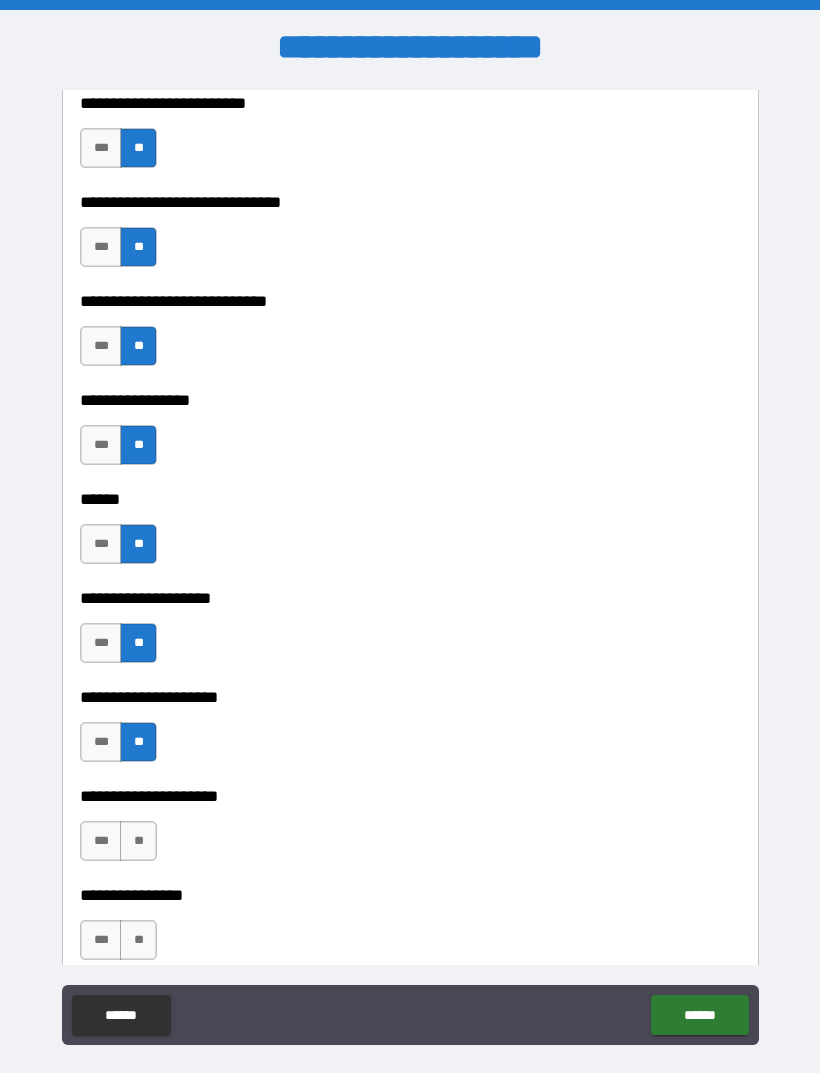 click on "**" at bounding box center (138, 841) 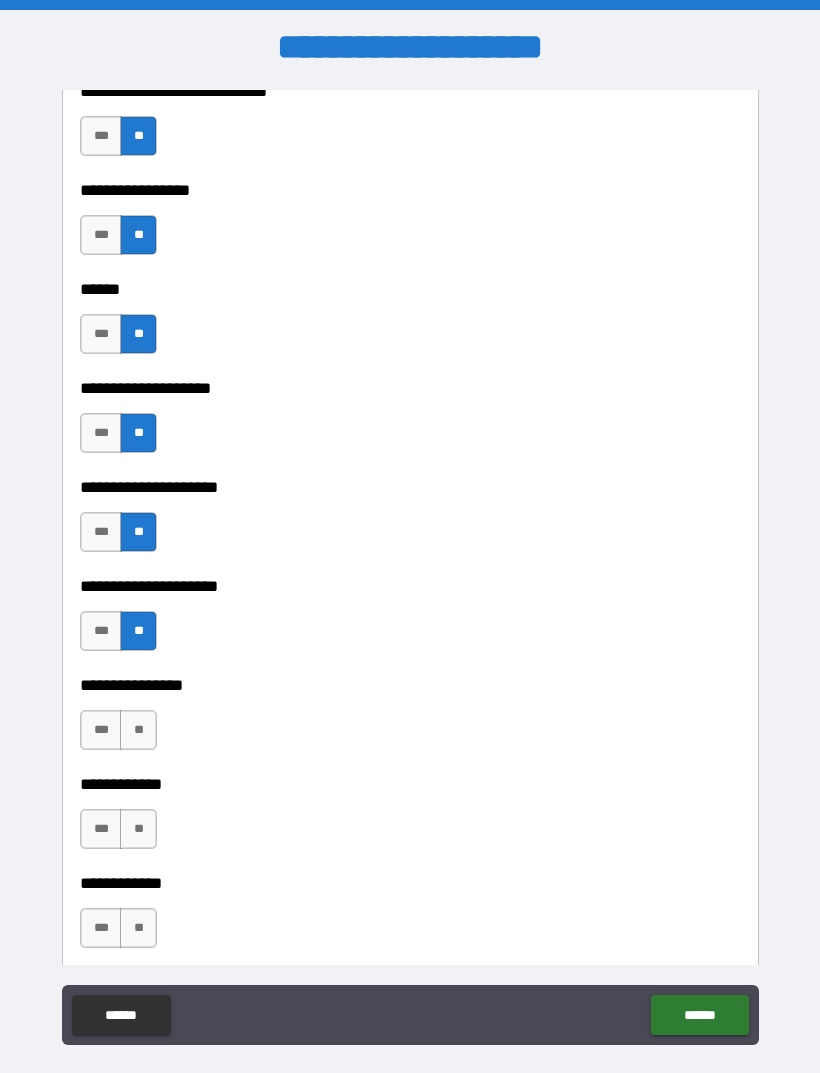 scroll, scrollTop: 8946, scrollLeft: 0, axis: vertical 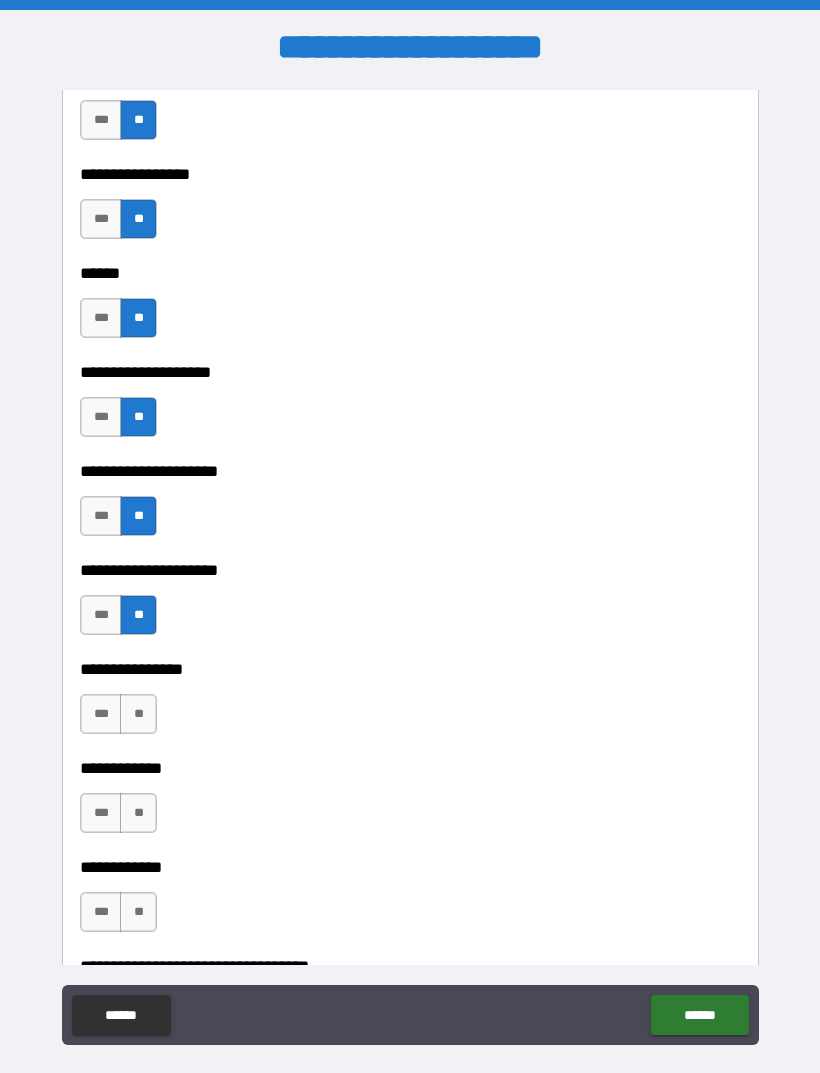 click on "**" at bounding box center [138, 714] 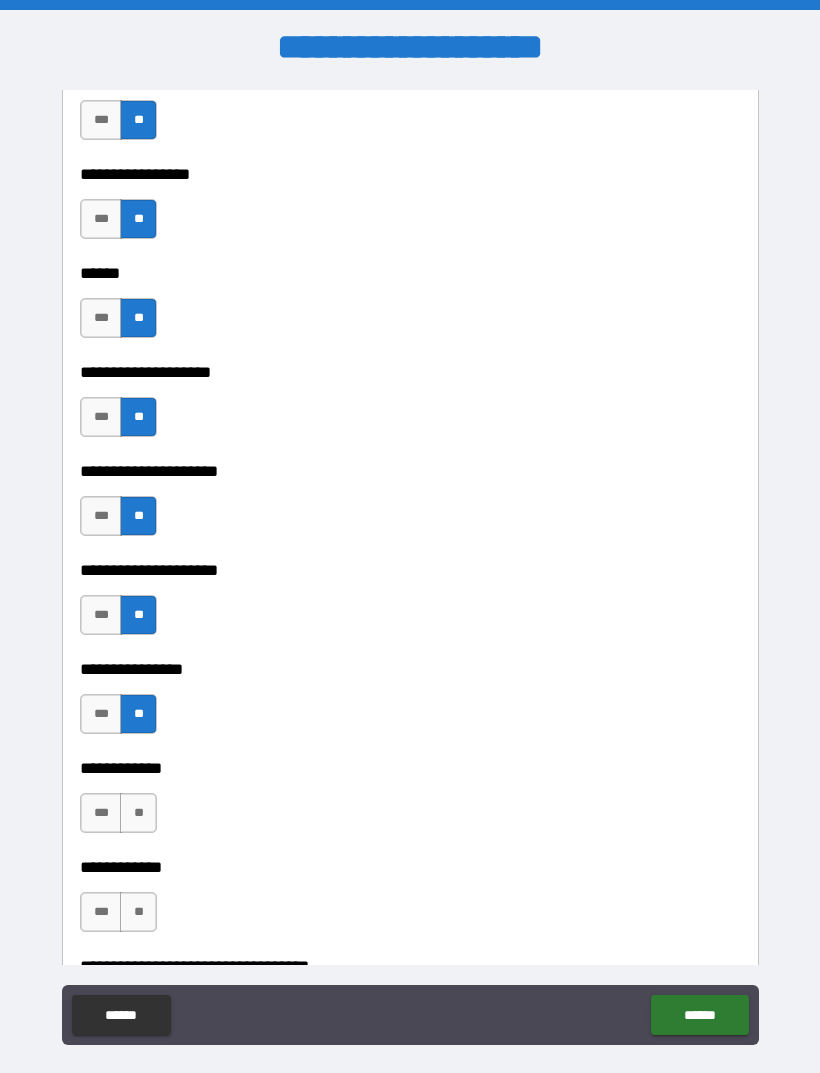click on "**" at bounding box center [138, 813] 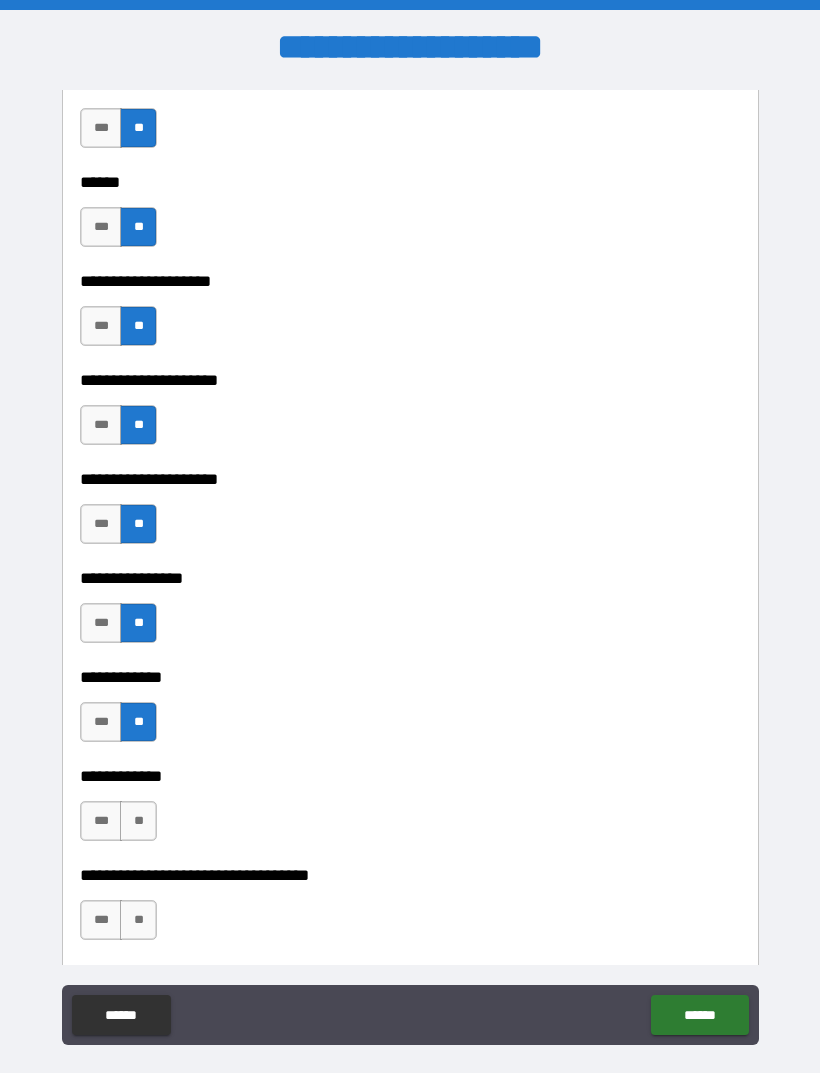 scroll, scrollTop: 9071, scrollLeft: 0, axis: vertical 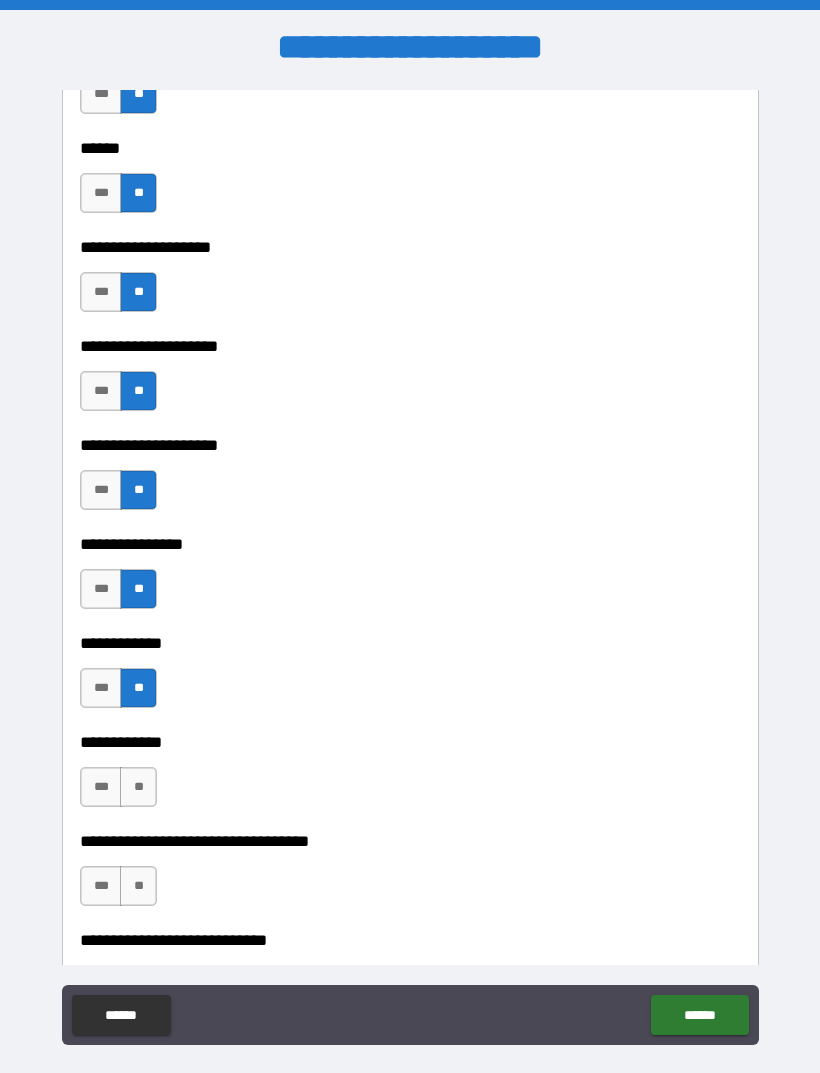 click on "**" at bounding box center [138, 787] 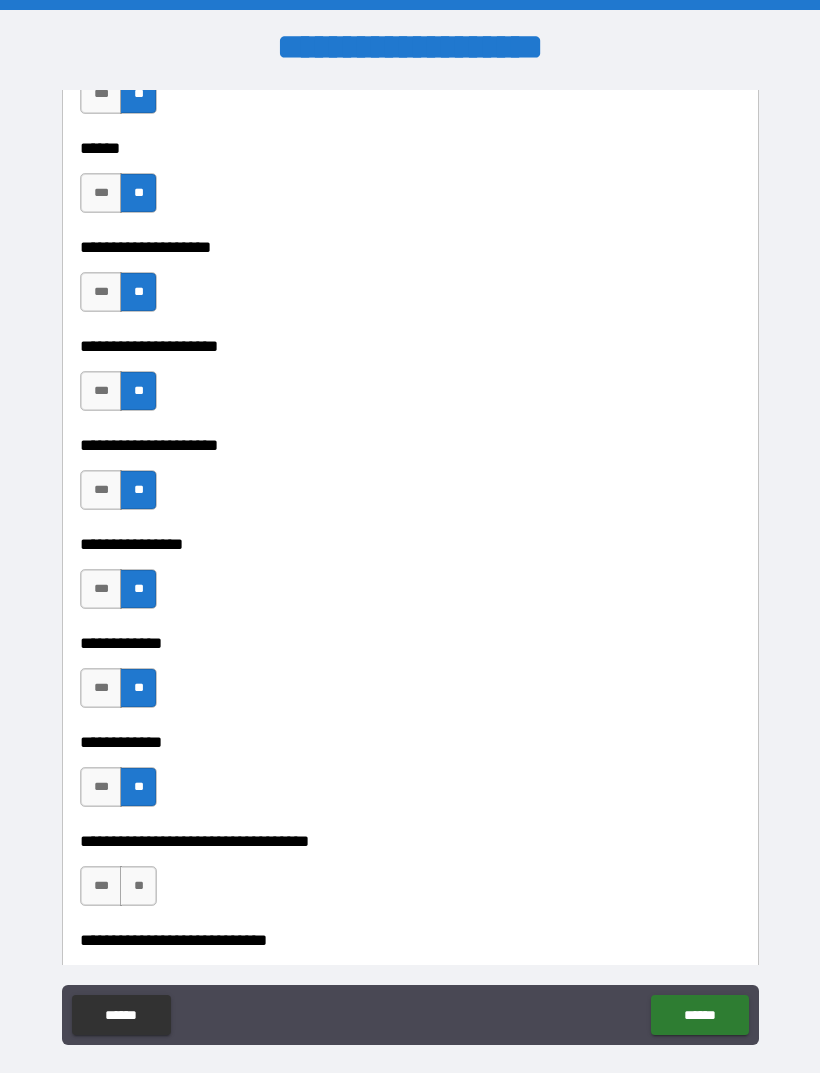 scroll, scrollTop: 9197, scrollLeft: 0, axis: vertical 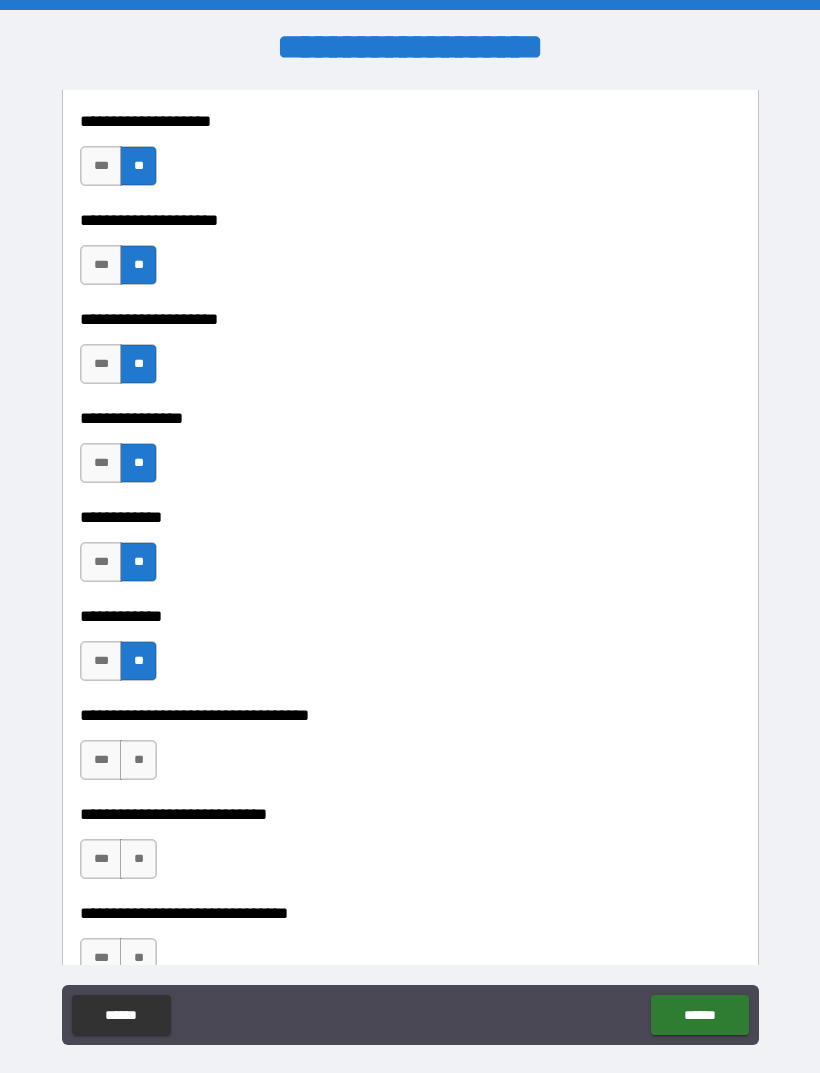 click on "**" at bounding box center (138, 760) 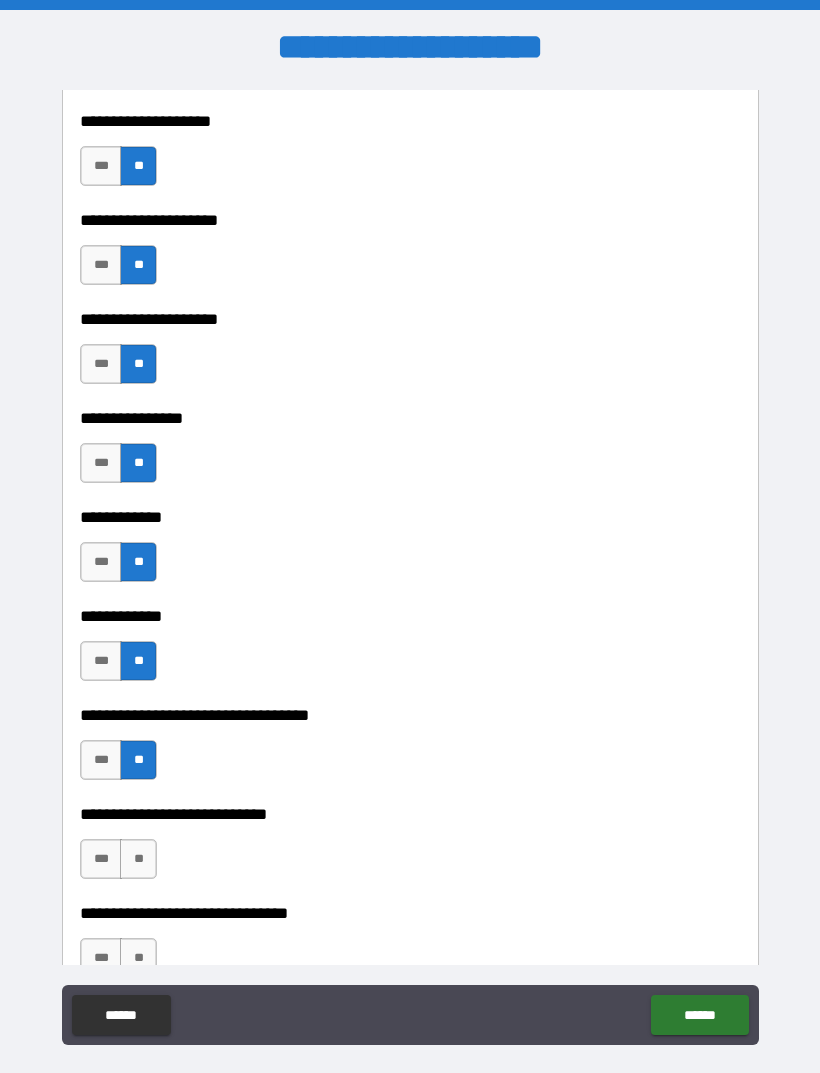 click on "**" at bounding box center (138, 859) 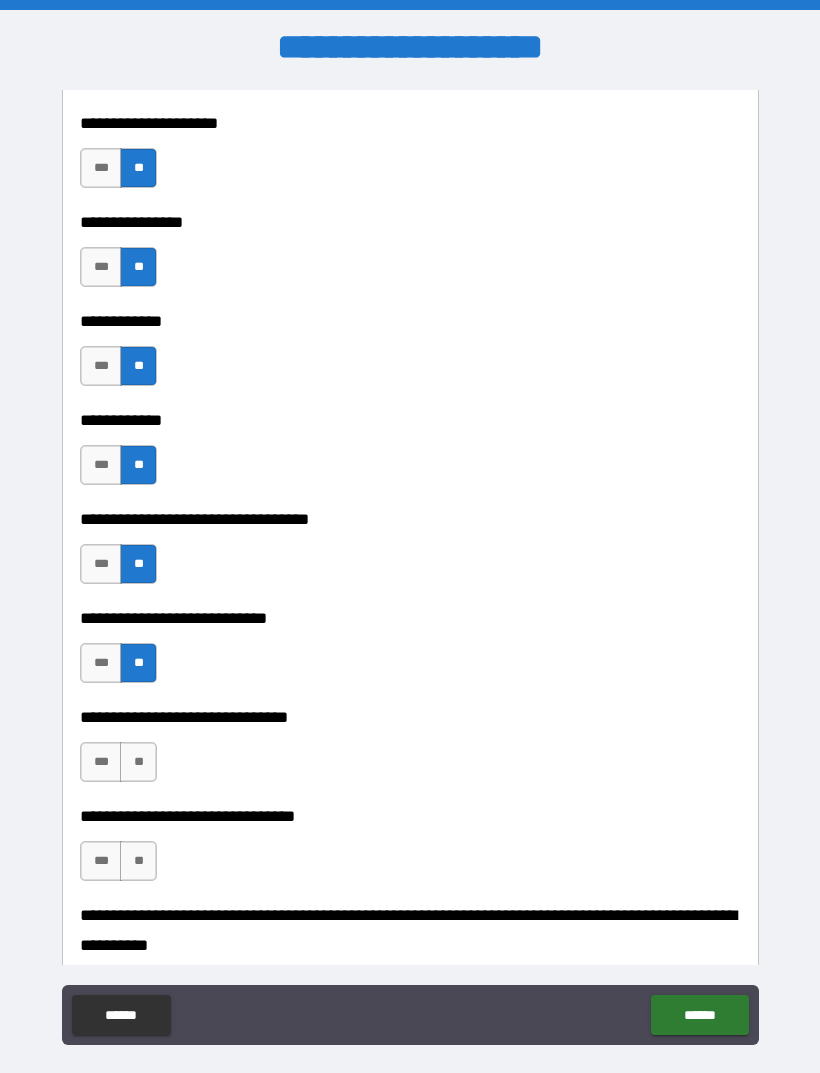 scroll, scrollTop: 9394, scrollLeft: 0, axis: vertical 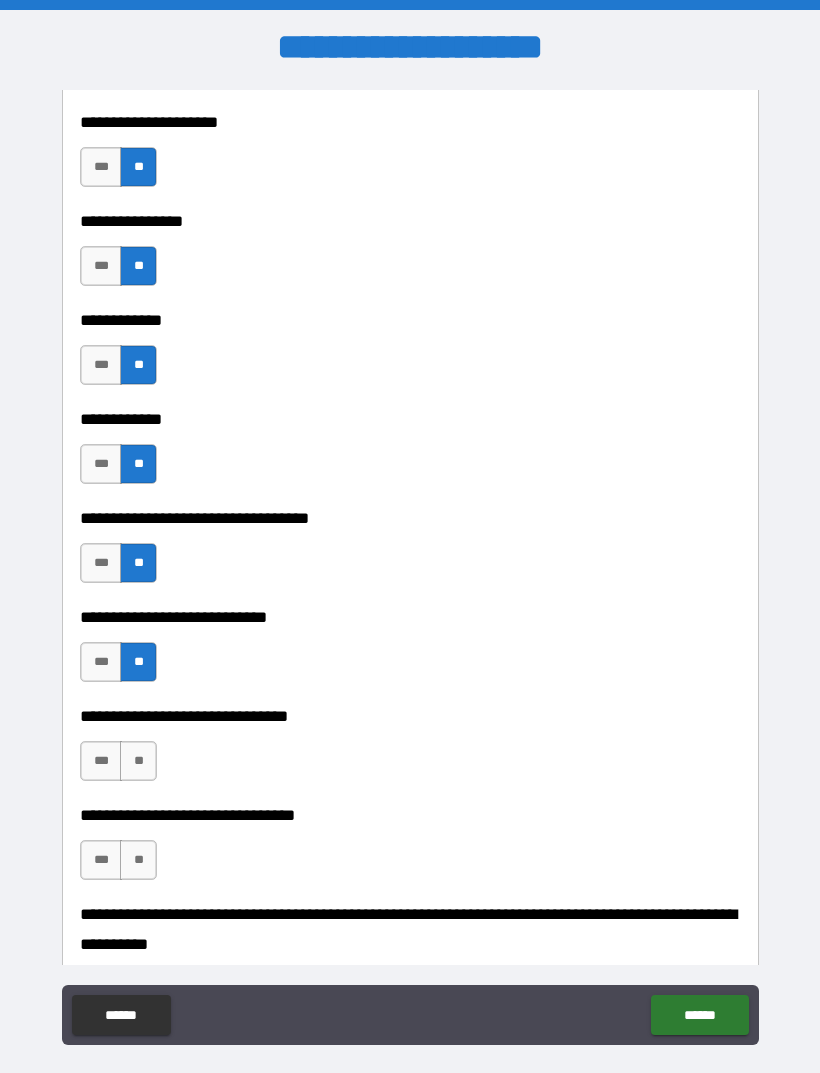 click on "**" at bounding box center [138, 761] 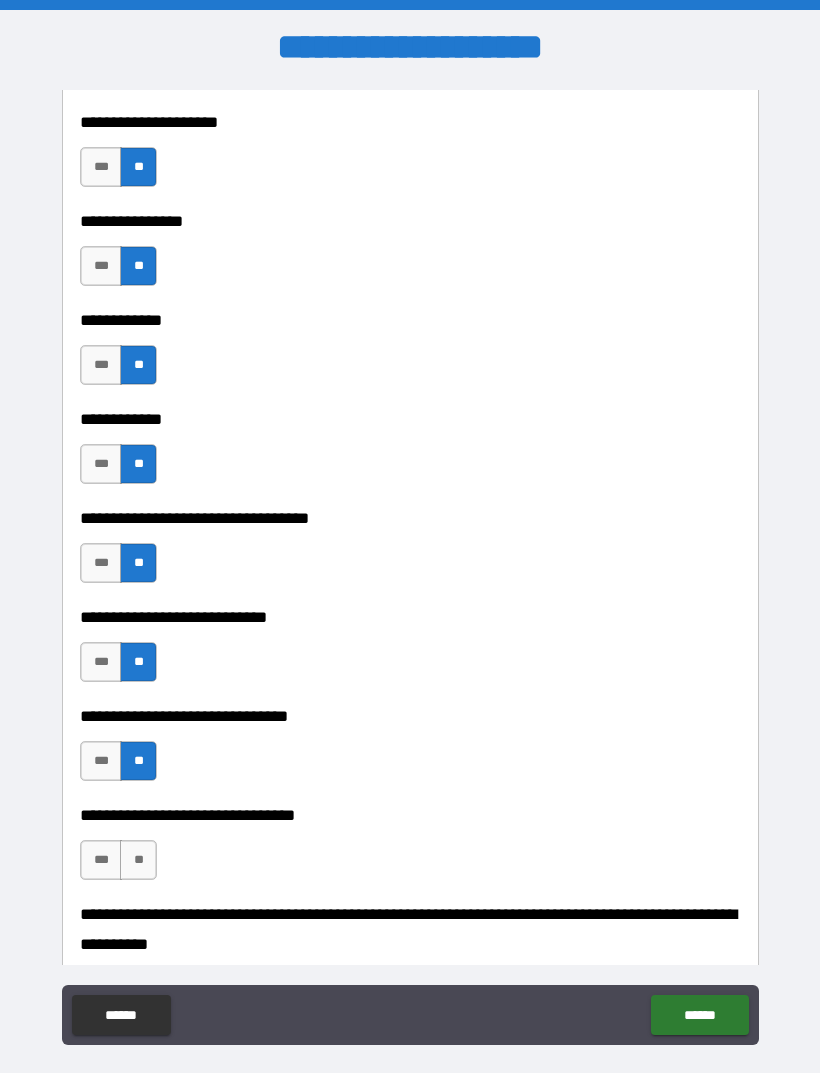click on "**" at bounding box center [138, 860] 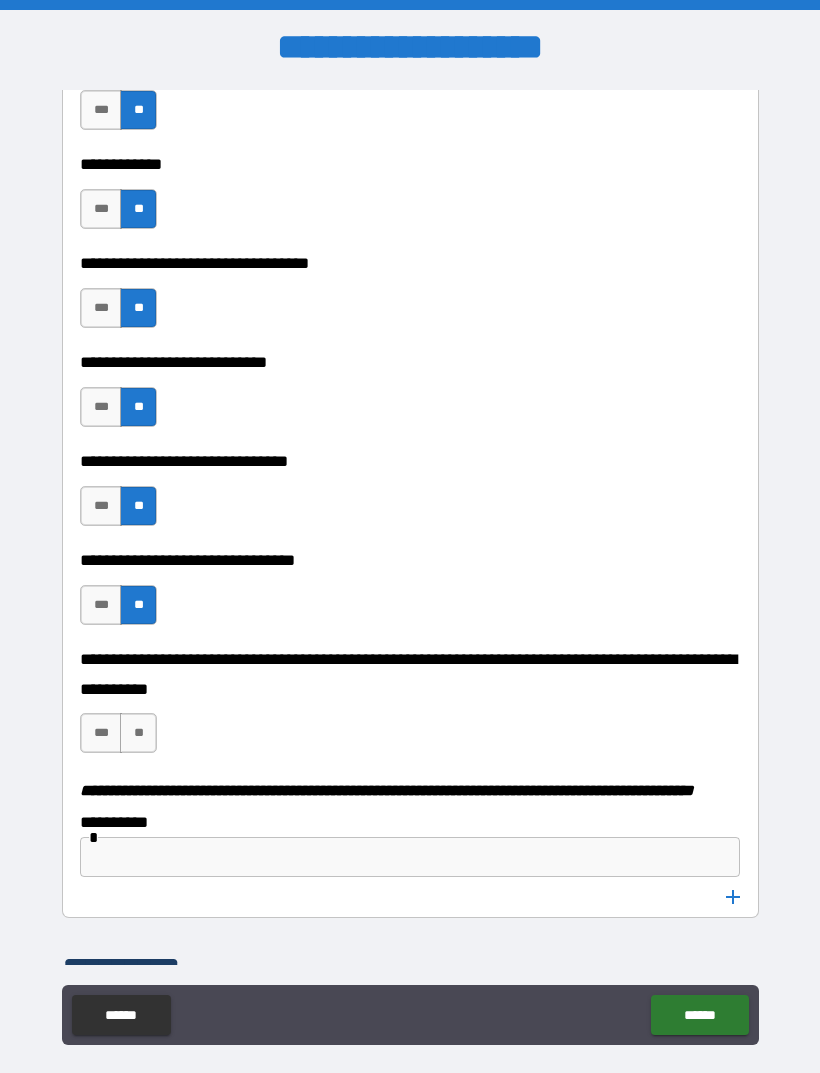 scroll, scrollTop: 9655, scrollLeft: 0, axis: vertical 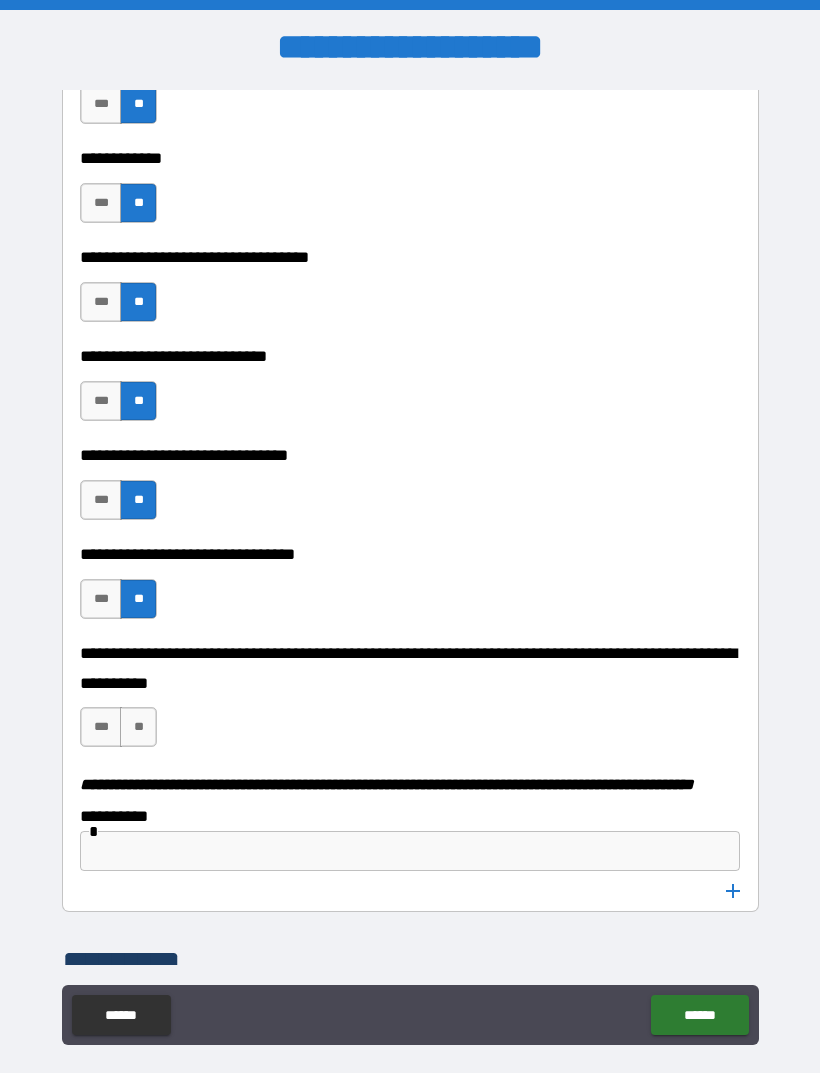 click on "**" at bounding box center [138, 727] 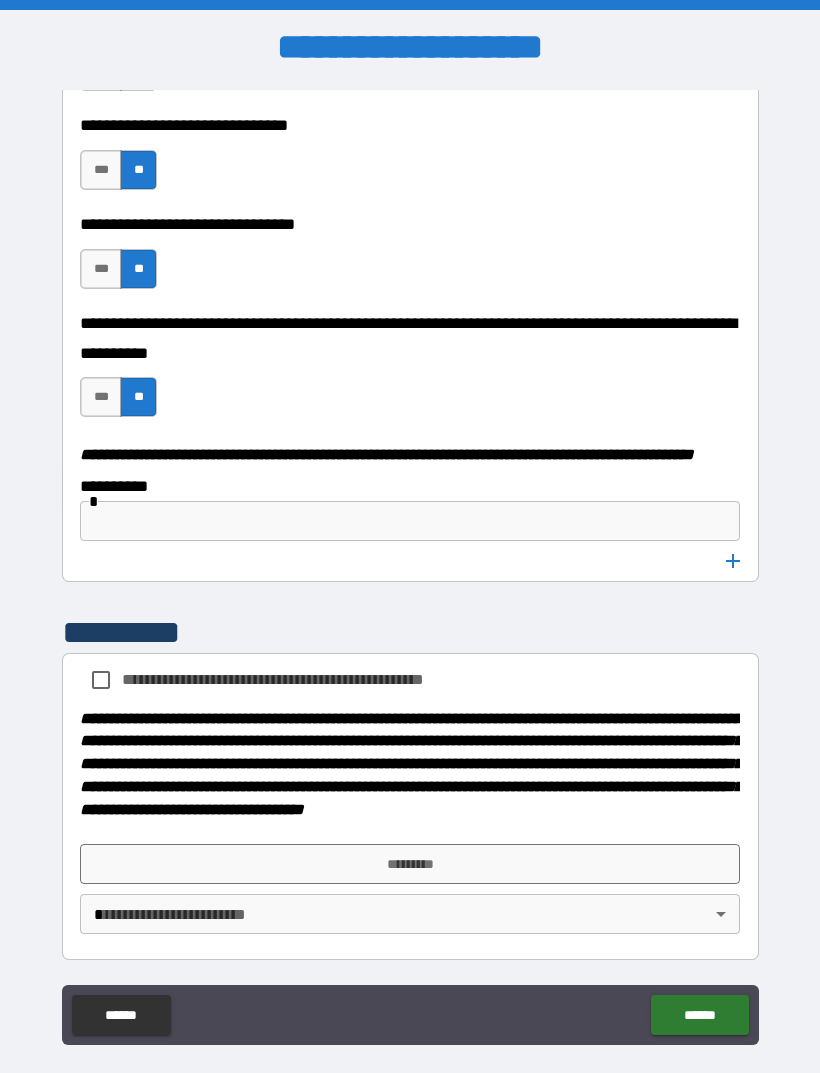 scroll, scrollTop: 10041, scrollLeft: 0, axis: vertical 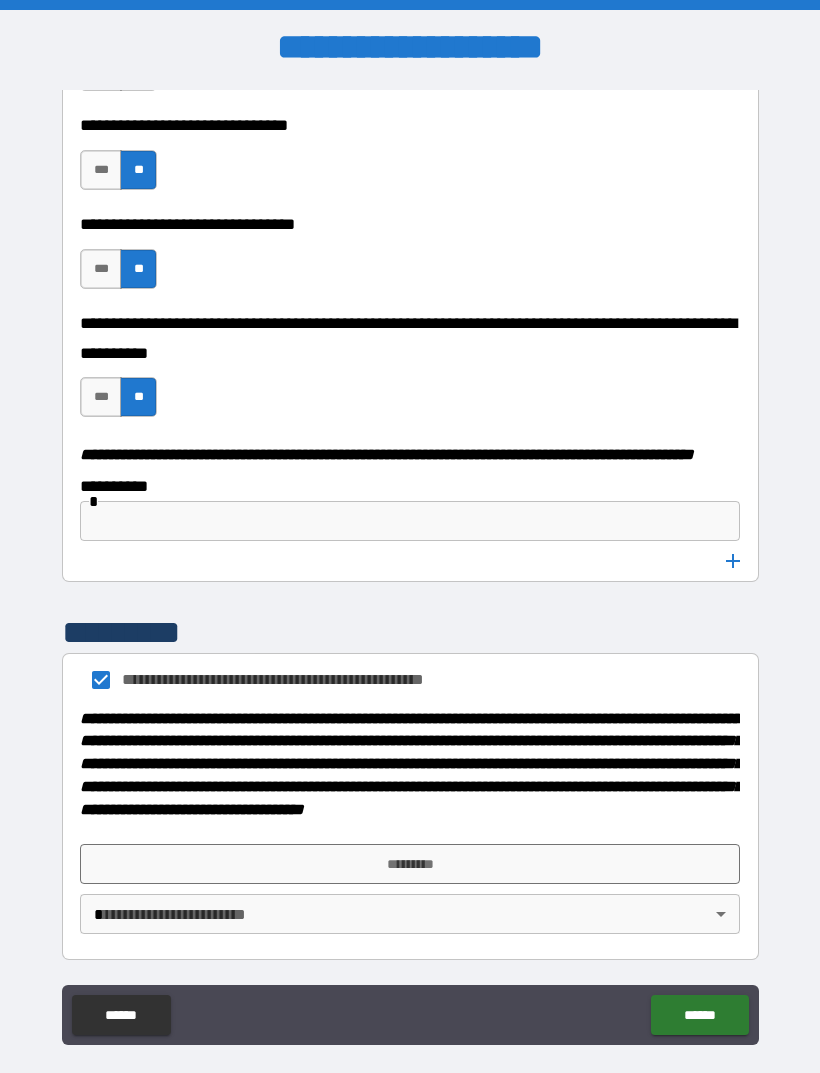click on "[FIRST] [LAST] [STREET] [CITY] [STATE] [ZIP] [COUNTRY] [PHONE] [EMAIL] [SSN] [CREDIT_CARD] [PASSPORT] [DRIVER_LICENSE] [BIRTH_DATE]" at bounding box center [410, 568] 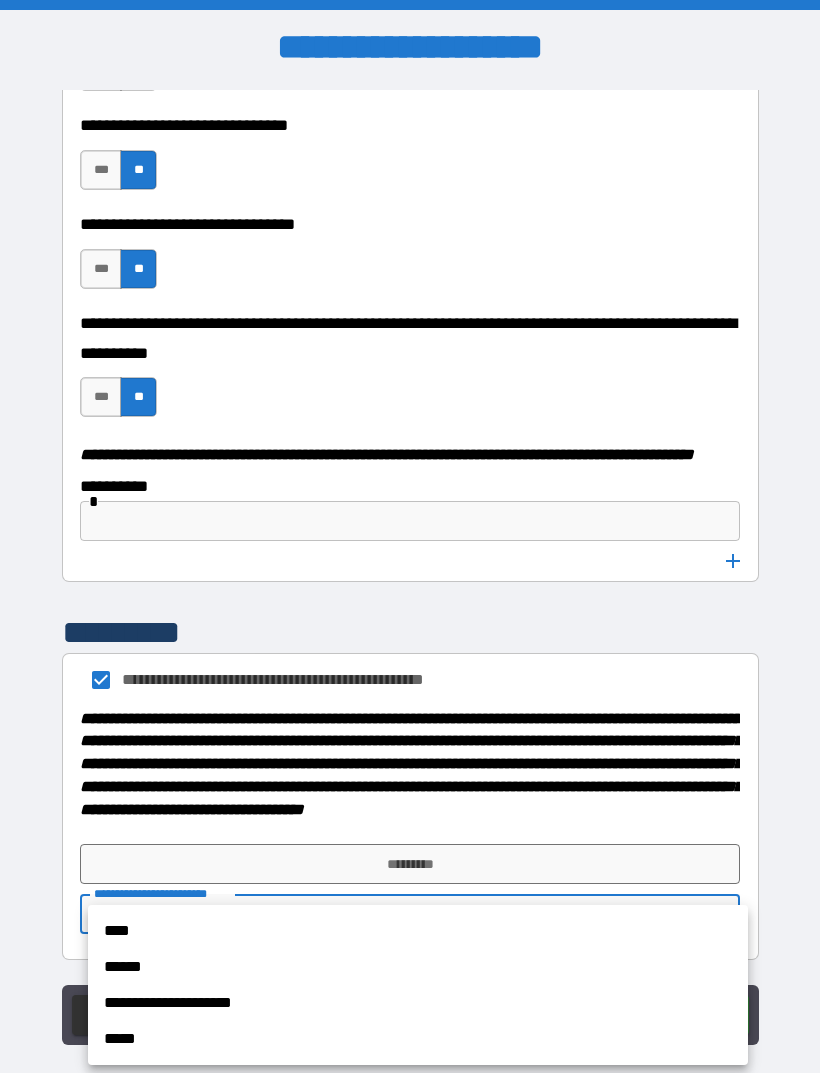 click at bounding box center [410, 536] 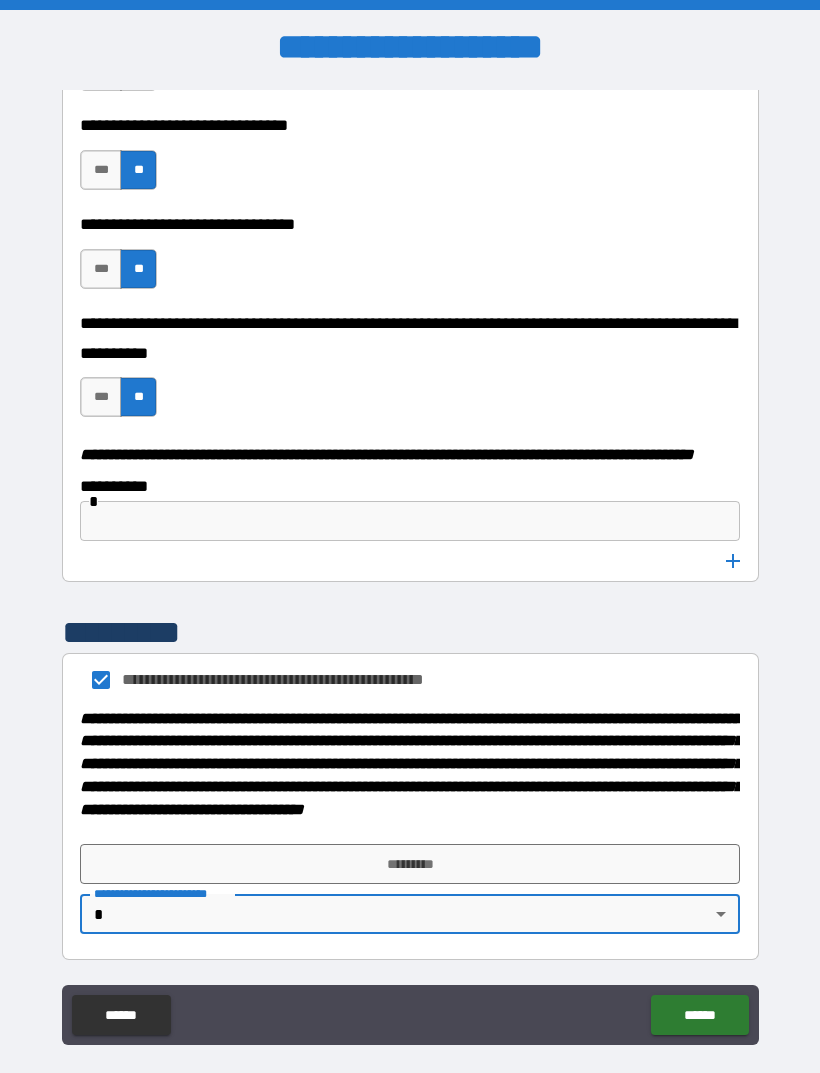 click on "[FIRST] [LAST] [STREET] [CITY] [STATE] [ZIP] [COUNTRY] [PHONE] [EMAIL] [SSN] [CREDIT_CARD] [PASSPORT] [DRIVER_LICENSE] [BIRTH_DATE]" at bounding box center (410, 568) 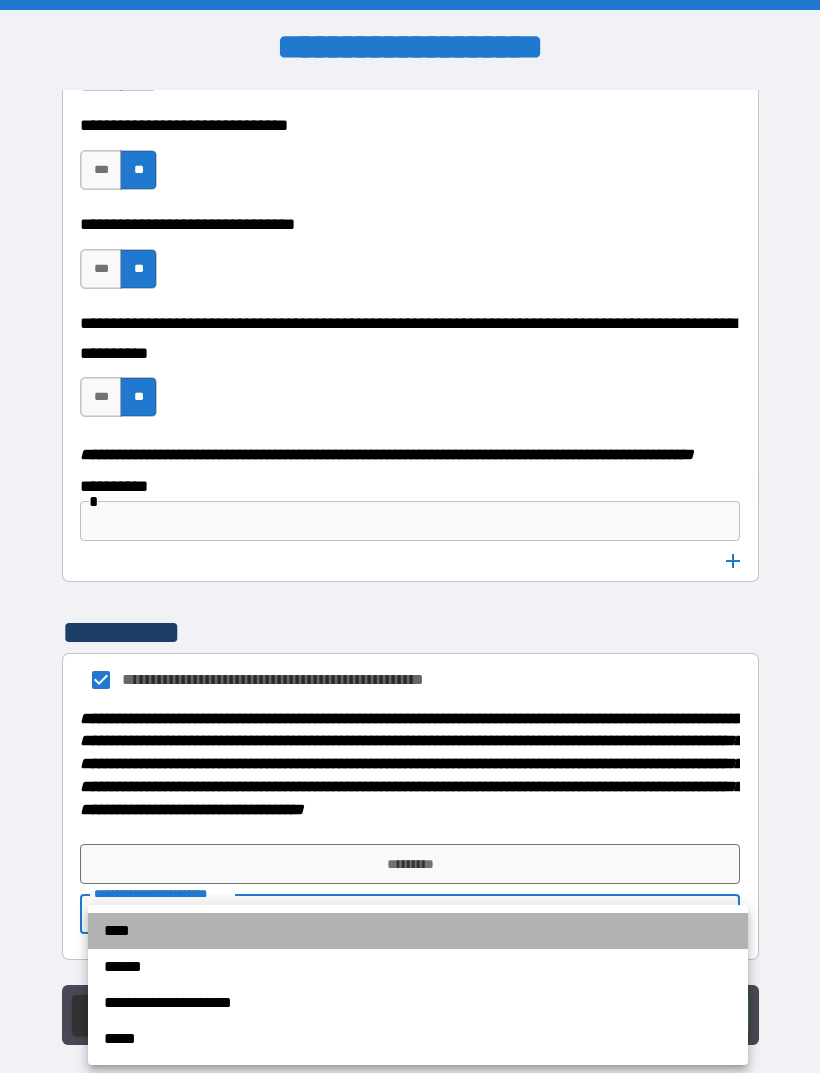 click on "****" at bounding box center (418, 931) 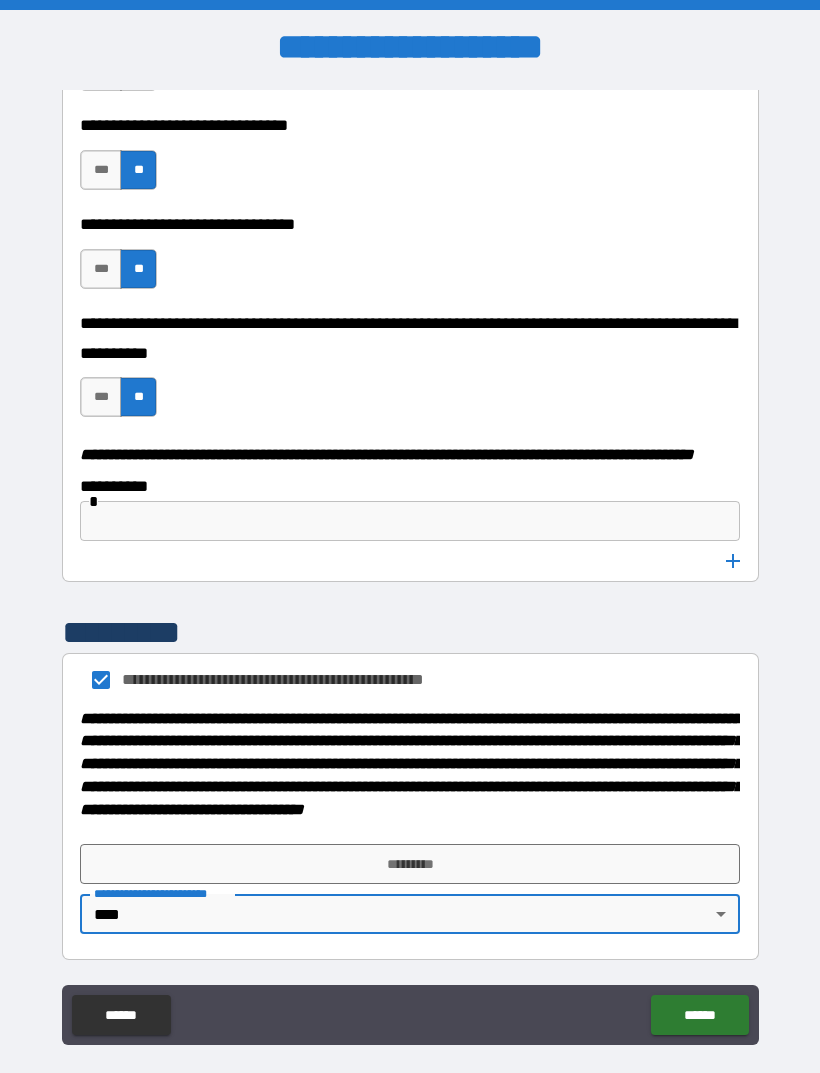 click on "*********" at bounding box center (410, 864) 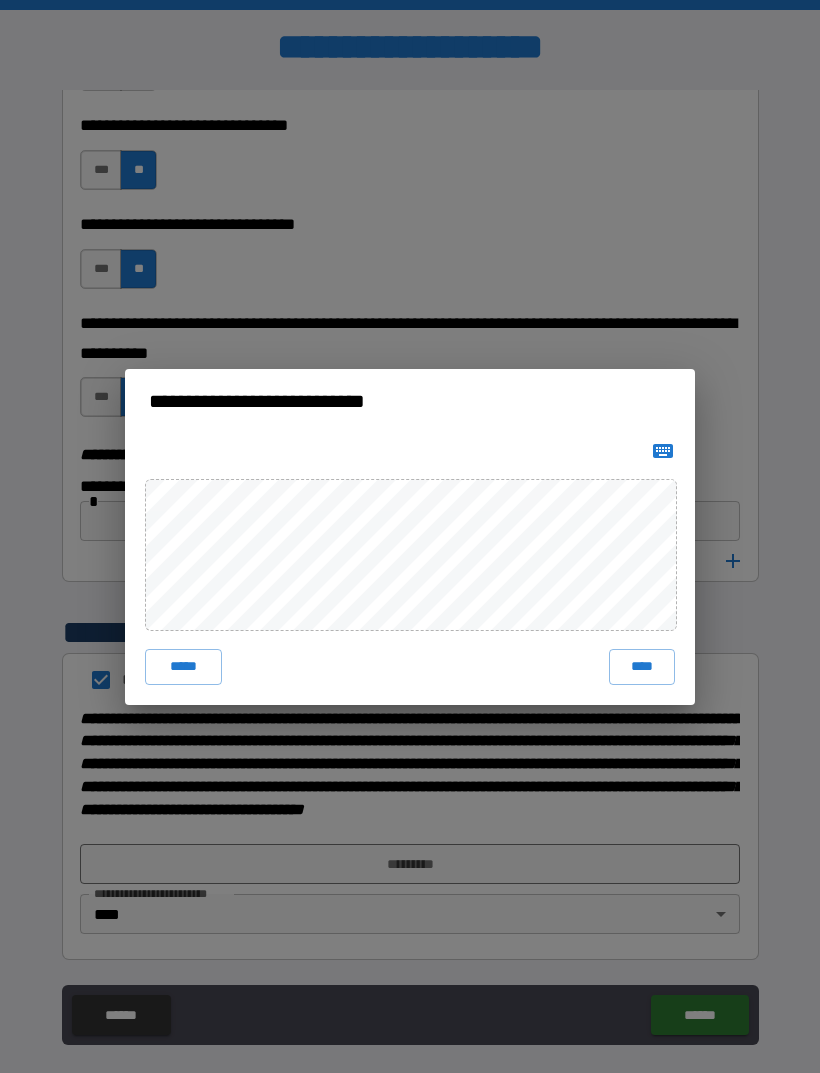 click on "****" at bounding box center [642, 667] 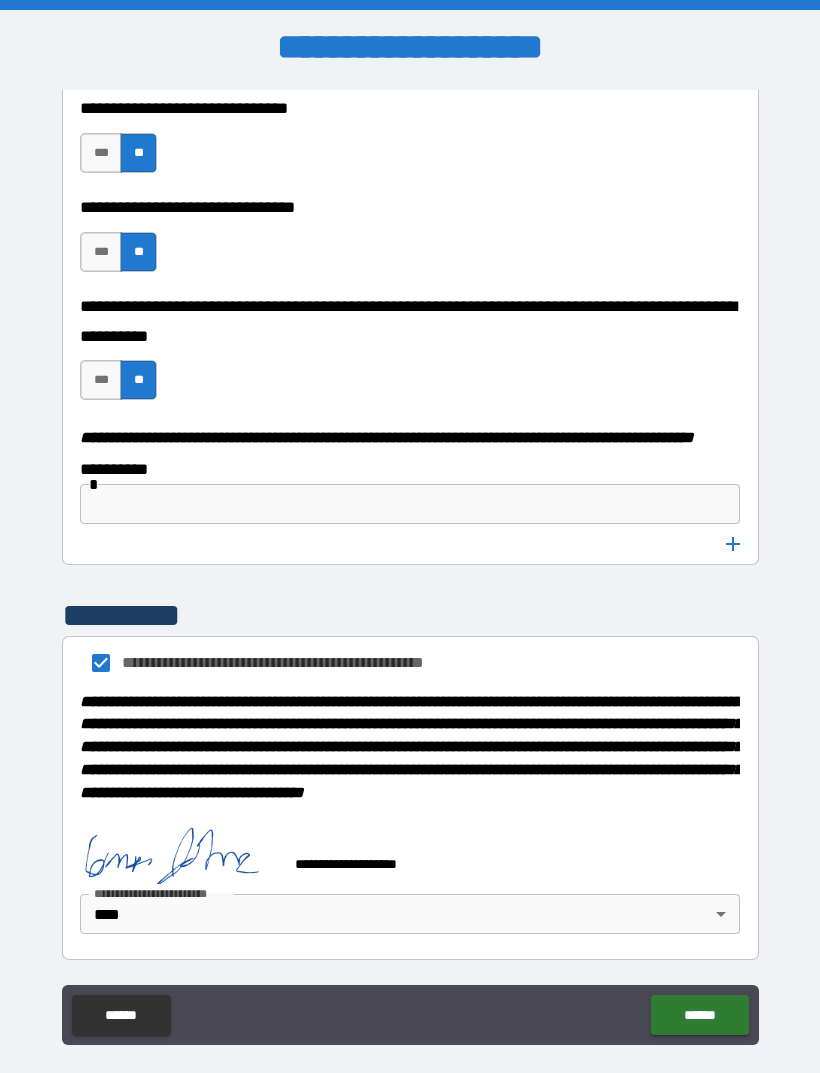scroll, scrollTop: 10031, scrollLeft: 0, axis: vertical 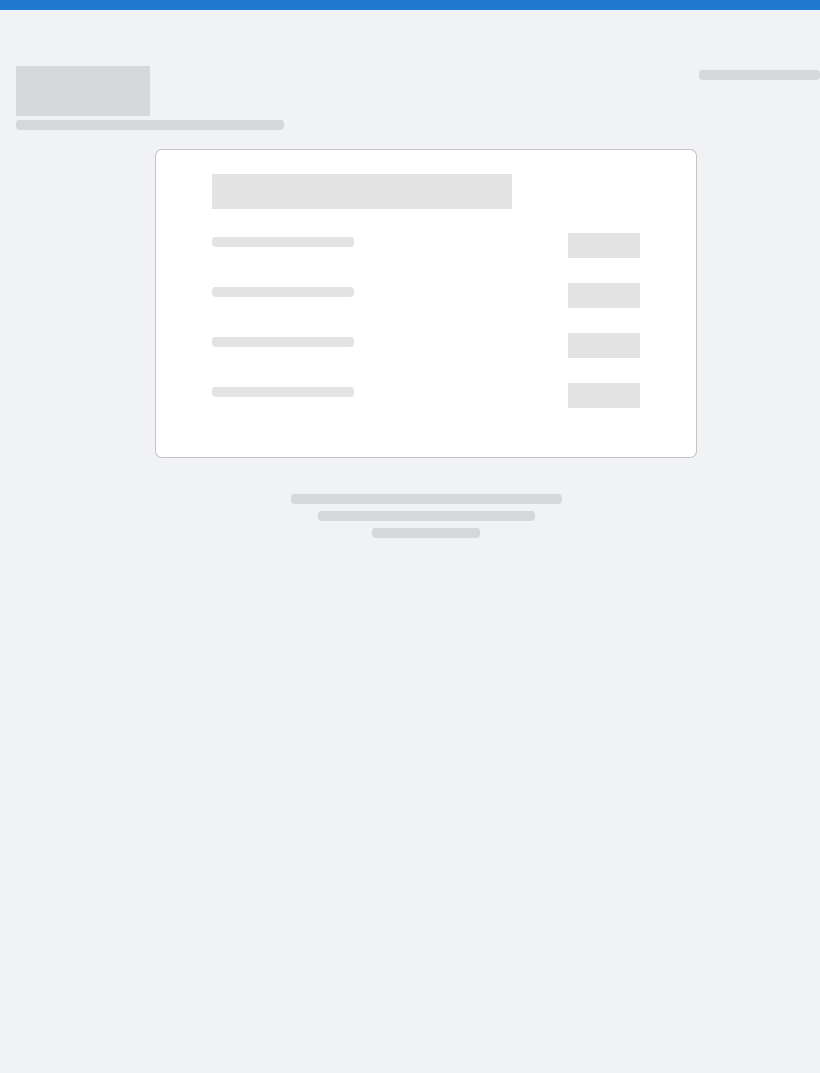 click at bounding box center [410, 536] 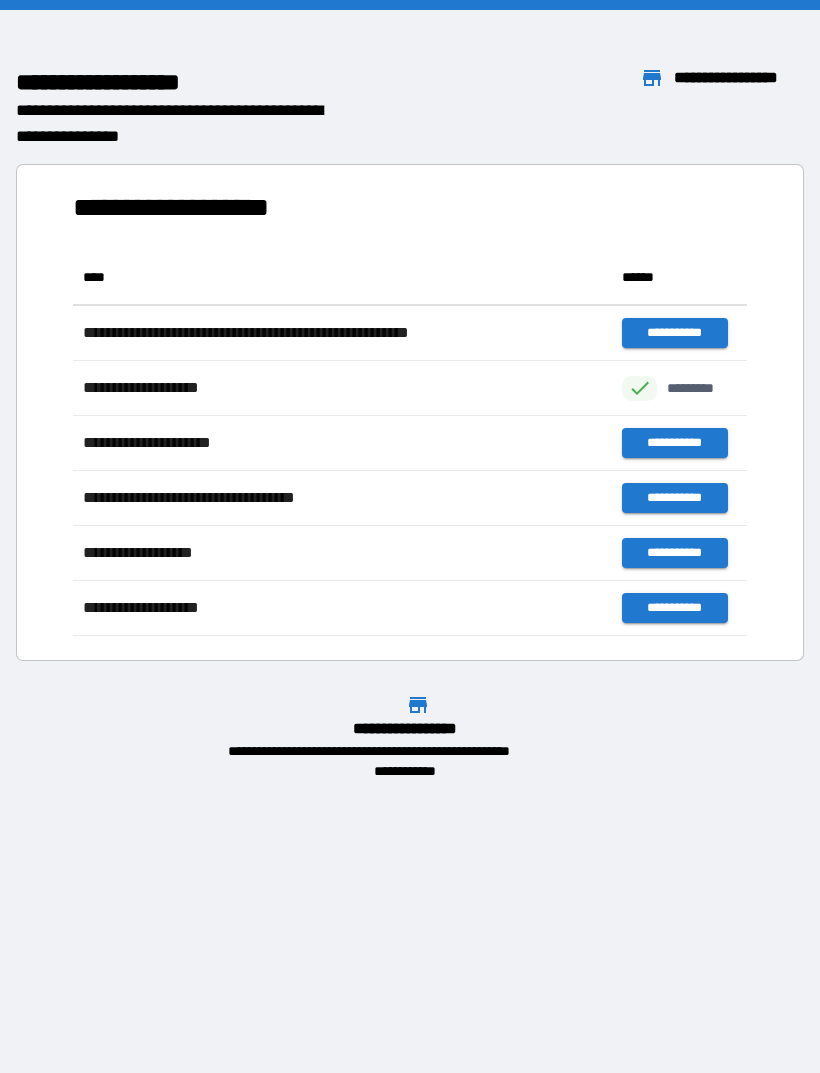 scroll, scrollTop: 1, scrollLeft: 1, axis: both 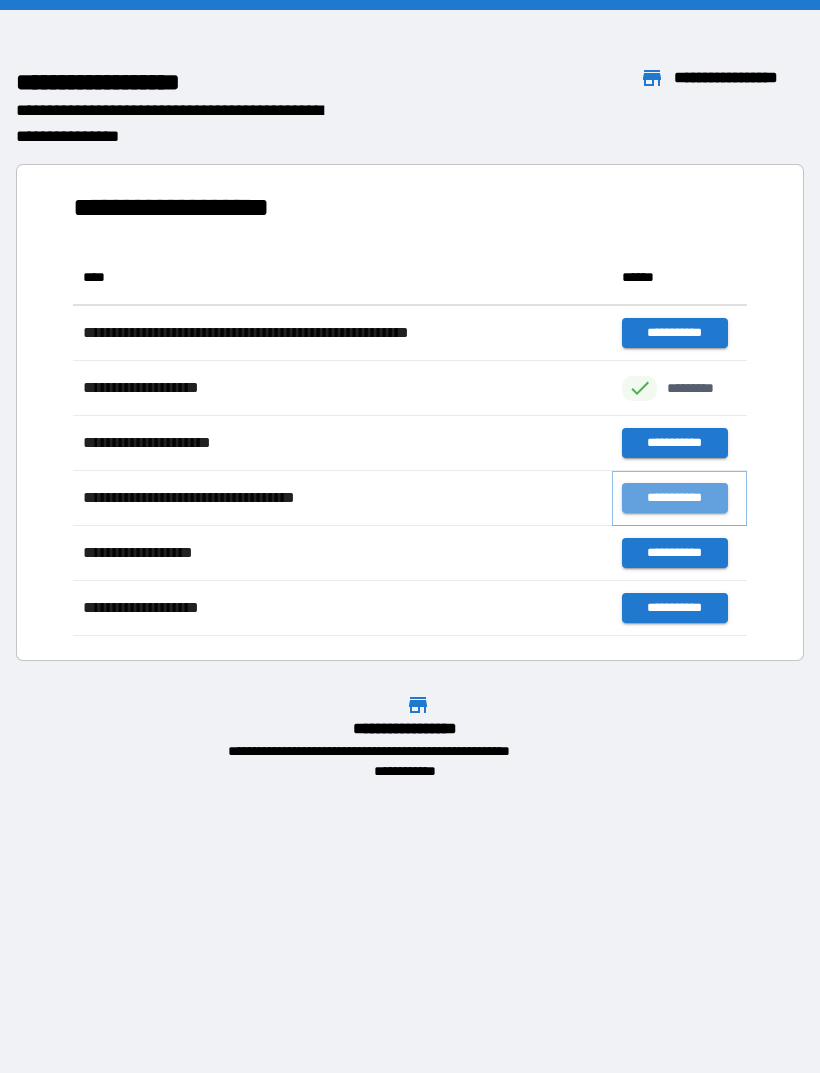 click on "**********" at bounding box center (674, 498) 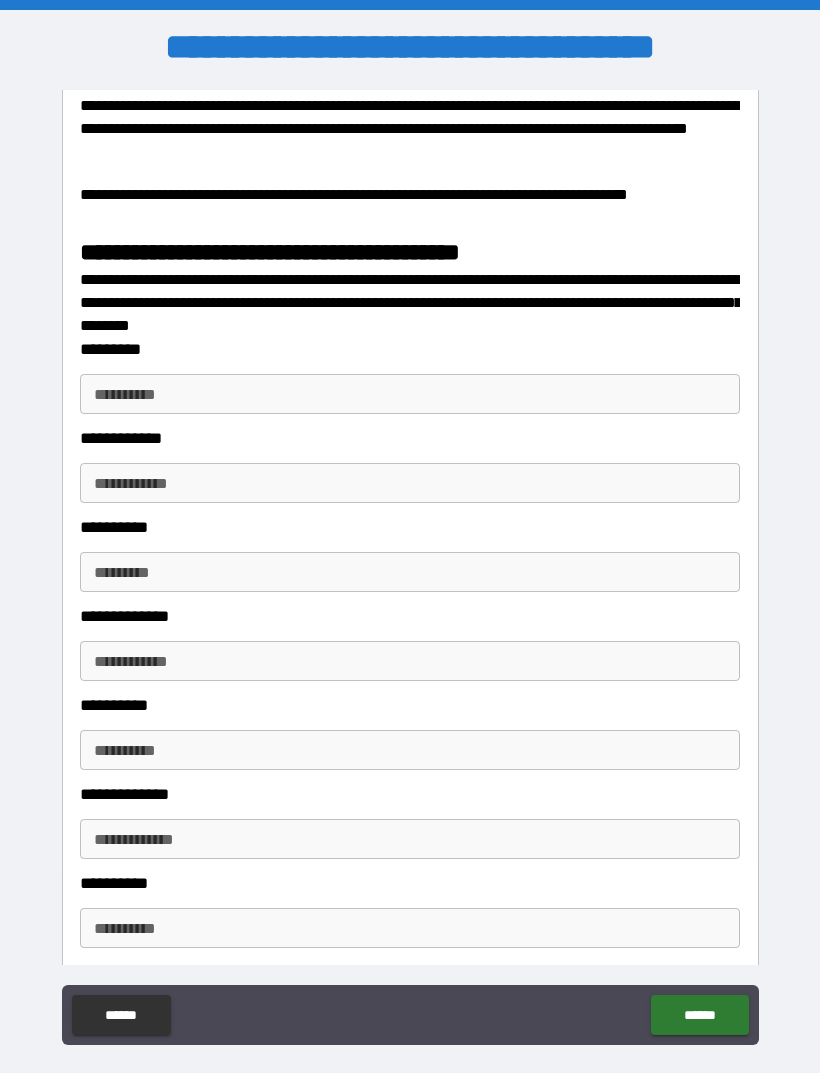 scroll, scrollTop: 2573, scrollLeft: 0, axis: vertical 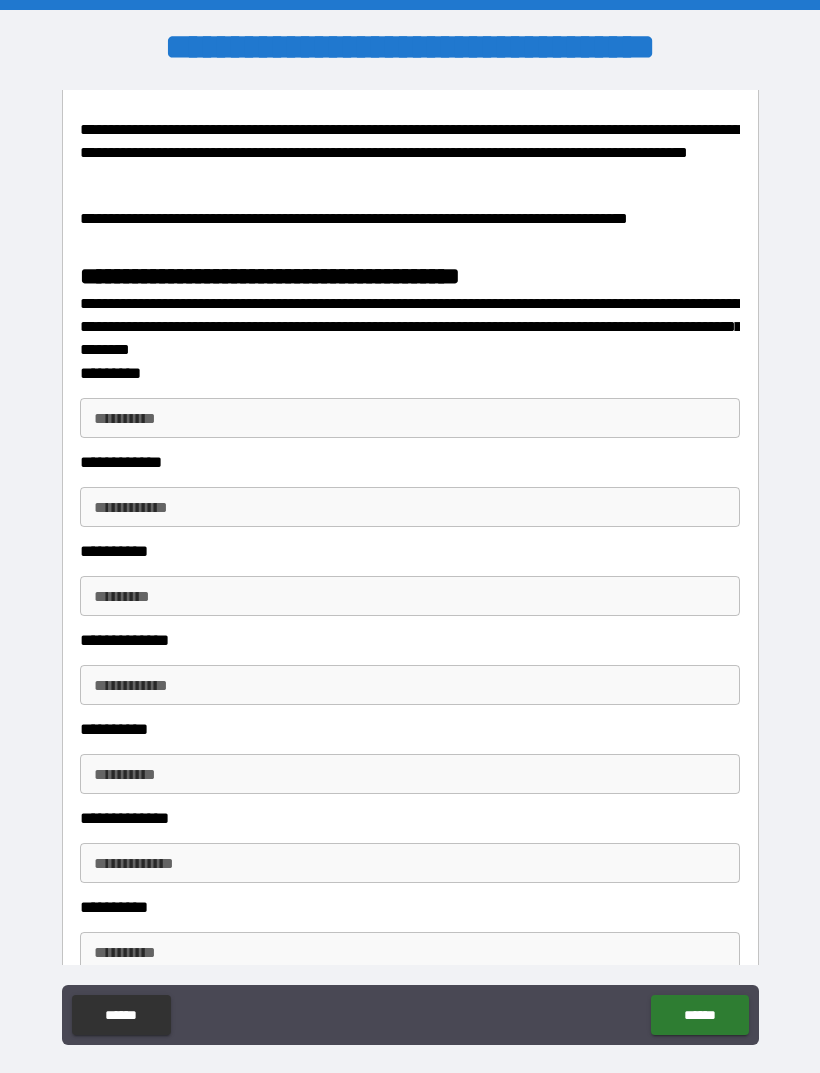 click on "**********" at bounding box center [410, 418] 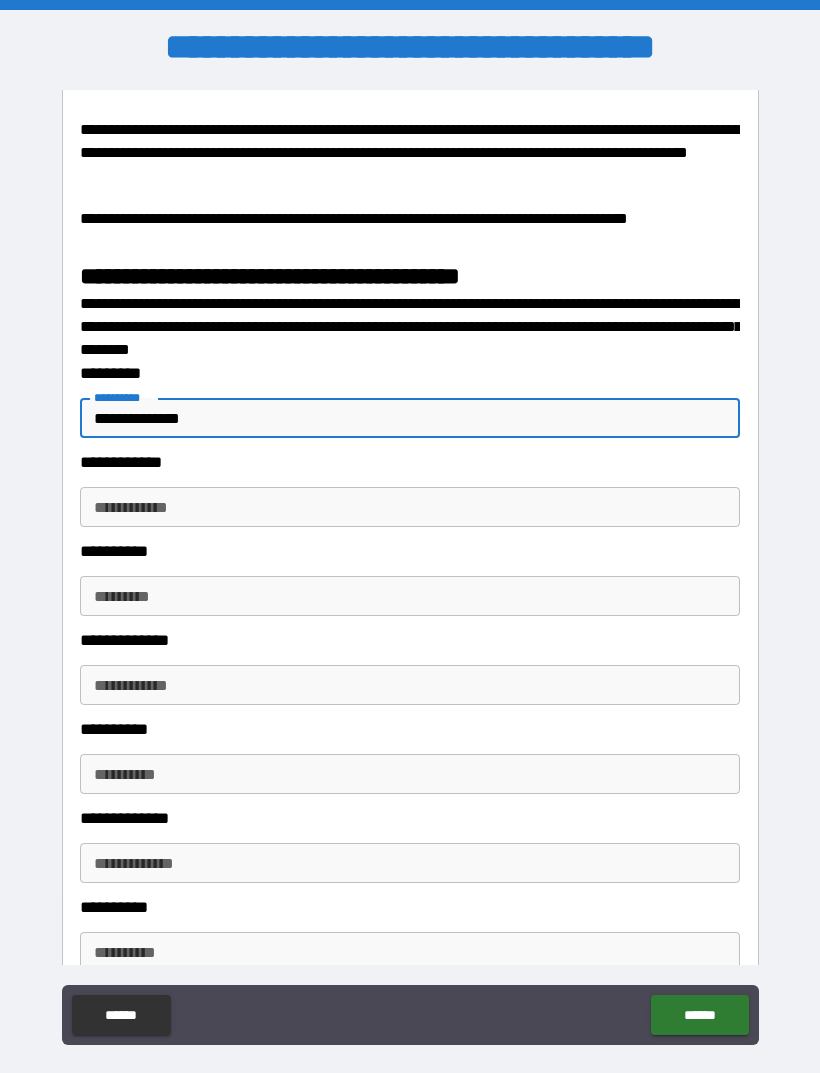 type on "**********" 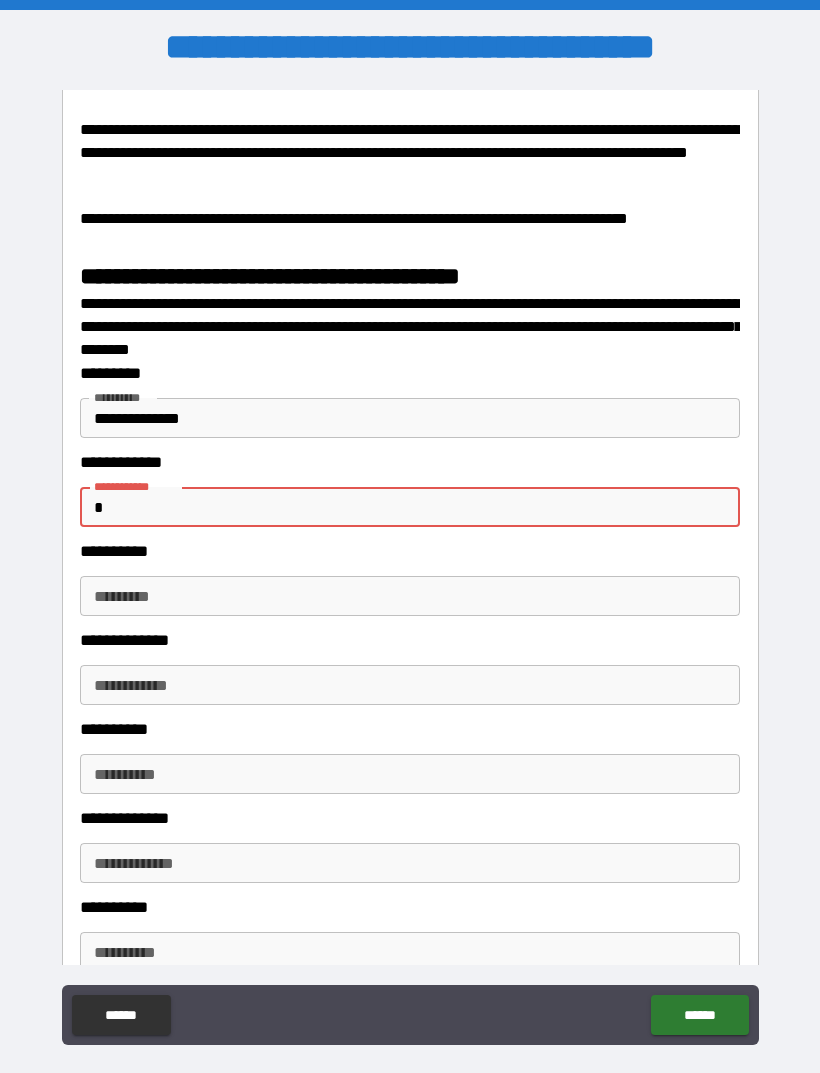 click on "**********" at bounding box center [410, 418] 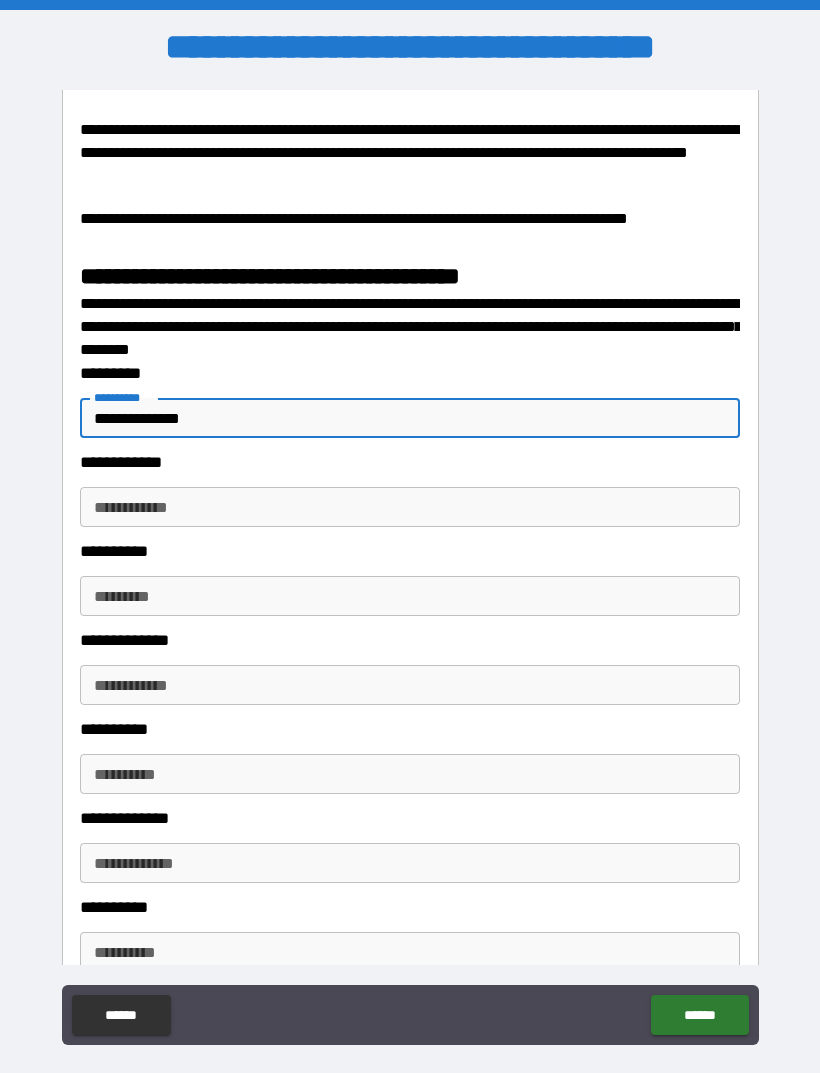type on "**********" 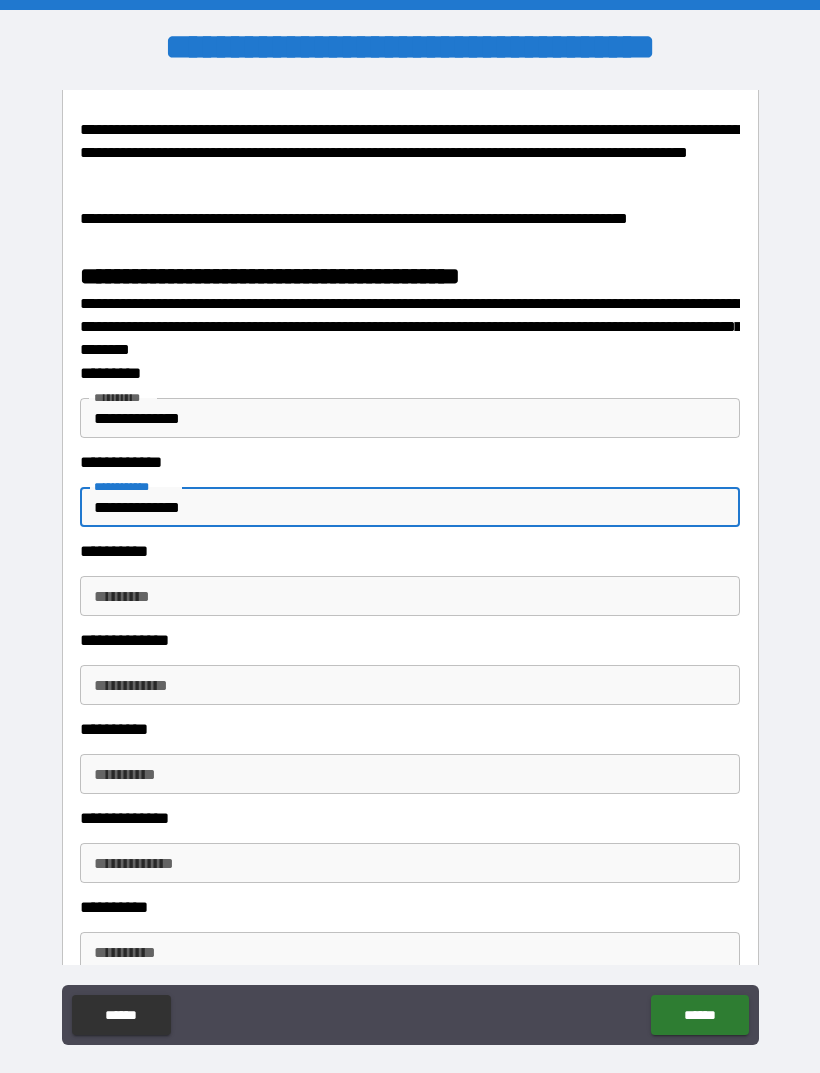 type on "**********" 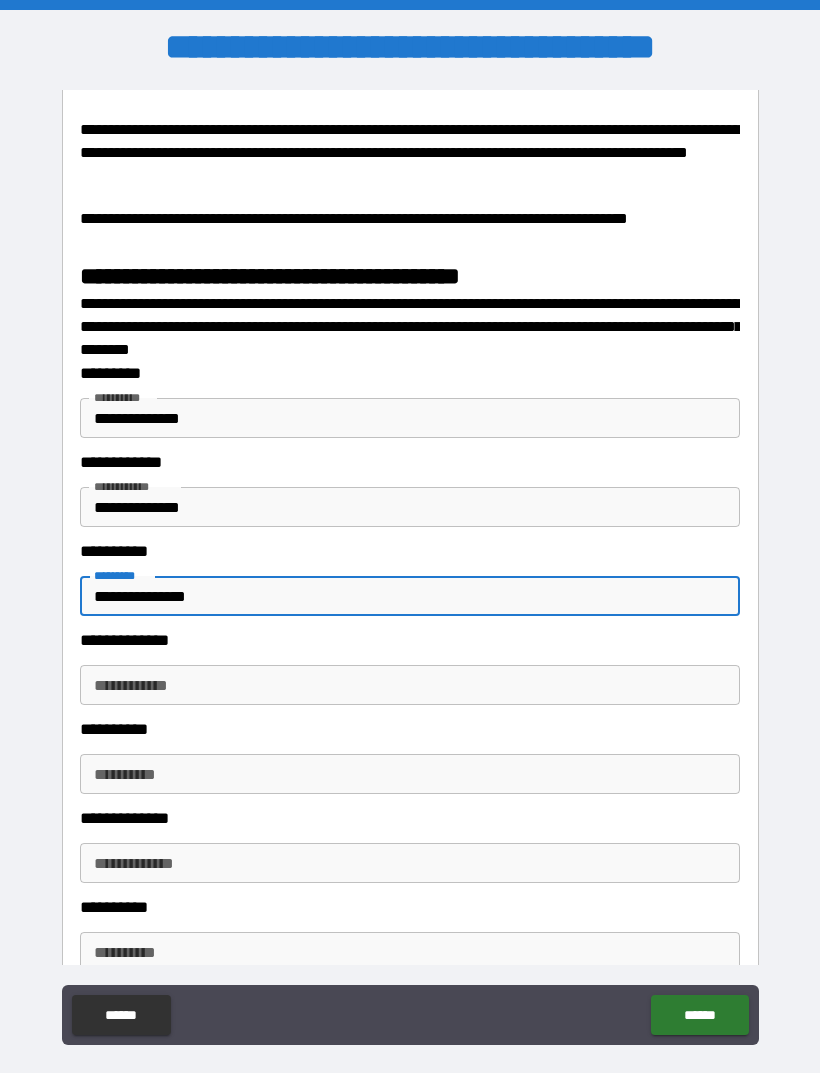 type on "**********" 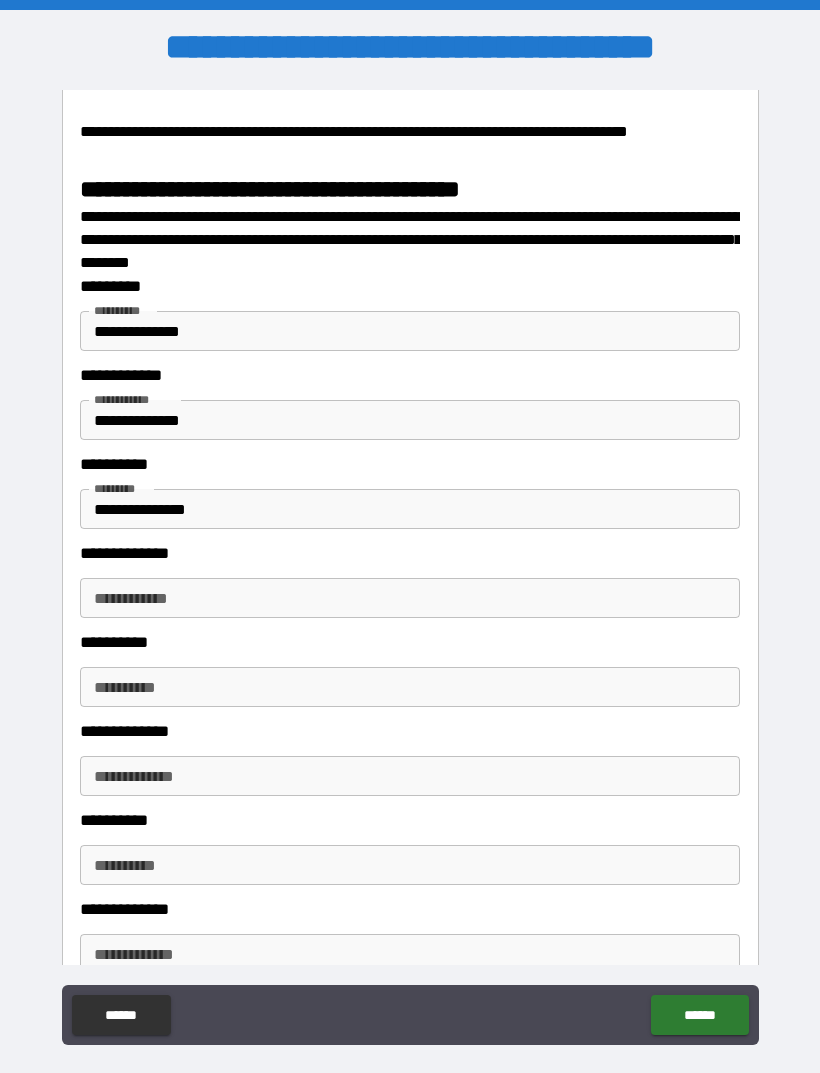 scroll, scrollTop: 2678, scrollLeft: 0, axis: vertical 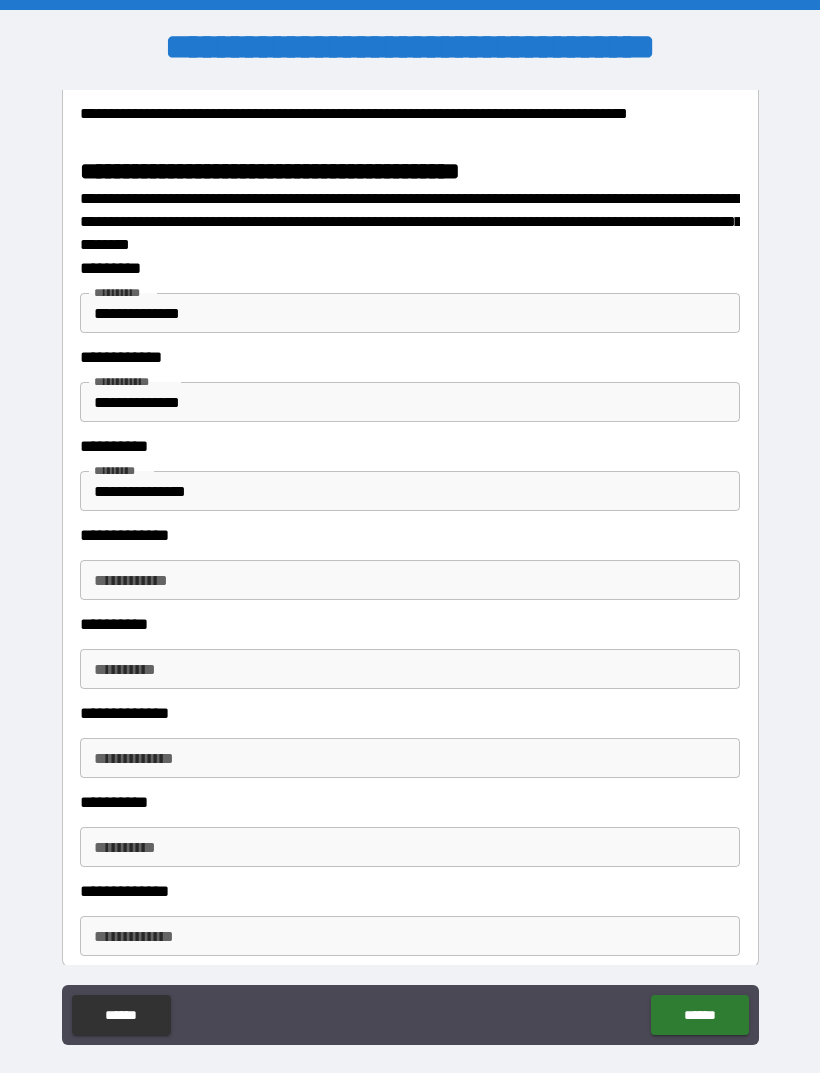 click on "**********" at bounding box center (410, 580) 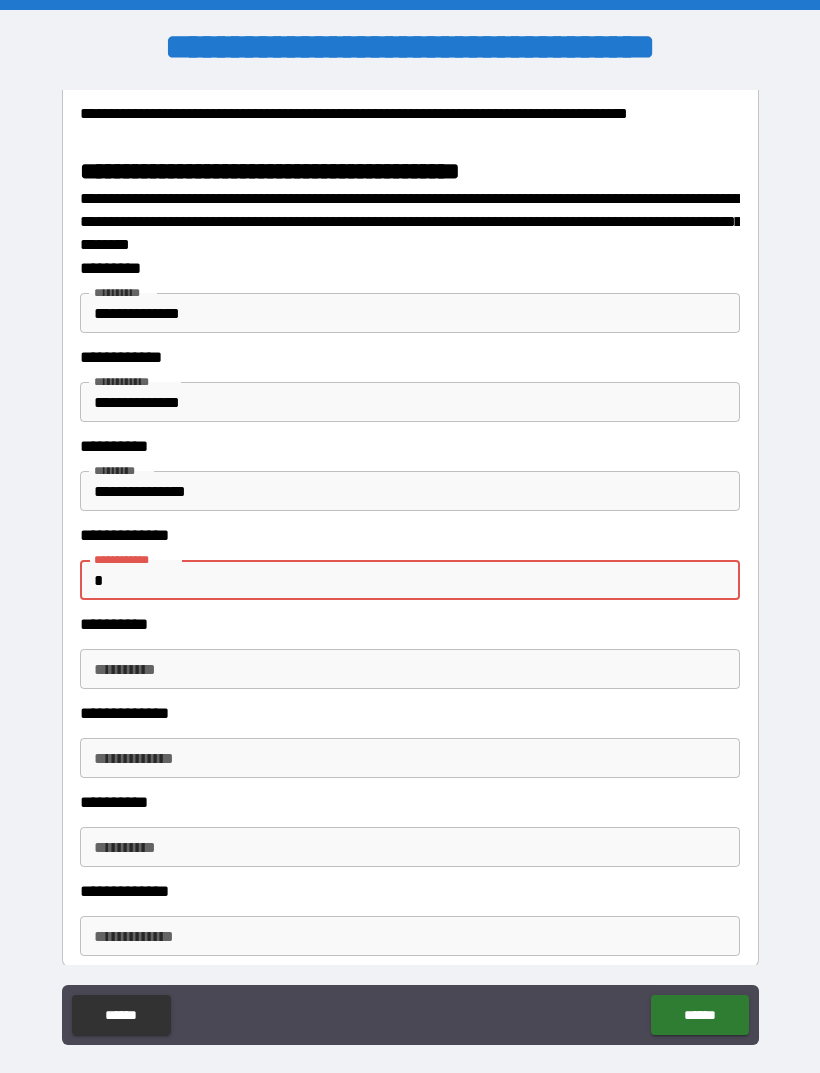click on "**********" at bounding box center [410, 491] 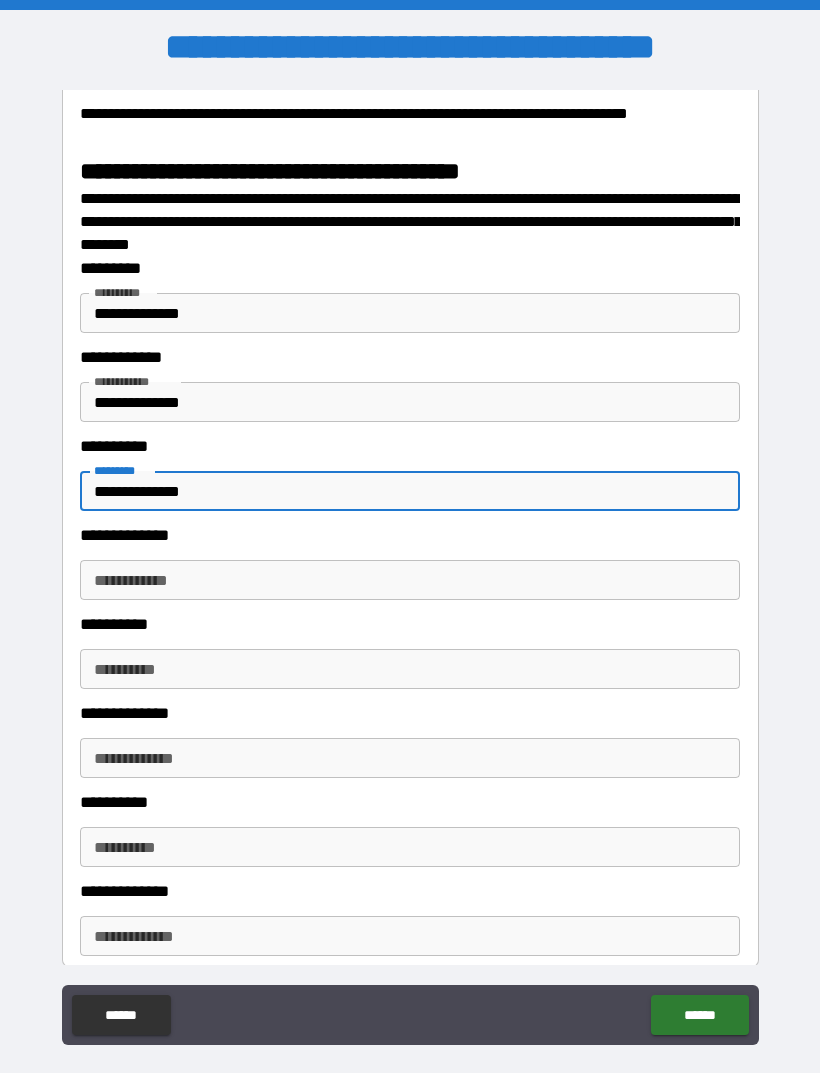 type on "**********" 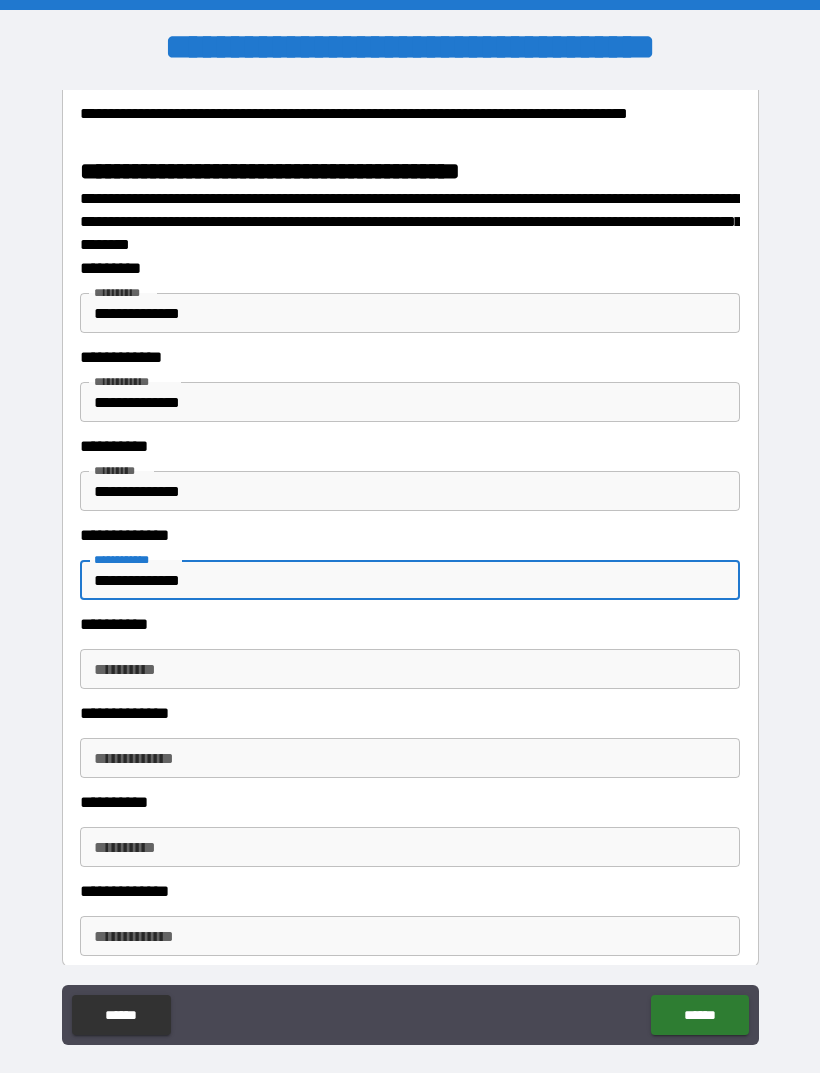 click on "[FIRST] [LAST] [STREET] [CITY] [STATE] [ZIP] [COUNTRY] [PHONE] [EMAIL] [SSN] [CREDIT_CARD] [PASSPORT] [DRIVER_LICENSE] [BIRTH_DATE]" at bounding box center (410, 571) 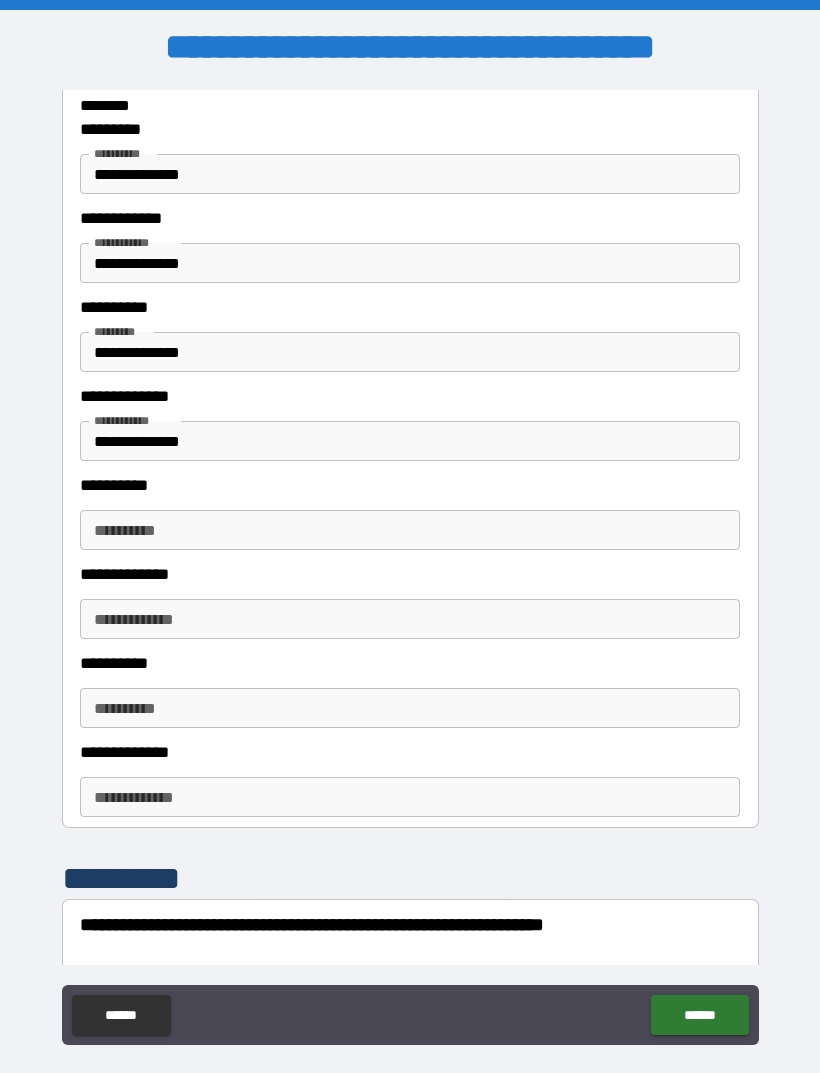 scroll, scrollTop: 2818, scrollLeft: 0, axis: vertical 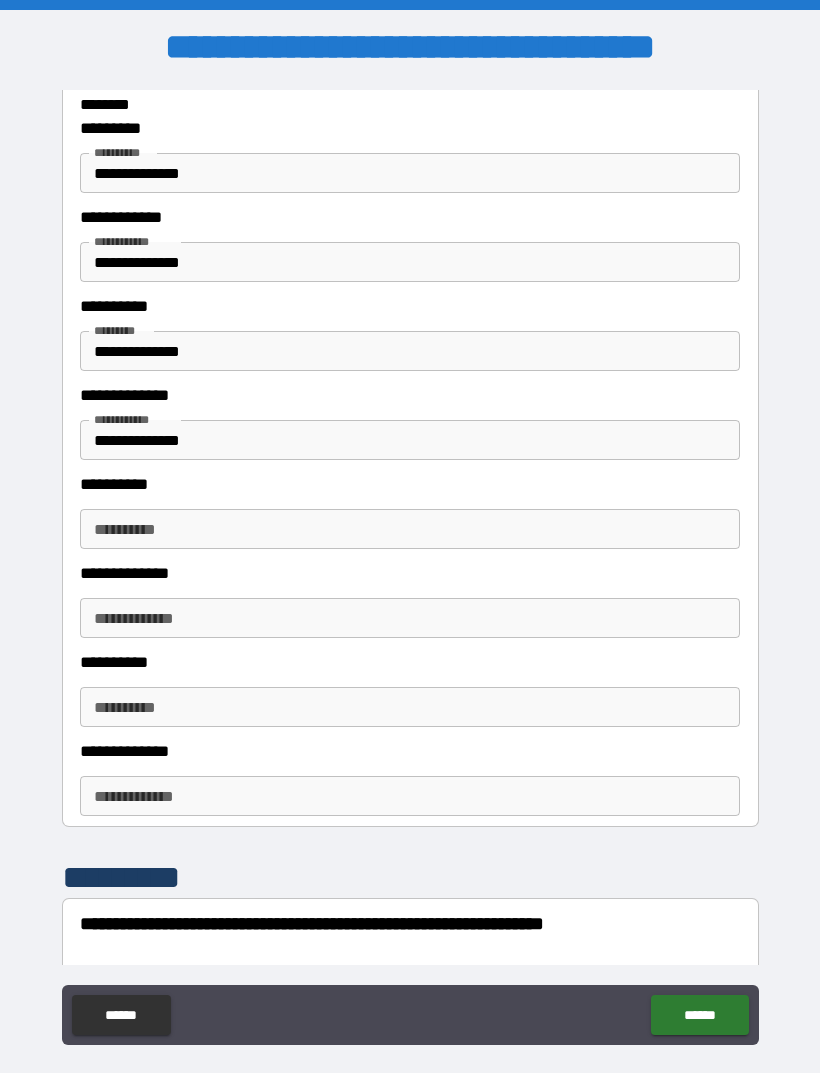 click on "**********" at bounding box center (410, 440) 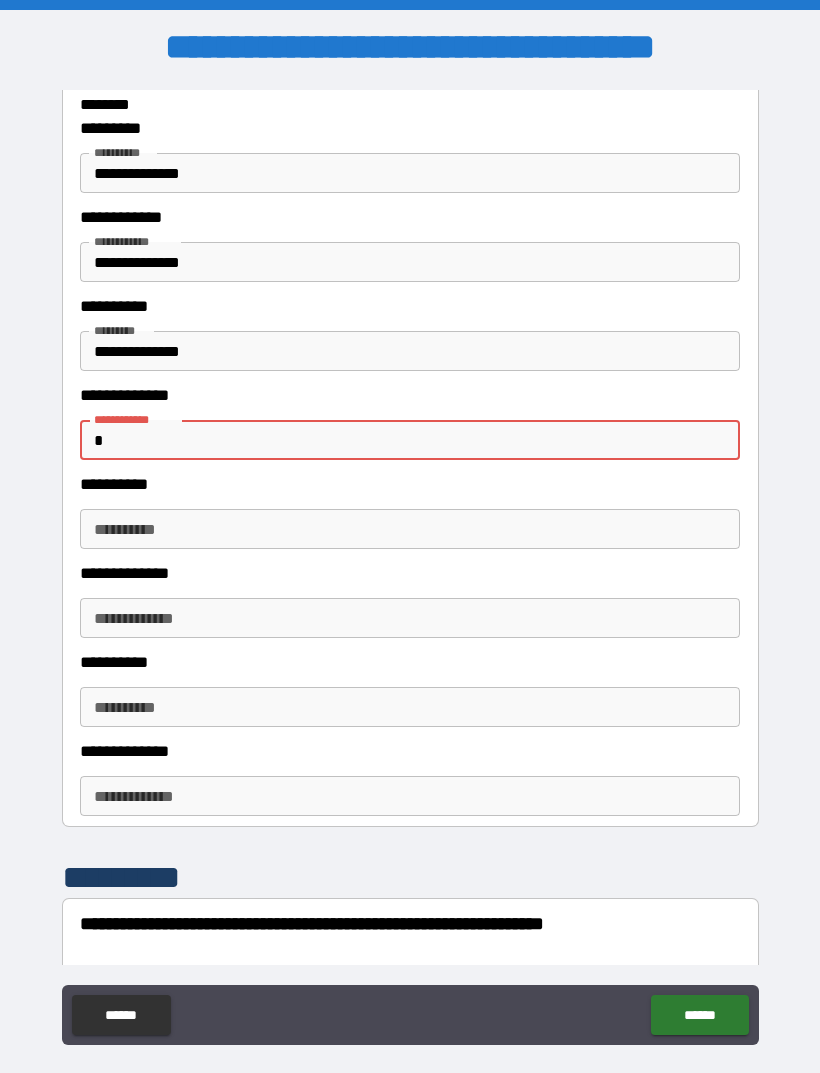 type on "*" 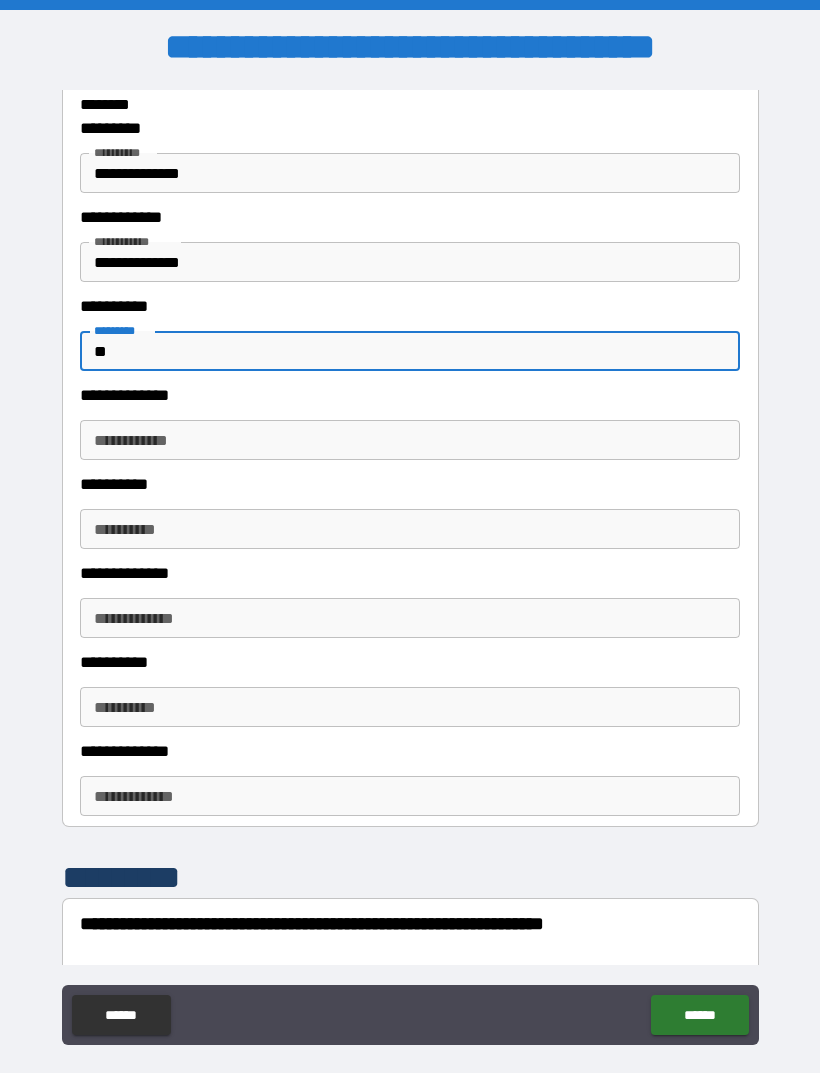 type on "*" 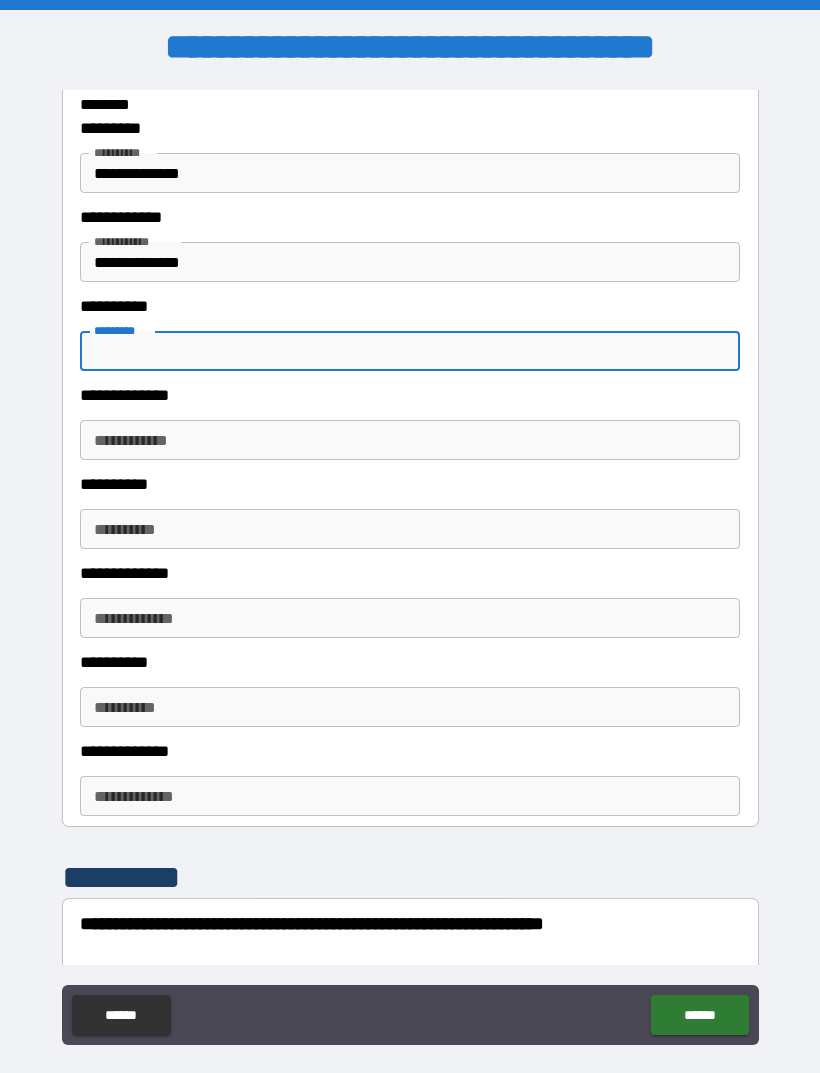 type 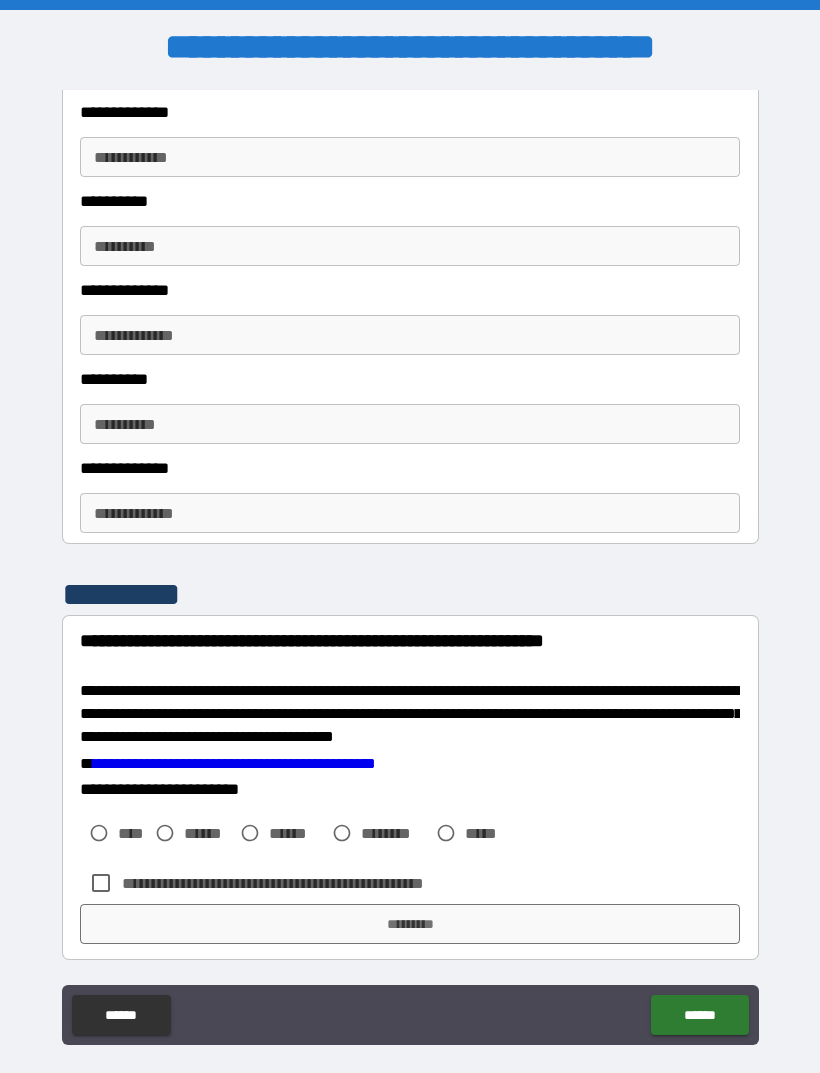 scroll, scrollTop: 3114, scrollLeft: 0, axis: vertical 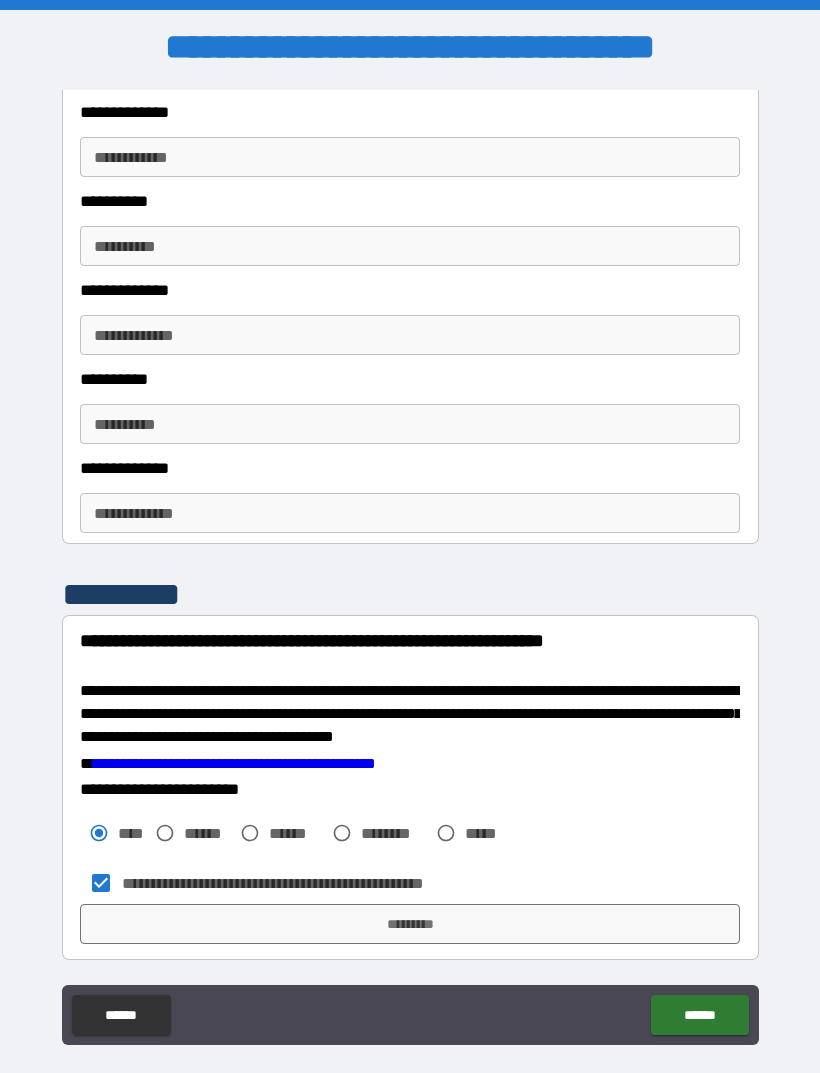 click on "*********" at bounding box center (410, 924) 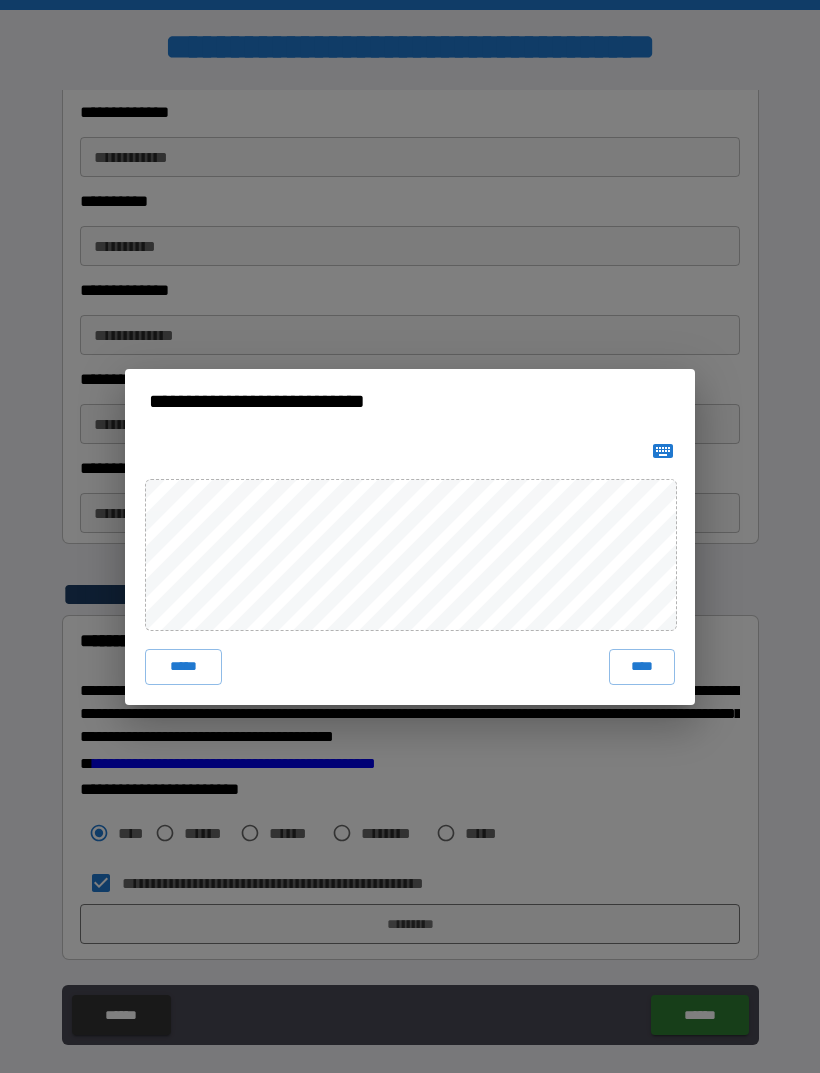 click on "****" at bounding box center [642, 667] 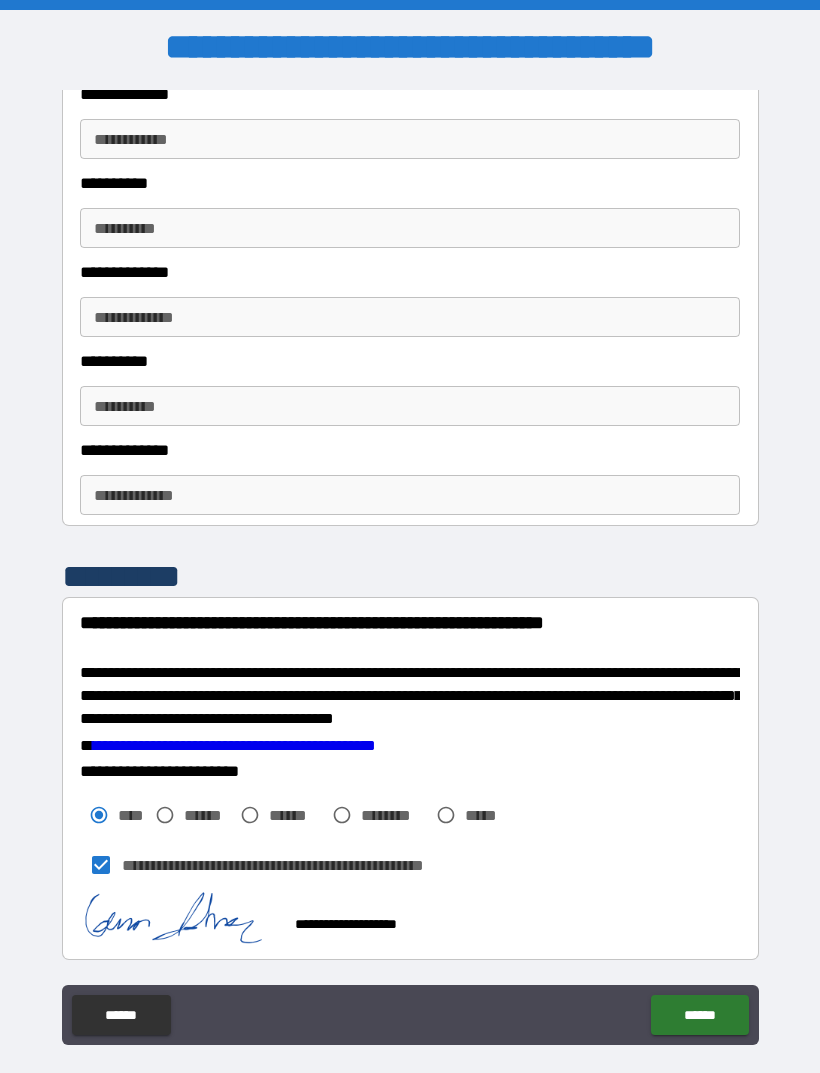 scroll, scrollTop: 3131, scrollLeft: 0, axis: vertical 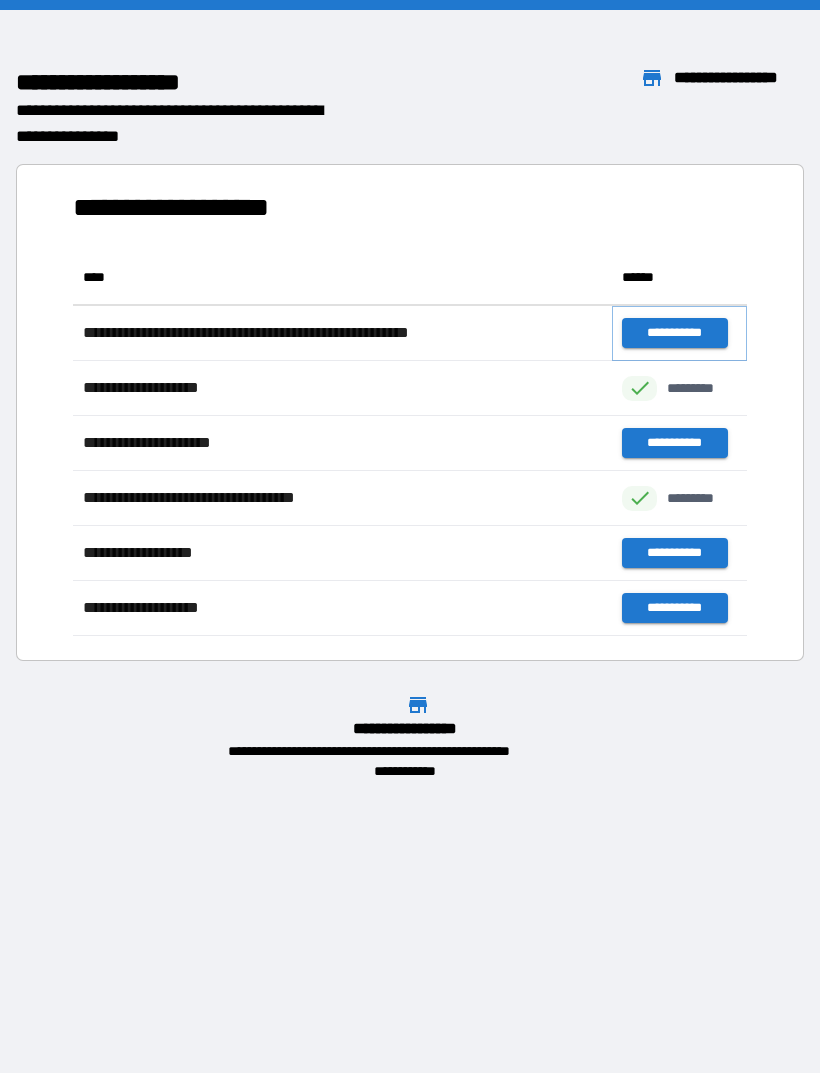 click on "**********" at bounding box center [674, 333] 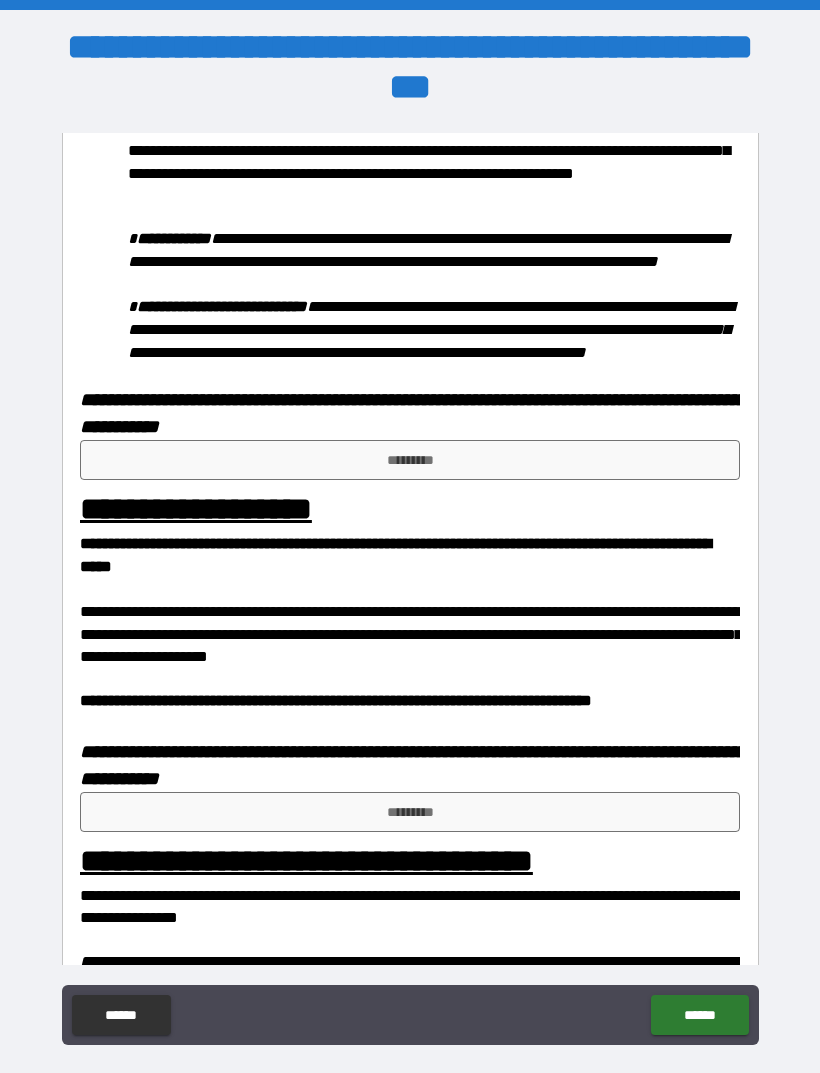 scroll, scrollTop: 985, scrollLeft: 0, axis: vertical 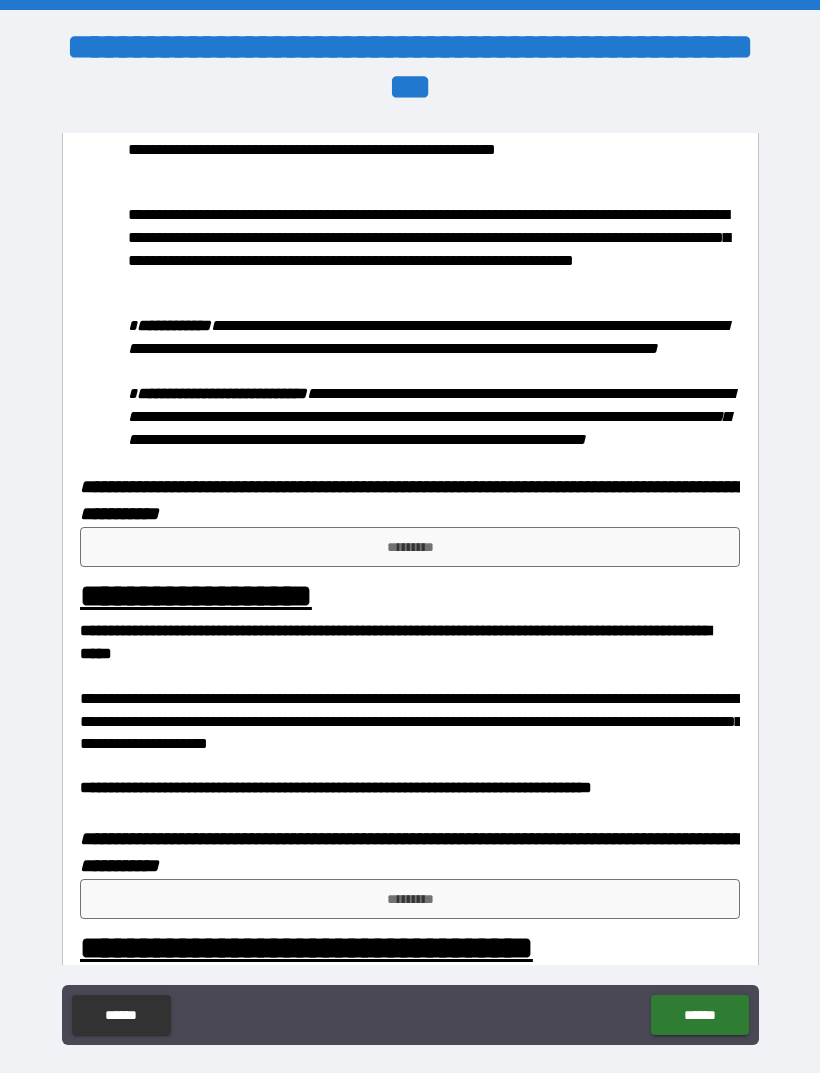 click on "*********" at bounding box center [410, 547] 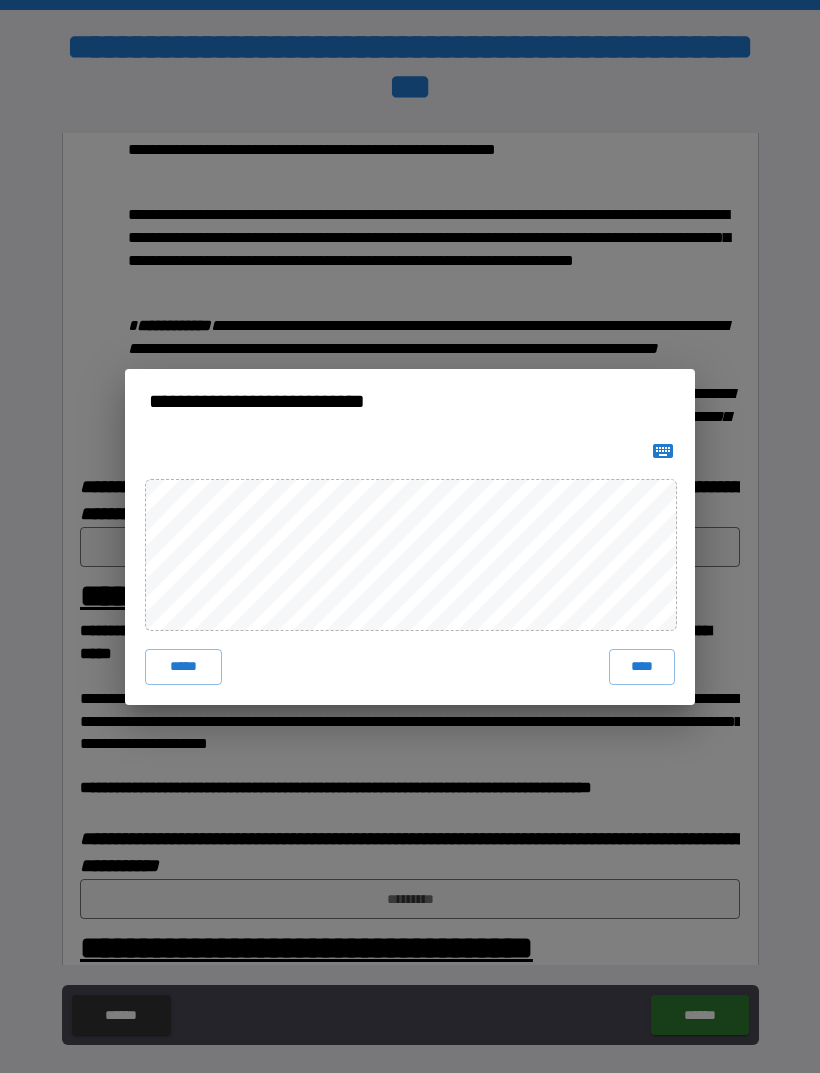 click on "****" at bounding box center (642, 667) 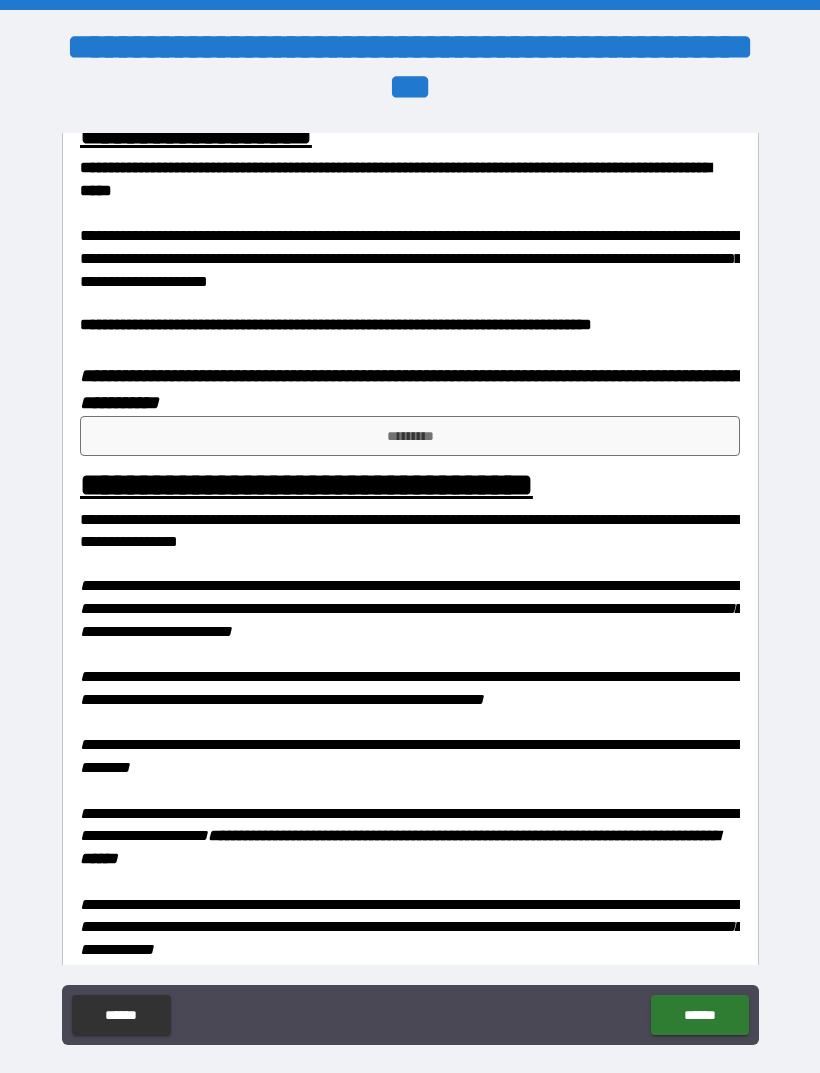 scroll, scrollTop: 1486, scrollLeft: 0, axis: vertical 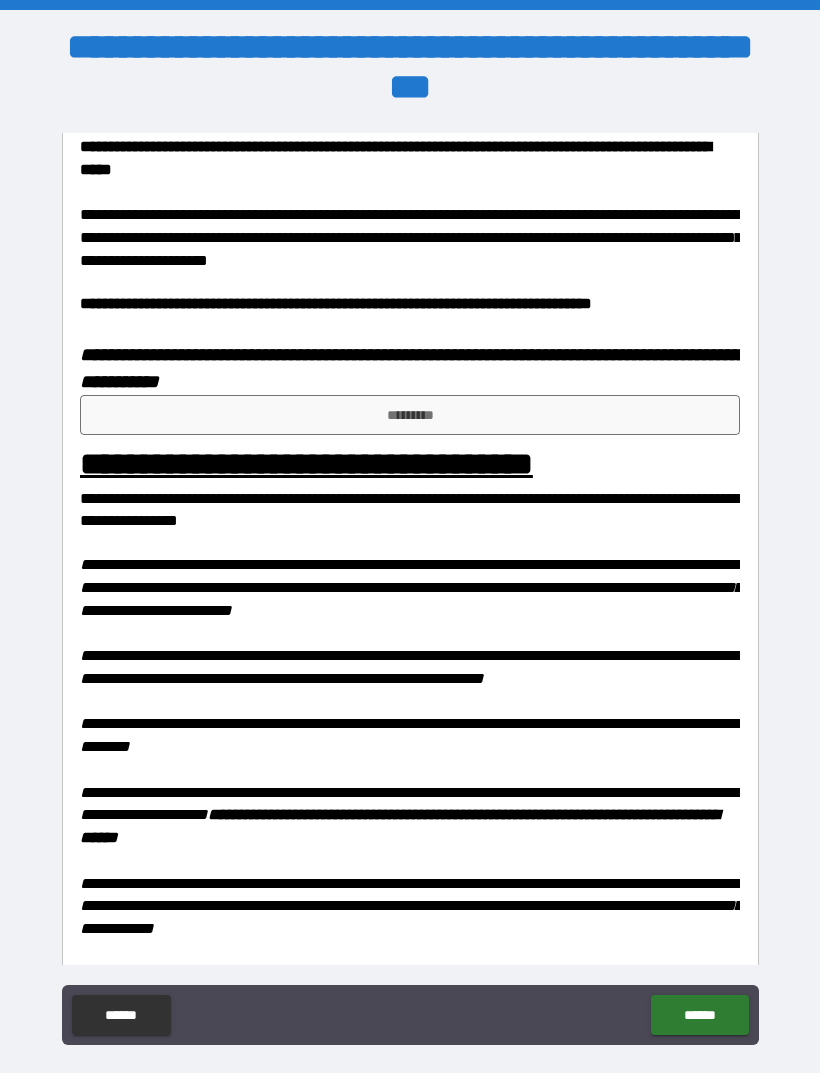 click on "*********" at bounding box center (410, 415) 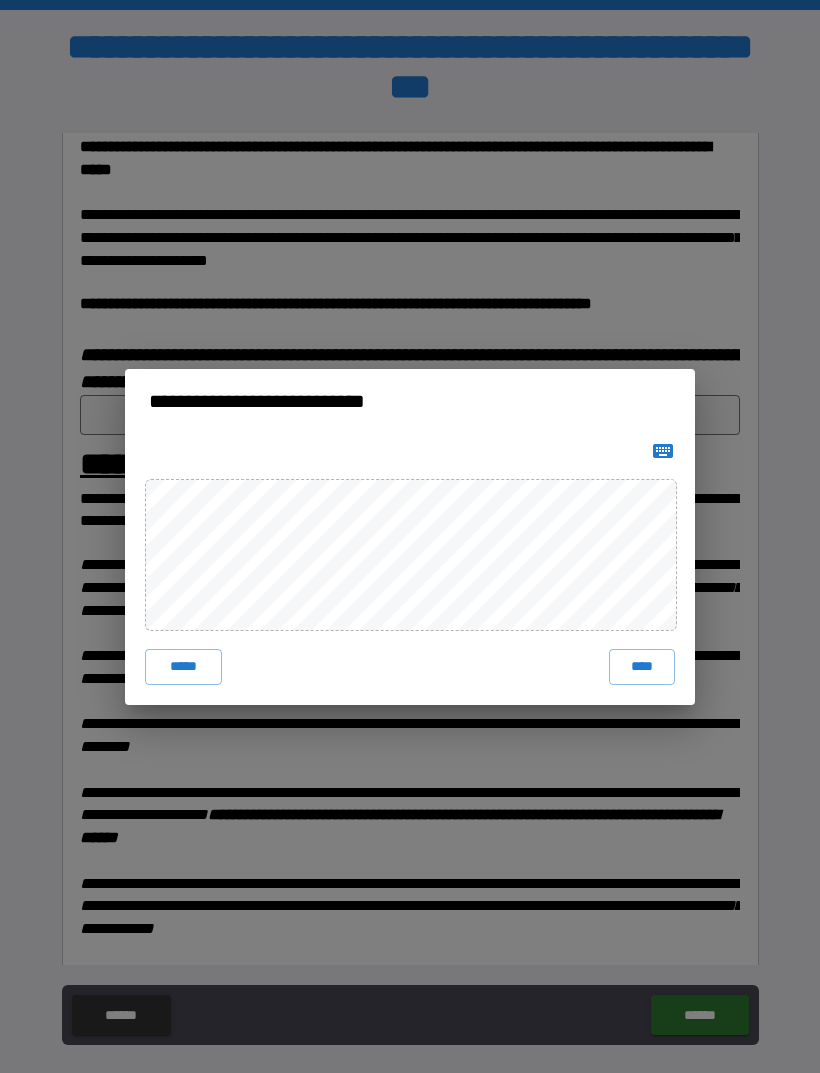 click on "****" at bounding box center [642, 667] 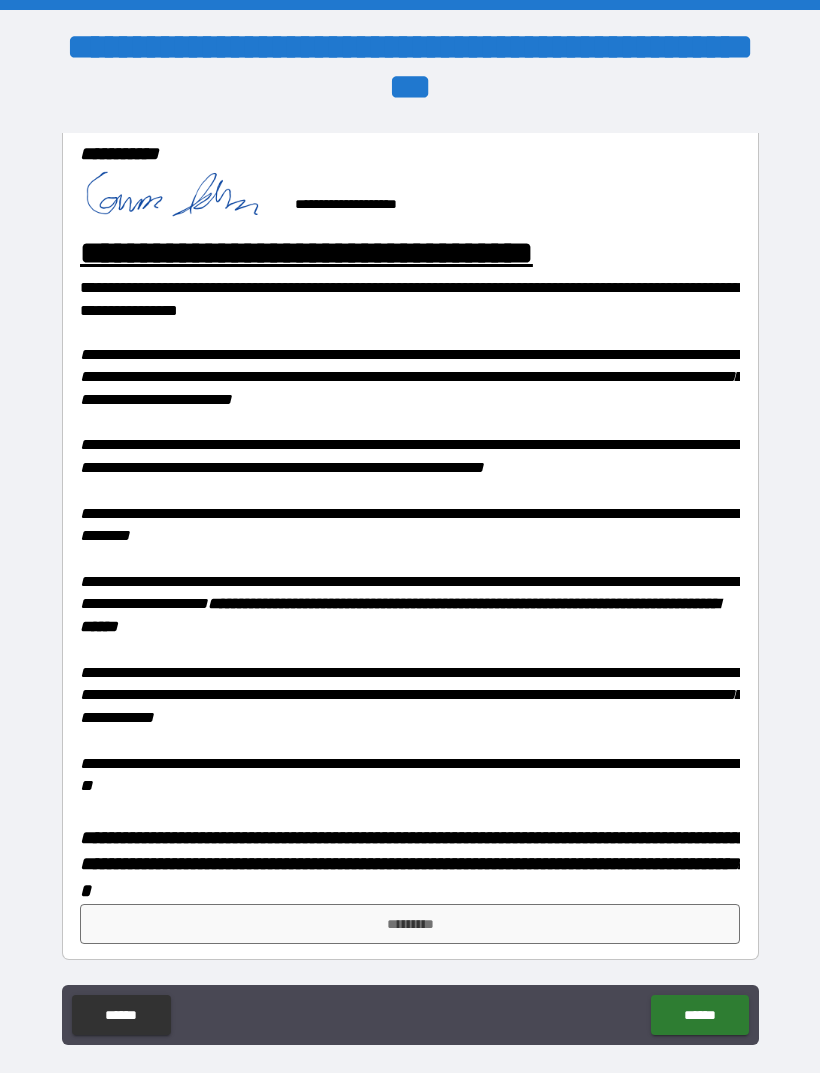 scroll, scrollTop: 1722, scrollLeft: 0, axis: vertical 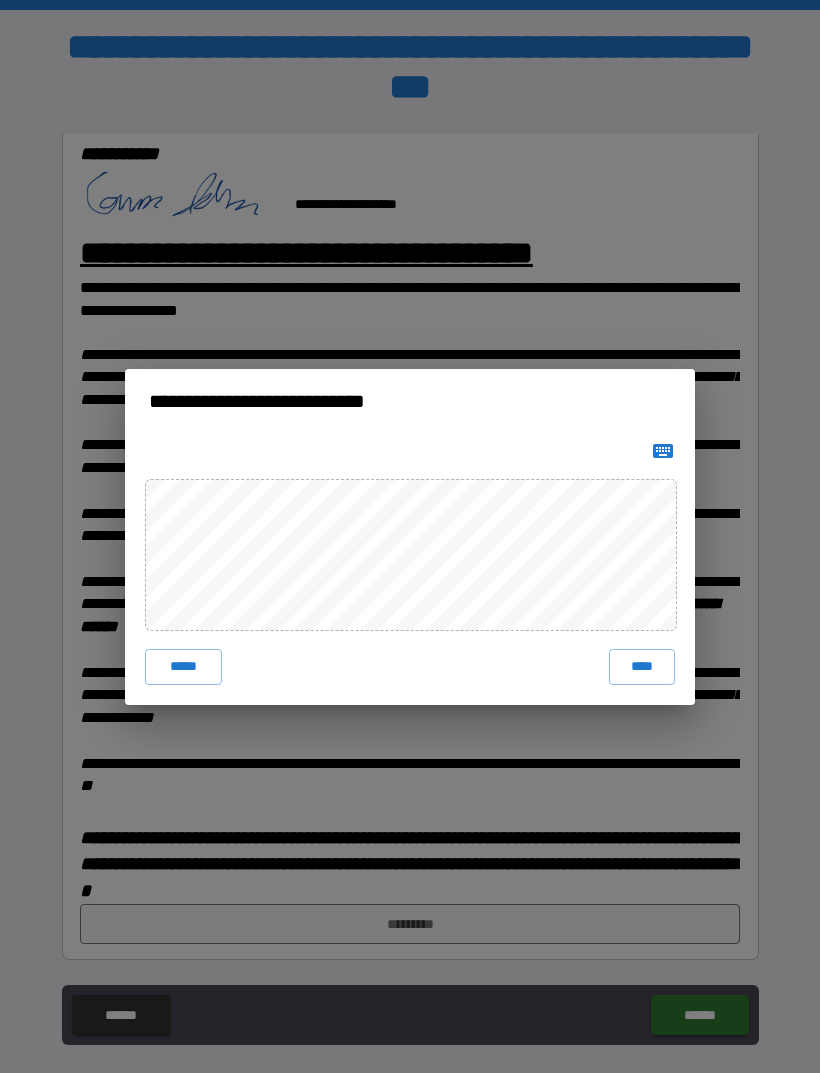 click on "*****" at bounding box center (183, 667) 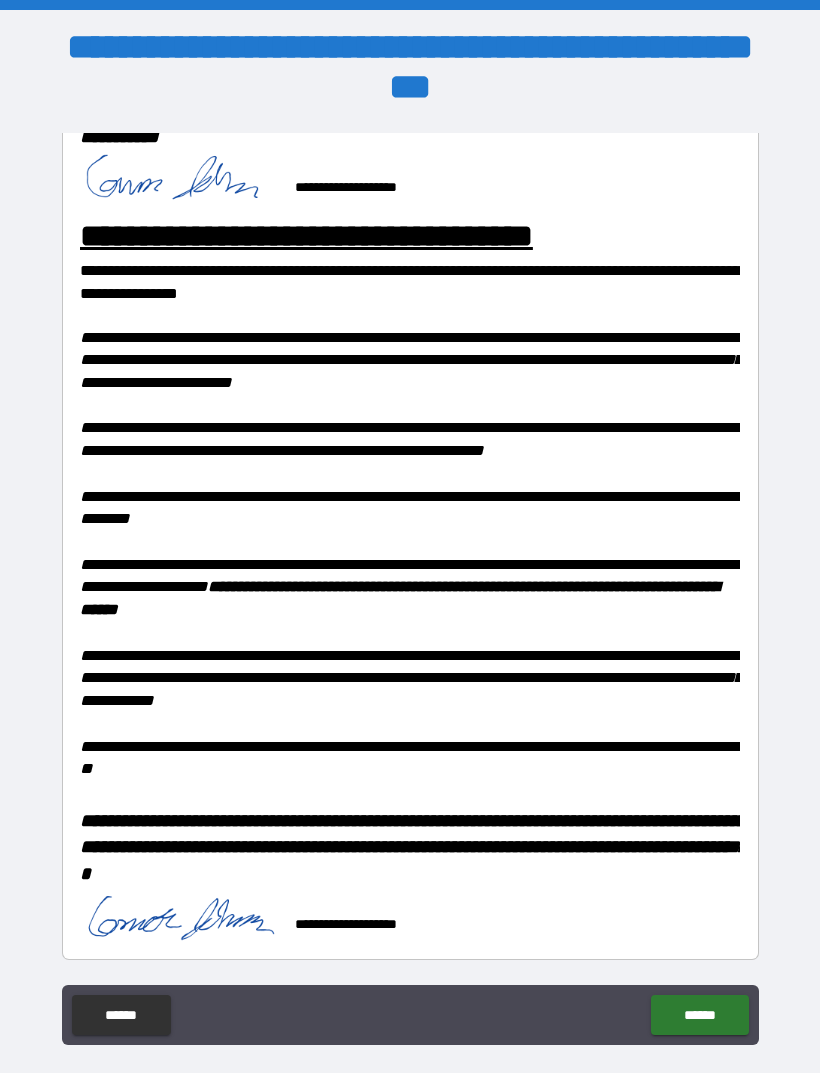 scroll, scrollTop: 1739, scrollLeft: 0, axis: vertical 